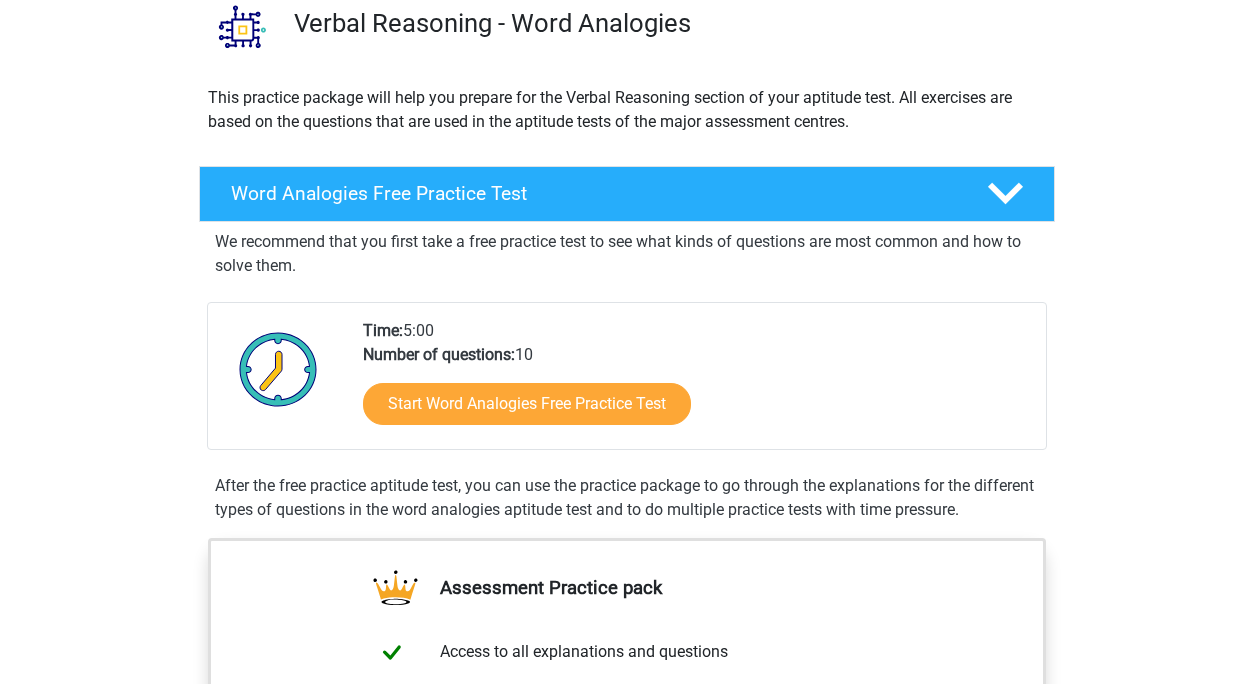 scroll, scrollTop: 160, scrollLeft: 0, axis: vertical 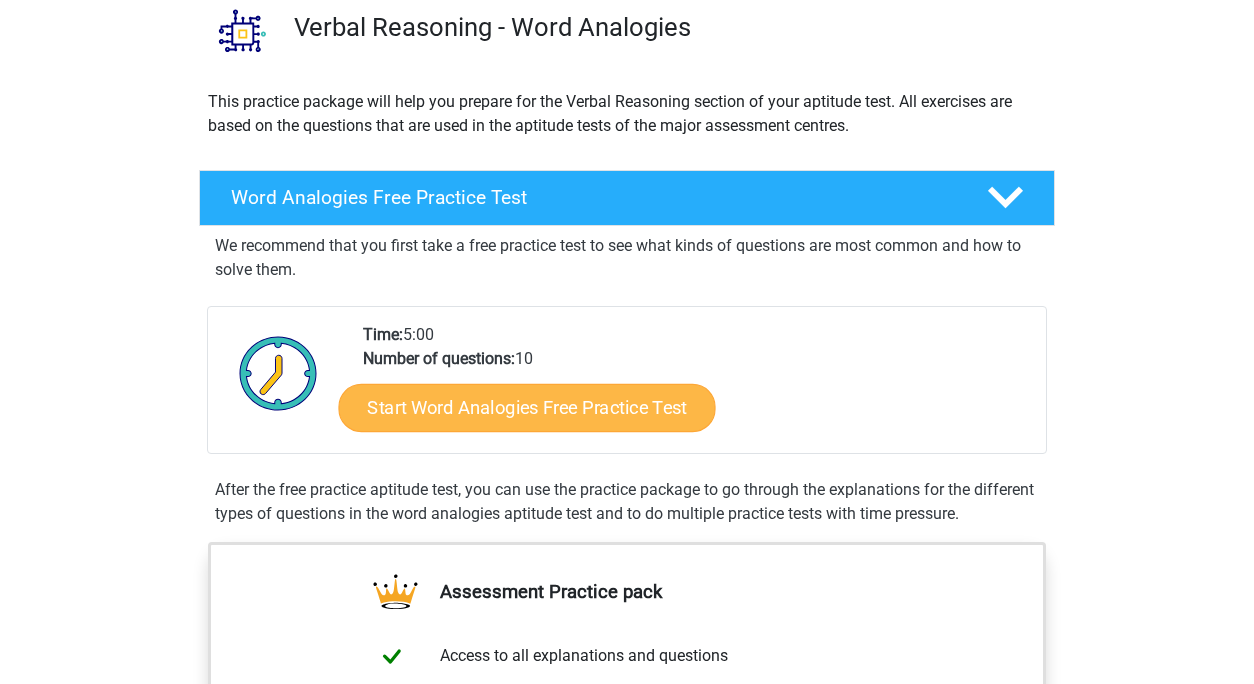 click on "Start Word Analogies
Free Practice Test" at bounding box center [527, 407] 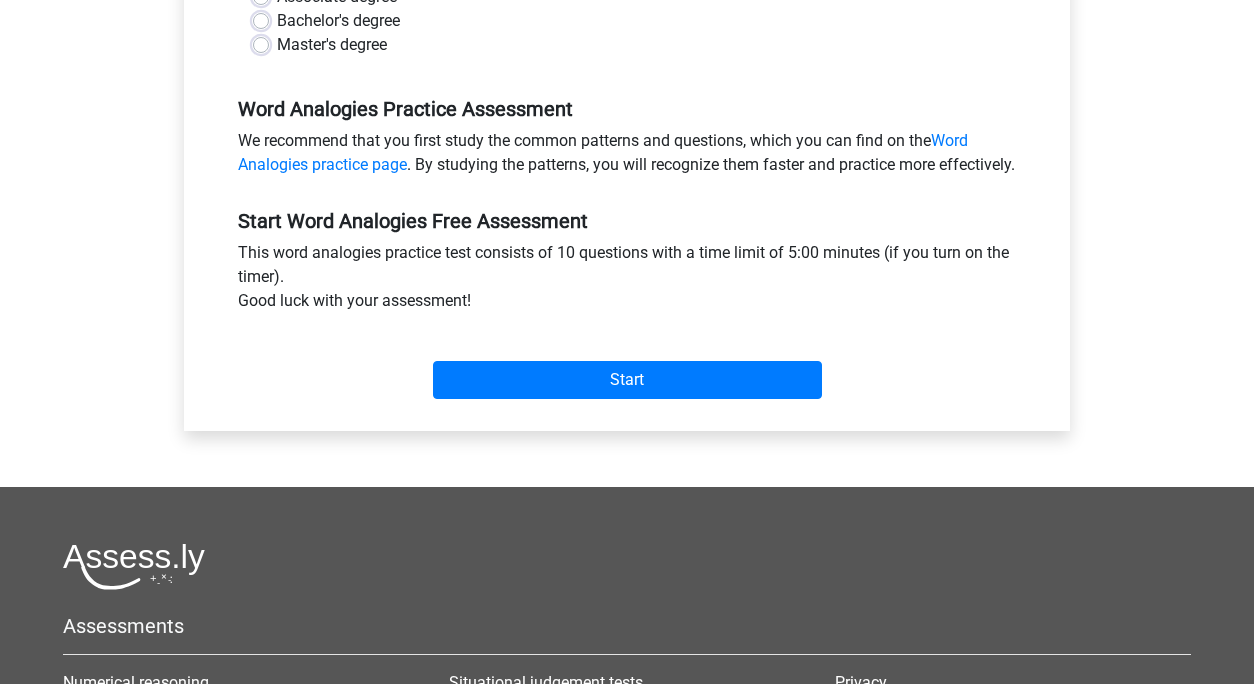 scroll, scrollTop: 552, scrollLeft: 0, axis: vertical 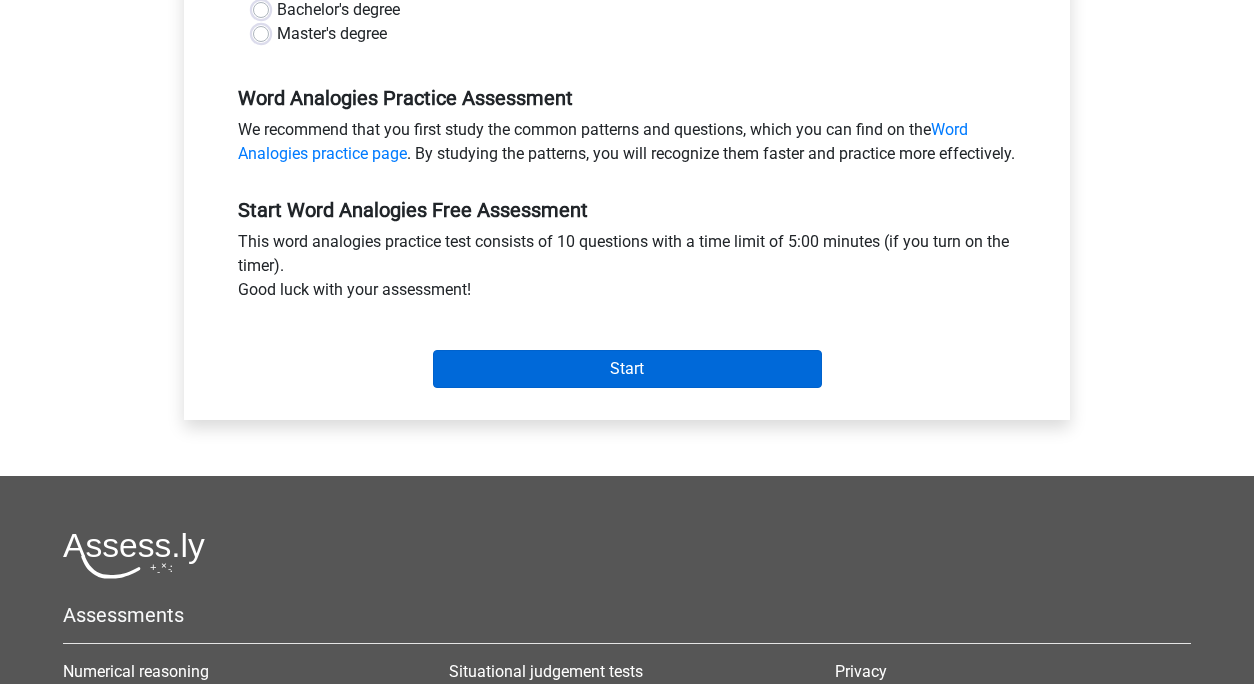 click on "Start" at bounding box center (627, 369) 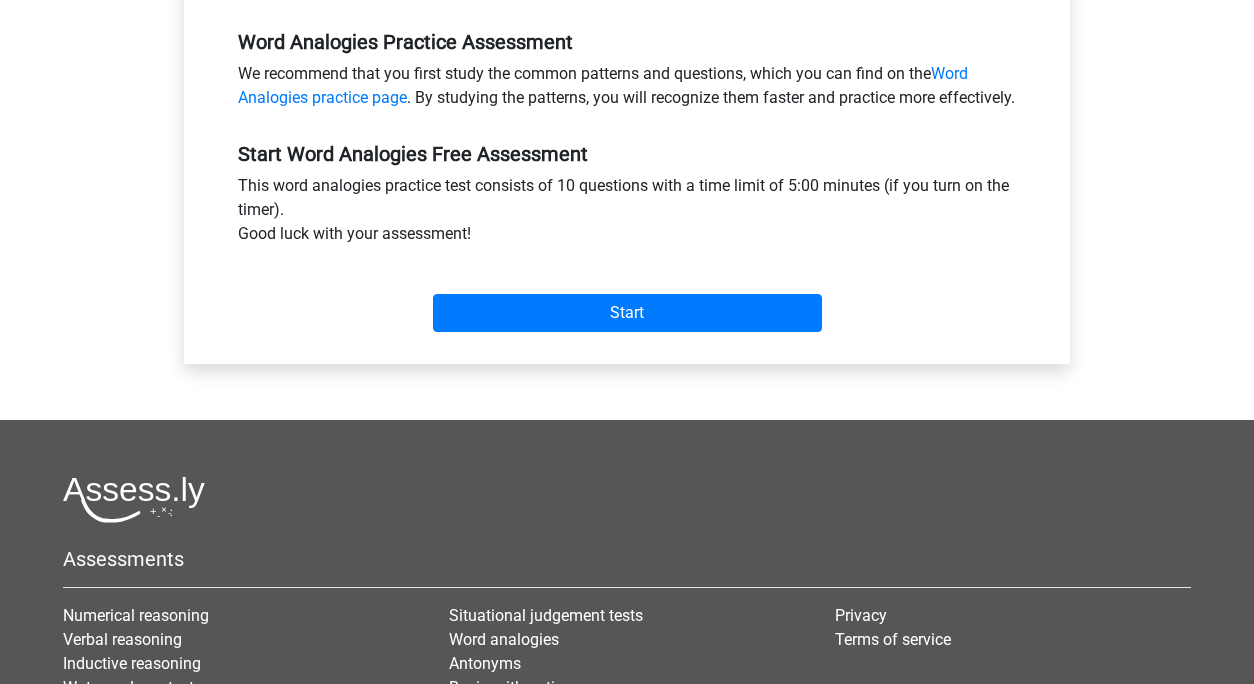 click on "Start" at bounding box center [627, 313] 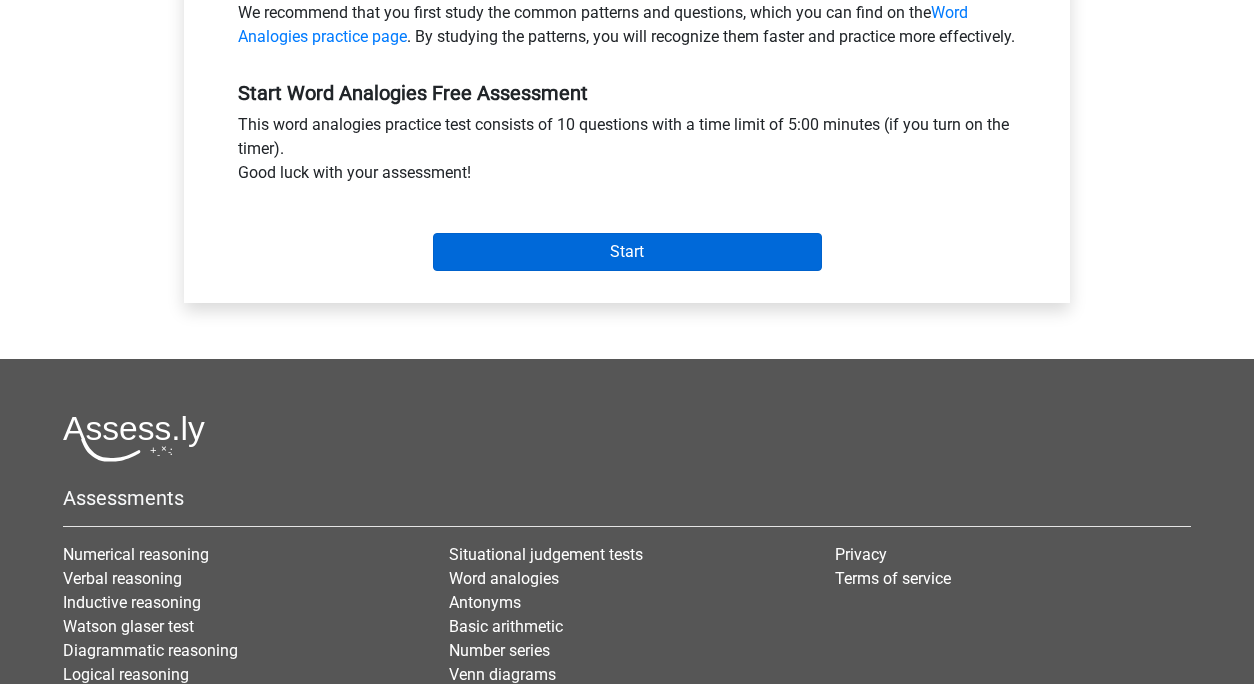 click on "Start" at bounding box center (627, 252) 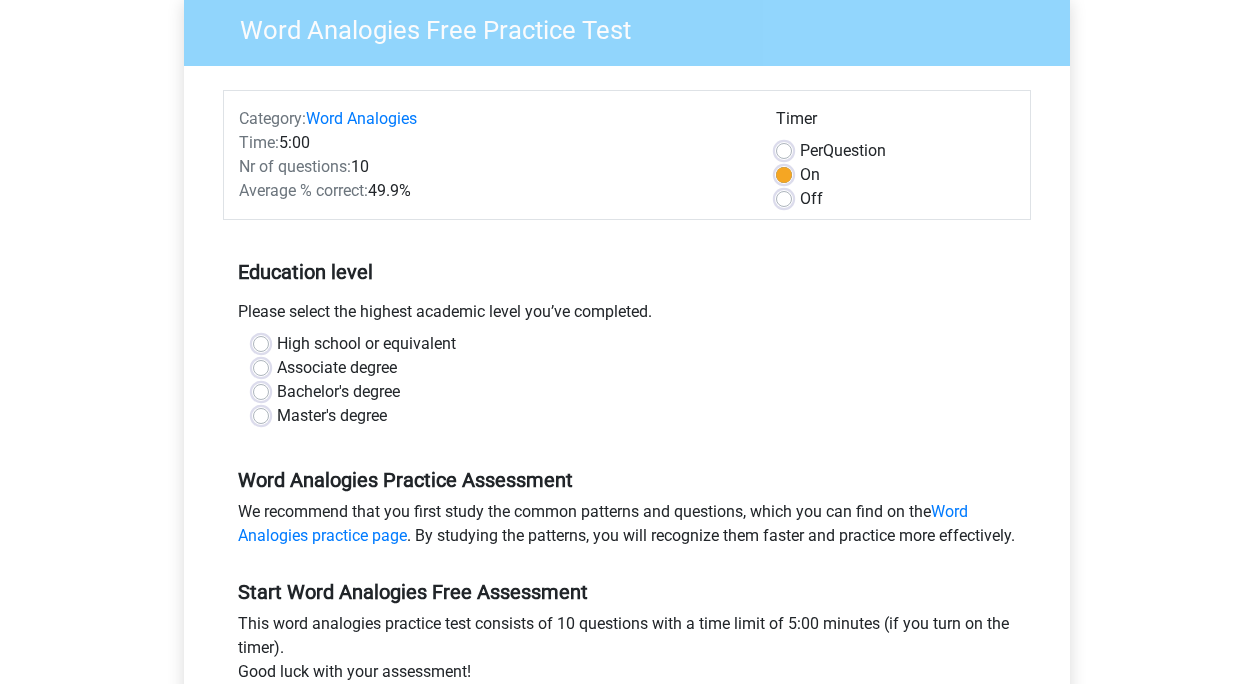 click on "Associate degree" at bounding box center (337, 368) 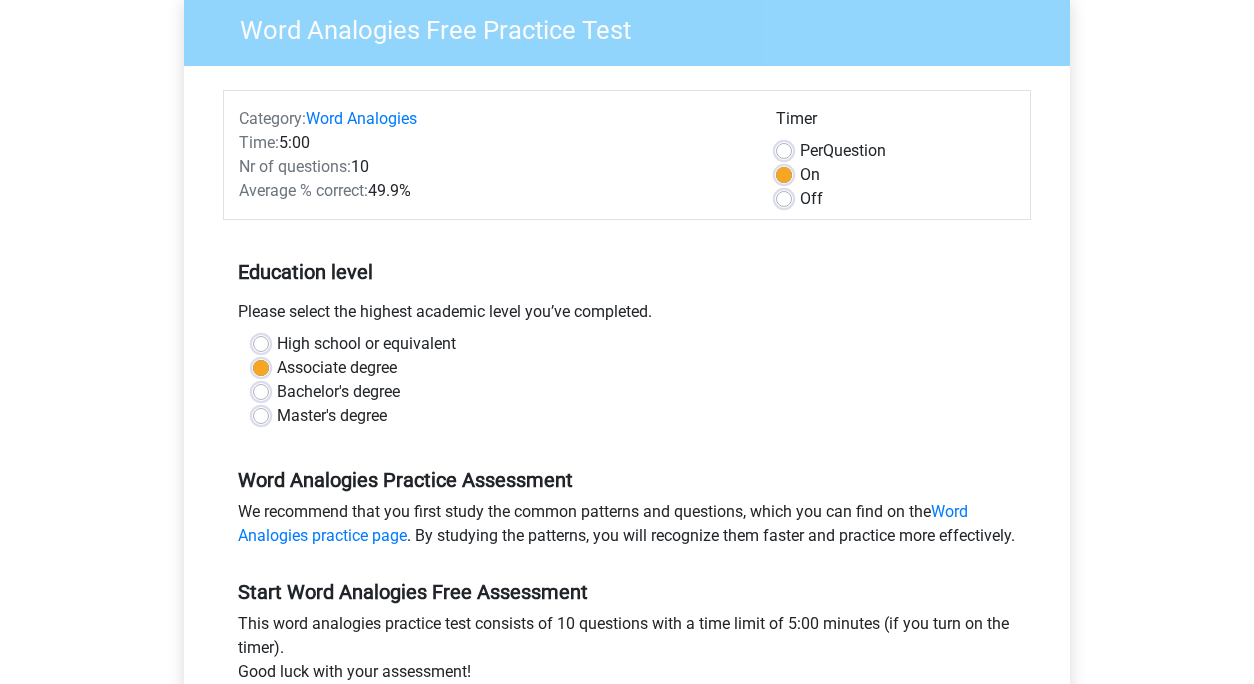 click on "High school or equivalent" at bounding box center [366, 344] 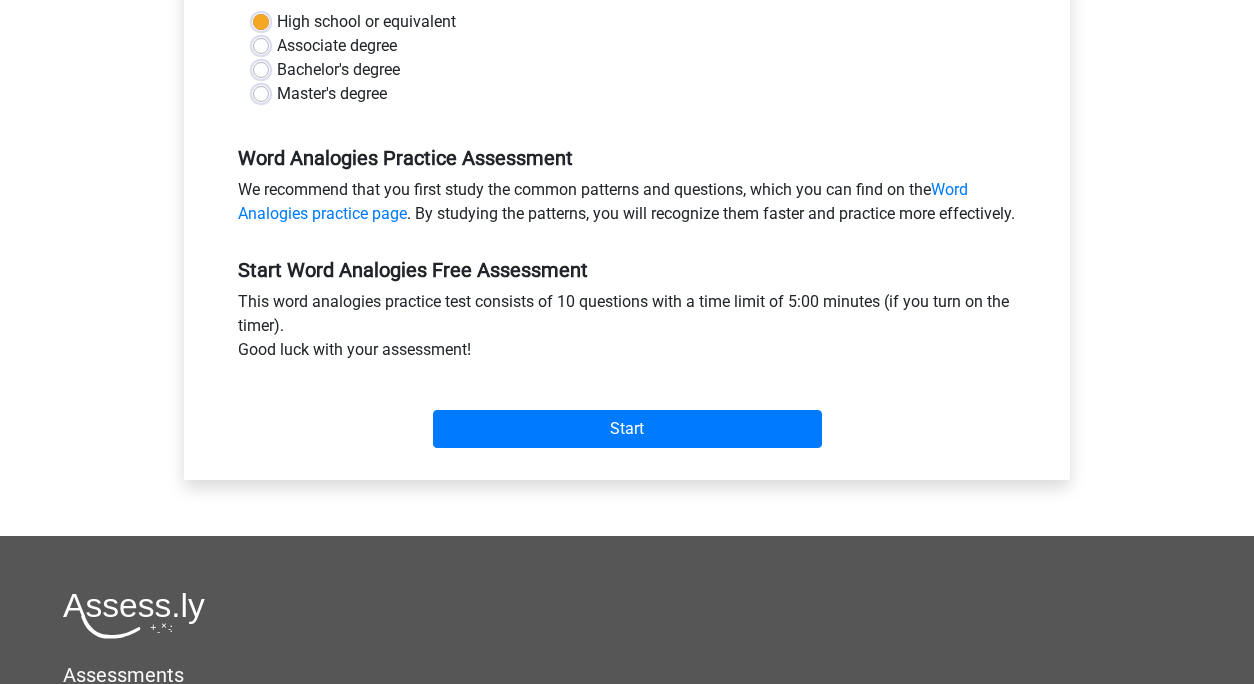 scroll, scrollTop: 491, scrollLeft: 0, axis: vertical 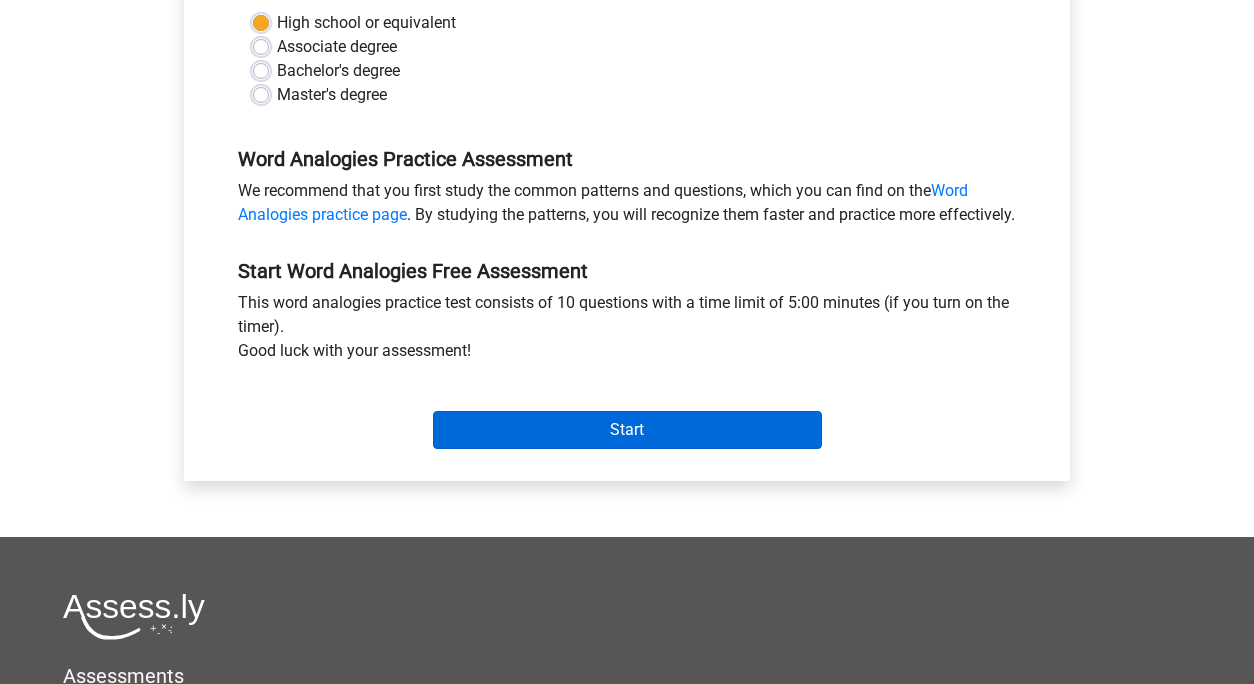 click on "Start" at bounding box center [627, 430] 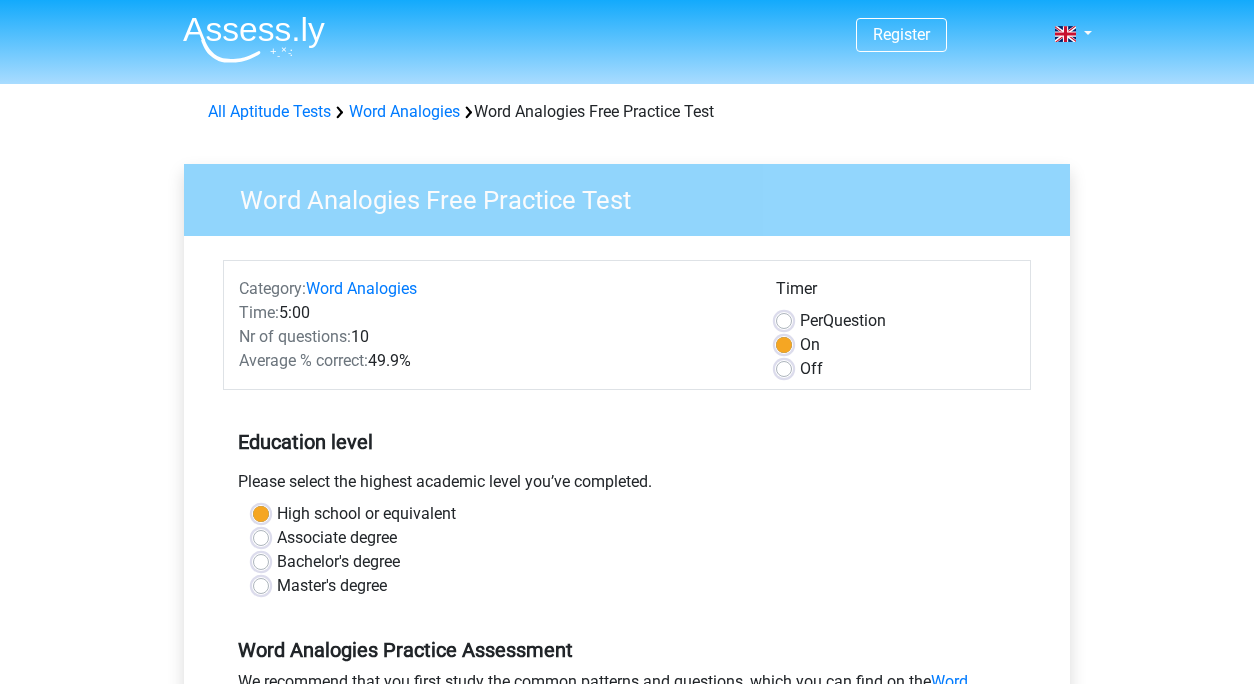 scroll, scrollTop: 0, scrollLeft: 0, axis: both 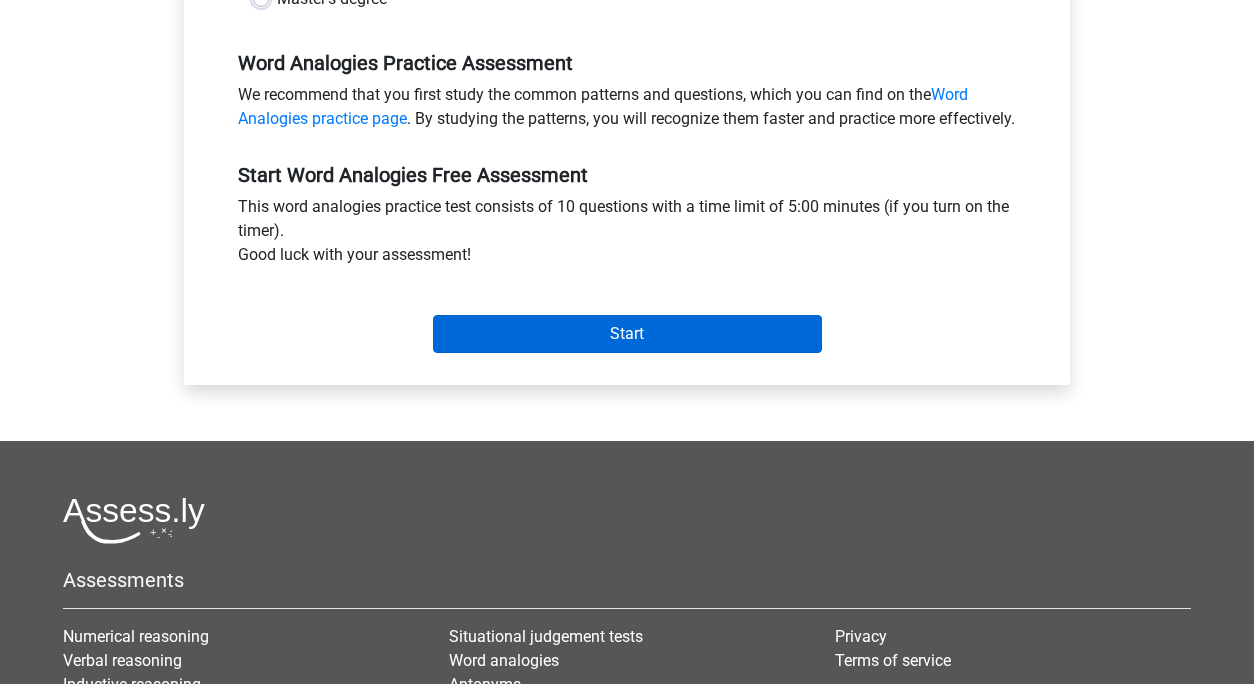 click on "Start" at bounding box center (627, 334) 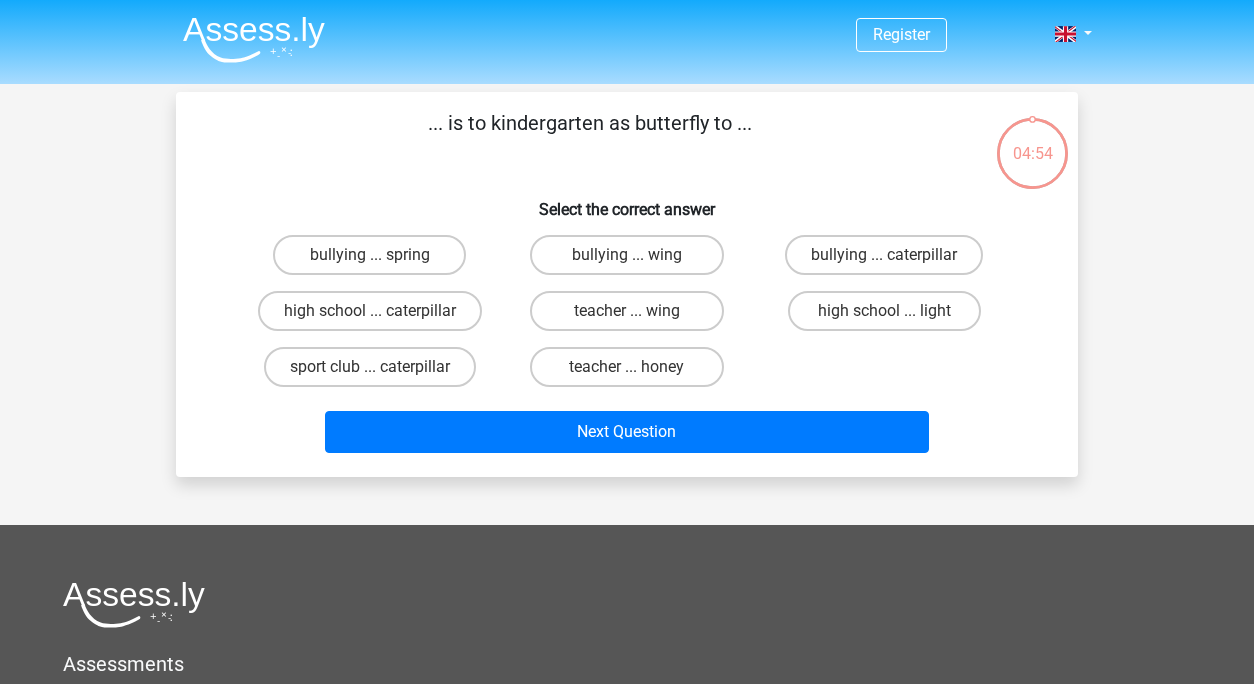 scroll, scrollTop: 0, scrollLeft: 0, axis: both 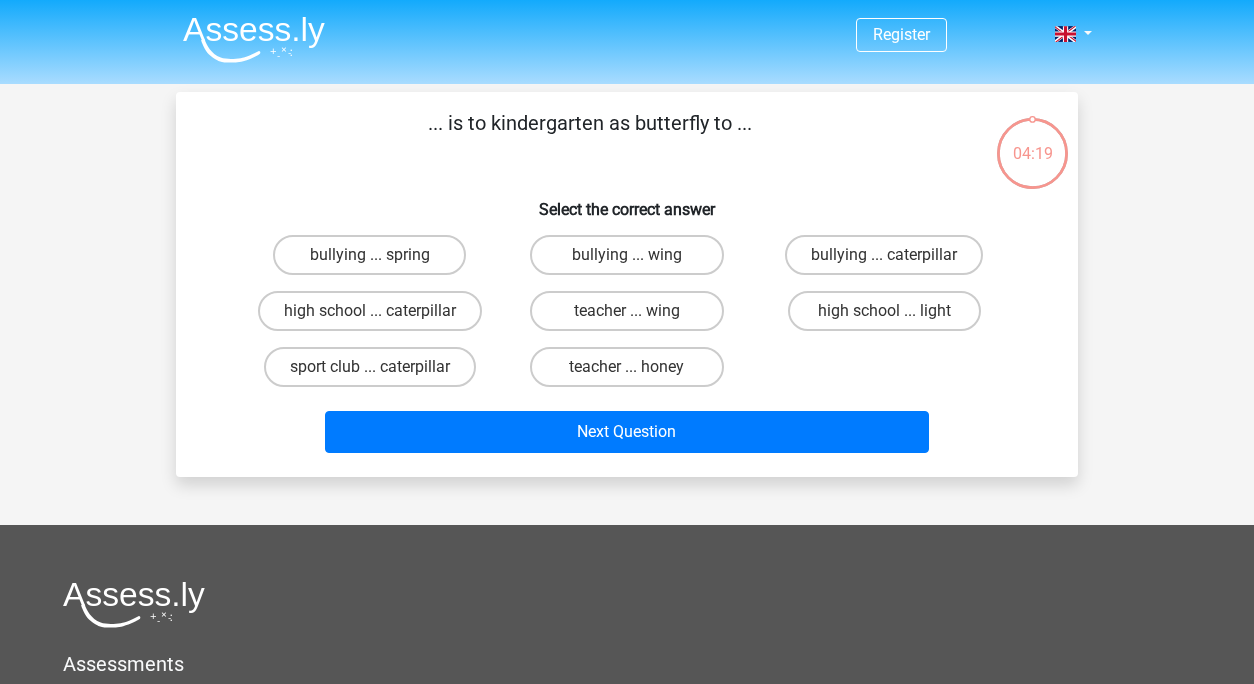click on "04:19" at bounding box center (1032, 141) 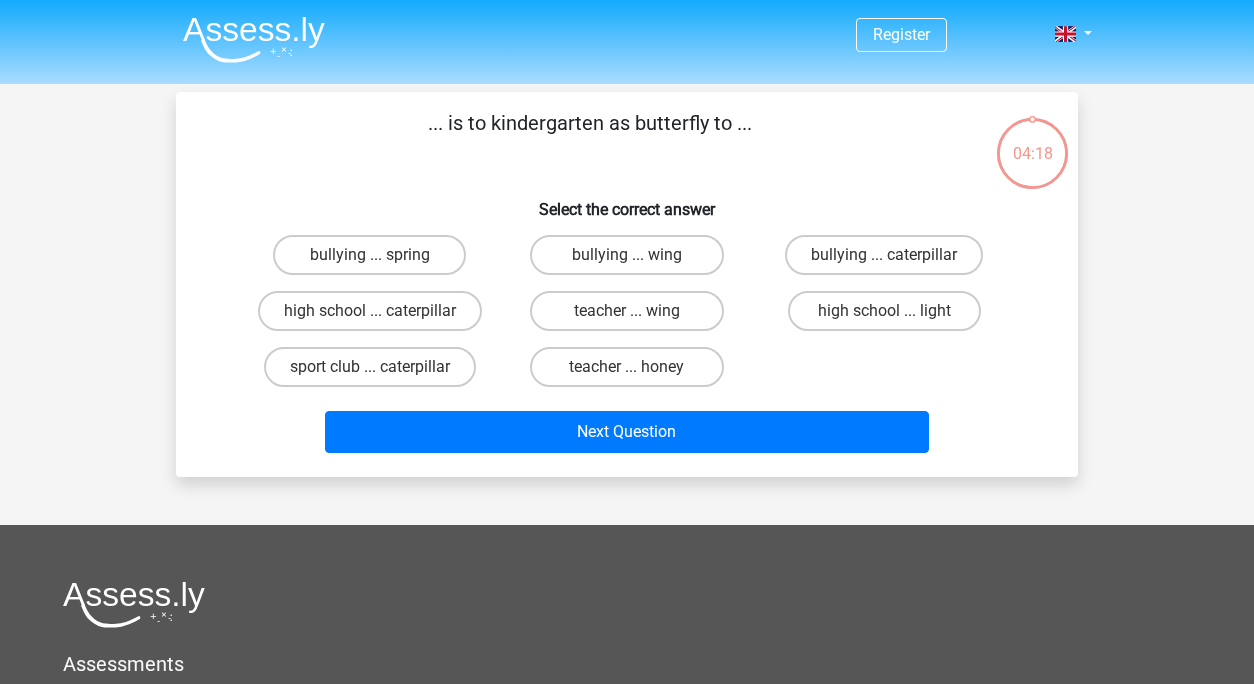 click on "04:18" at bounding box center [1032, 141] 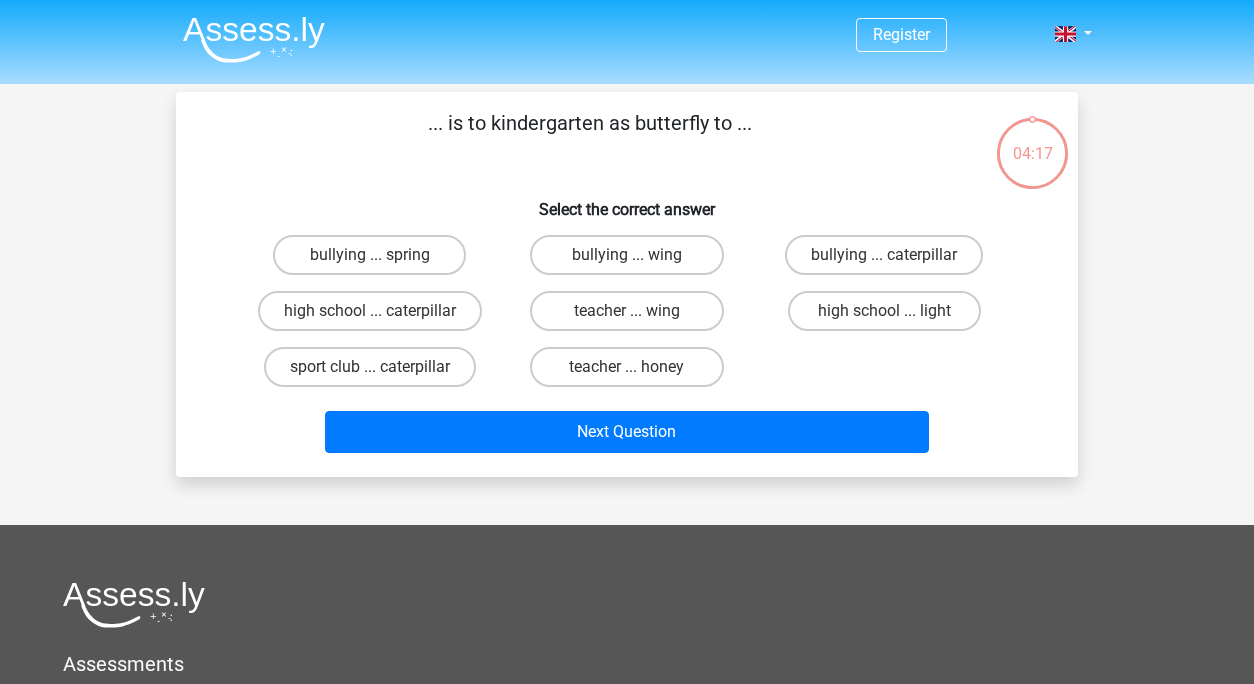scroll, scrollTop: 0, scrollLeft: 0, axis: both 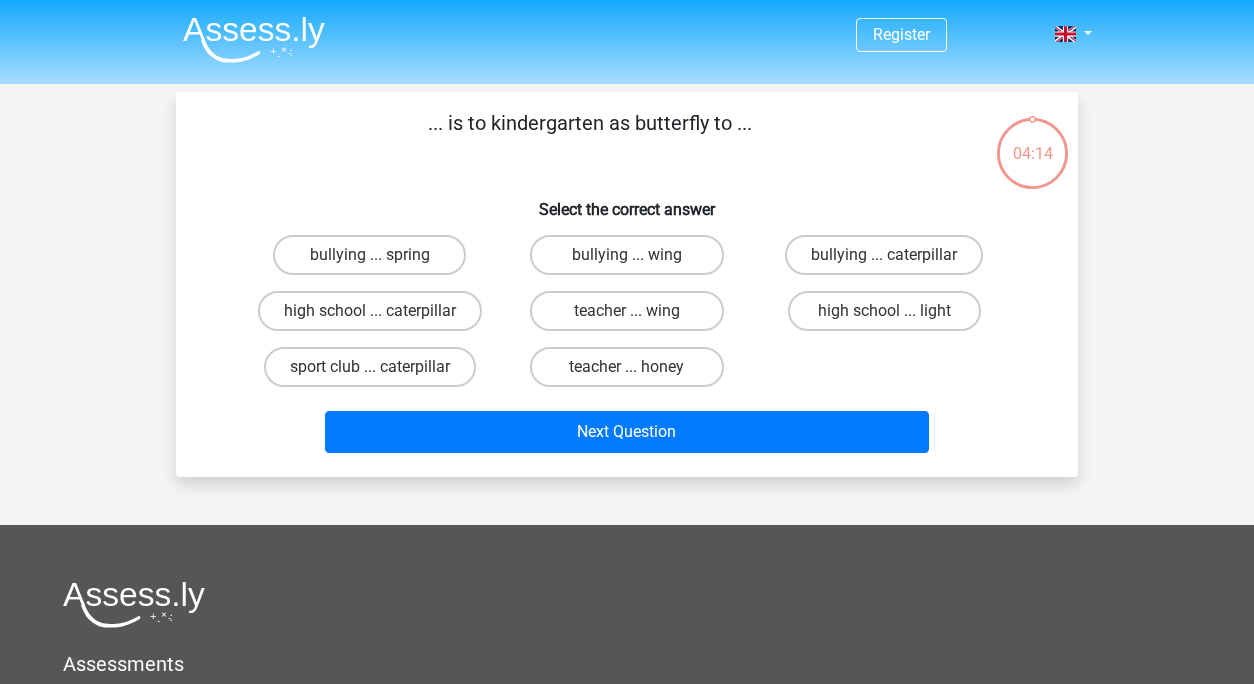 click on "04:14" at bounding box center [1032, 141] 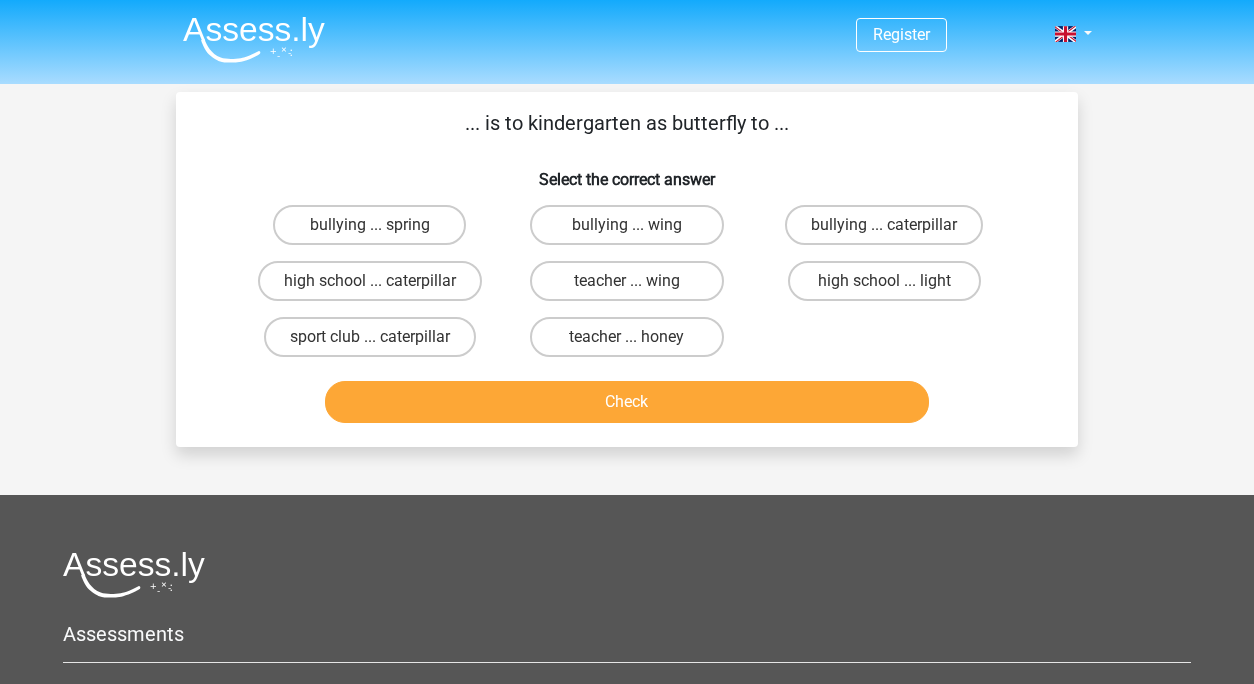 scroll, scrollTop: 0, scrollLeft: 0, axis: both 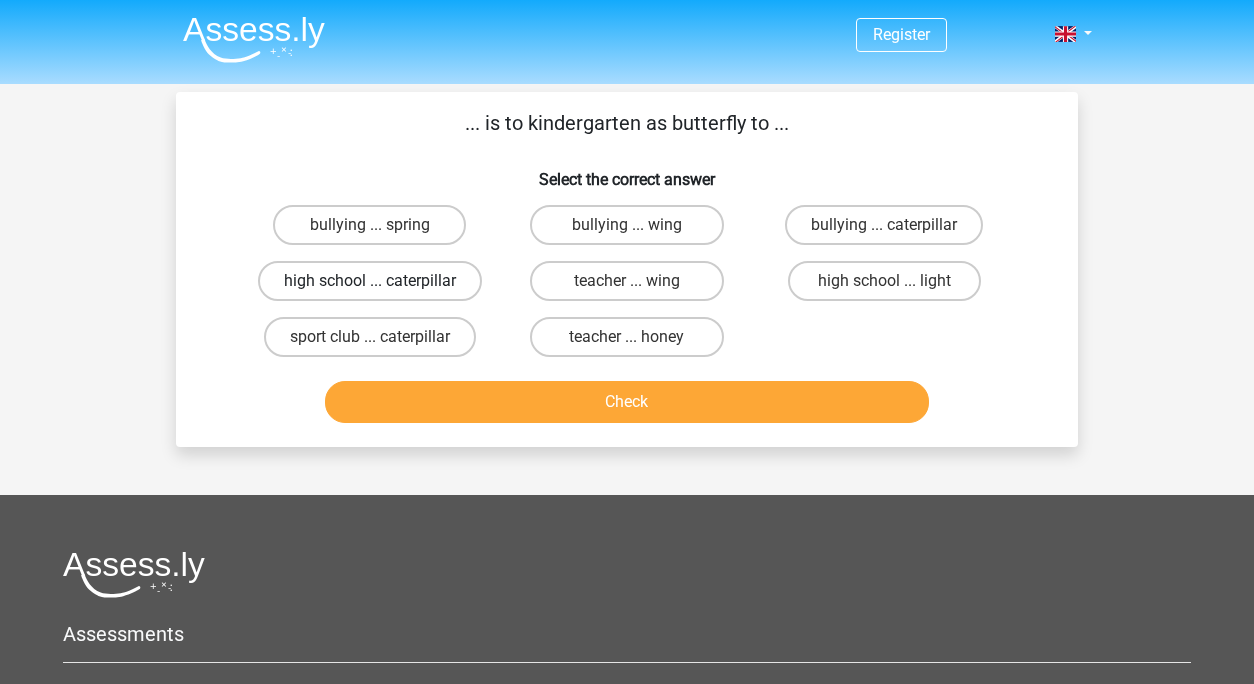 click on "high school ... caterpillar" at bounding box center [370, 281] 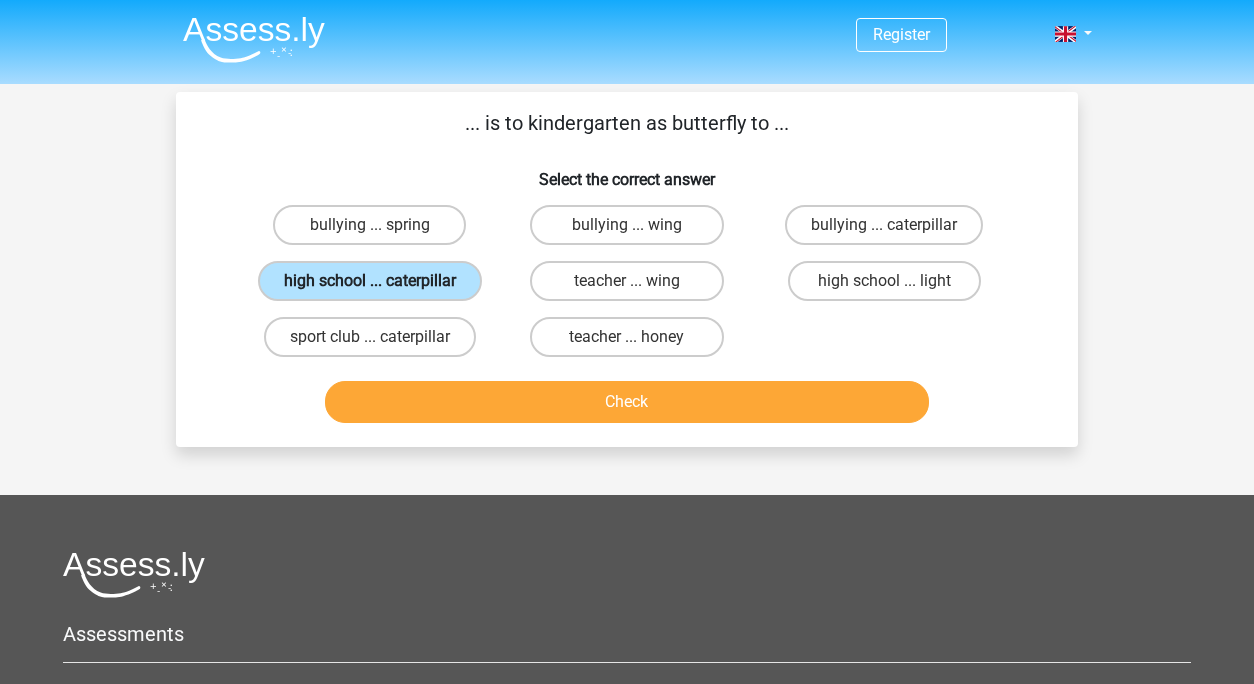 click on "high school ... caterpillar" at bounding box center [370, 281] 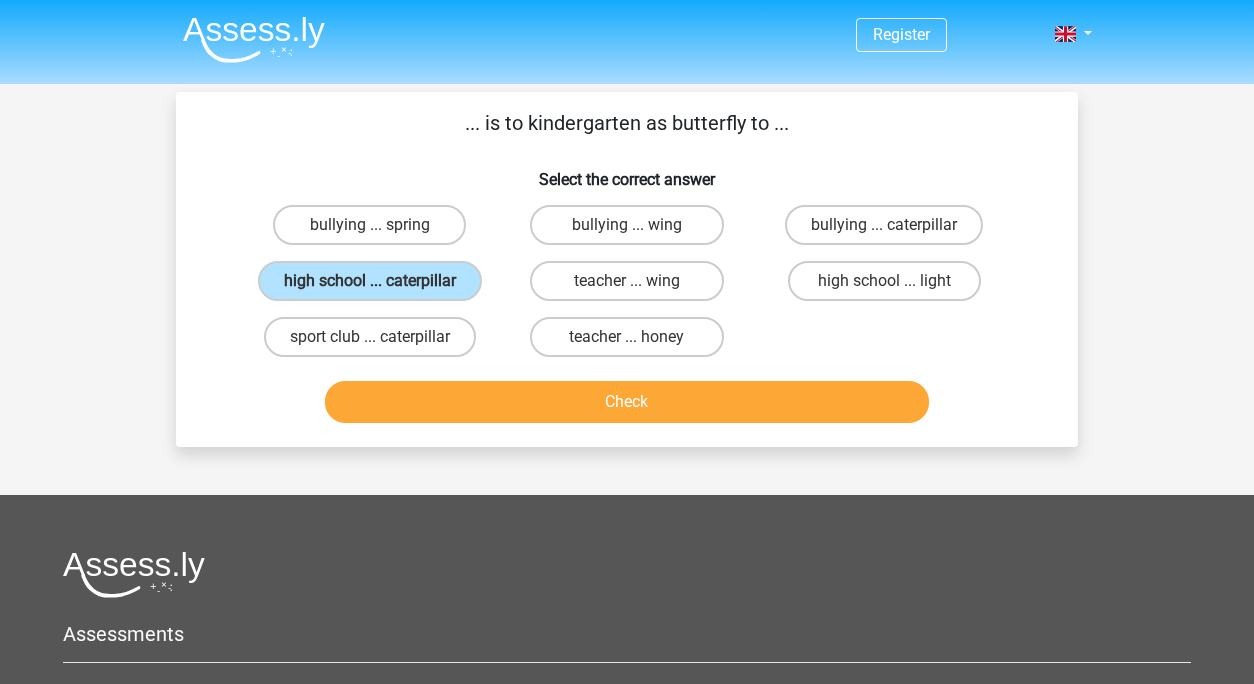 click on "Check" at bounding box center [627, 402] 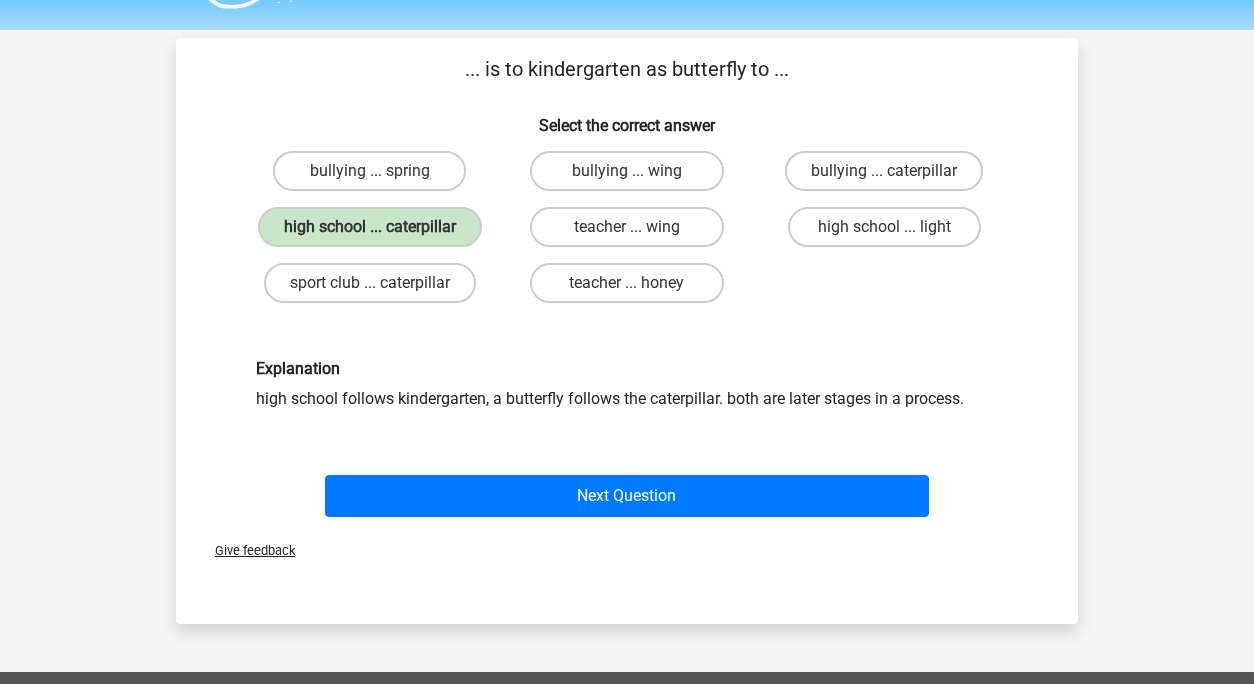 scroll, scrollTop: 58, scrollLeft: 0, axis: vertical 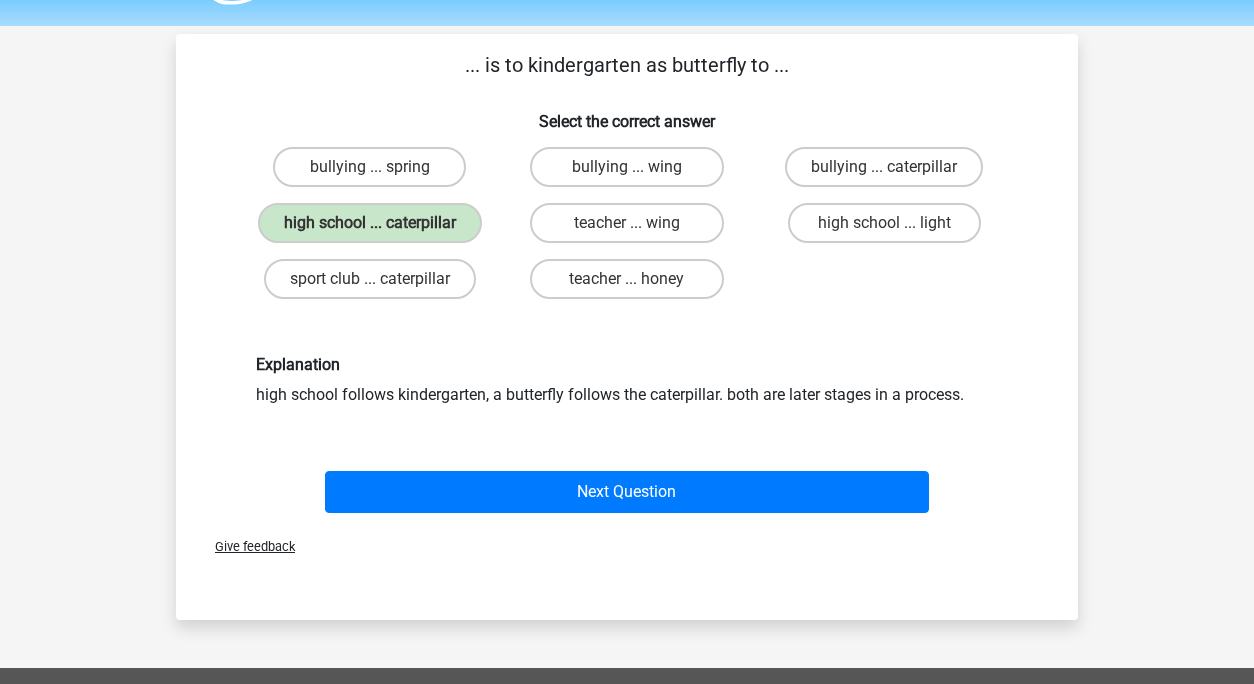 click on "Explanation
high school follows kindergarten, a butterfly follows the caterpillar. both are later stages in a process." at bounding box center [627, 380] 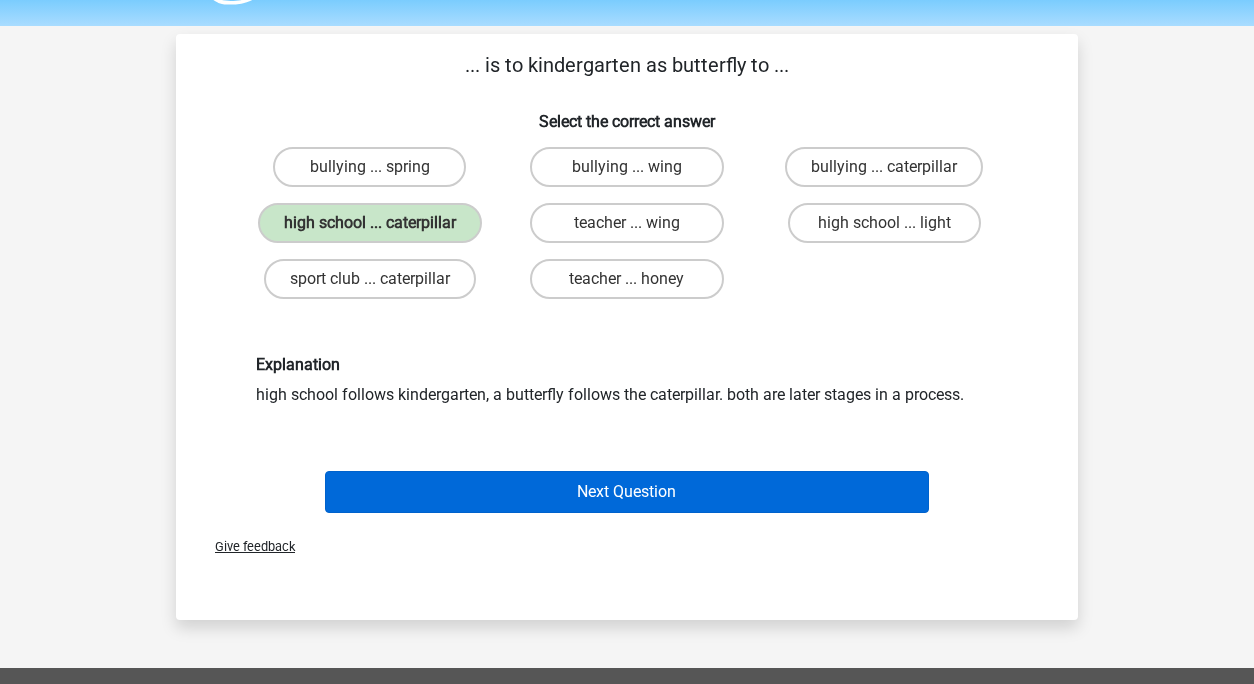 click on "Next Question" at bounding box center (627, 492) 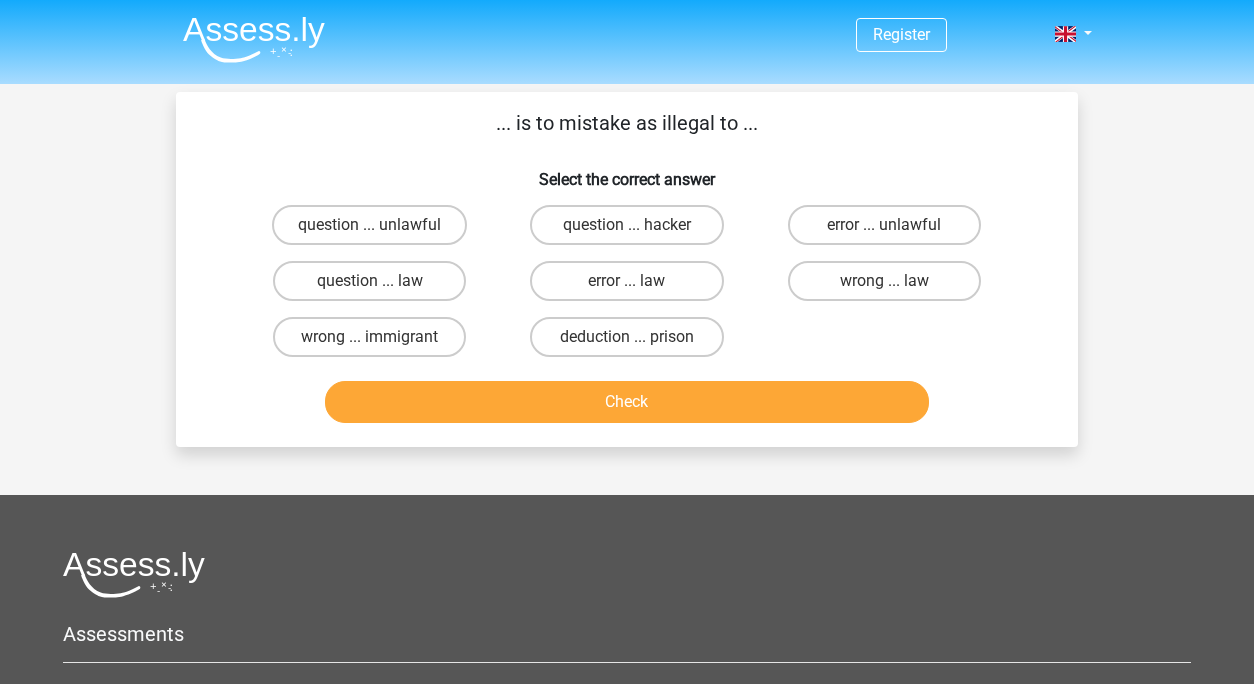 scroll, scrollTop: 0, scrollLeft: 0, axis: both 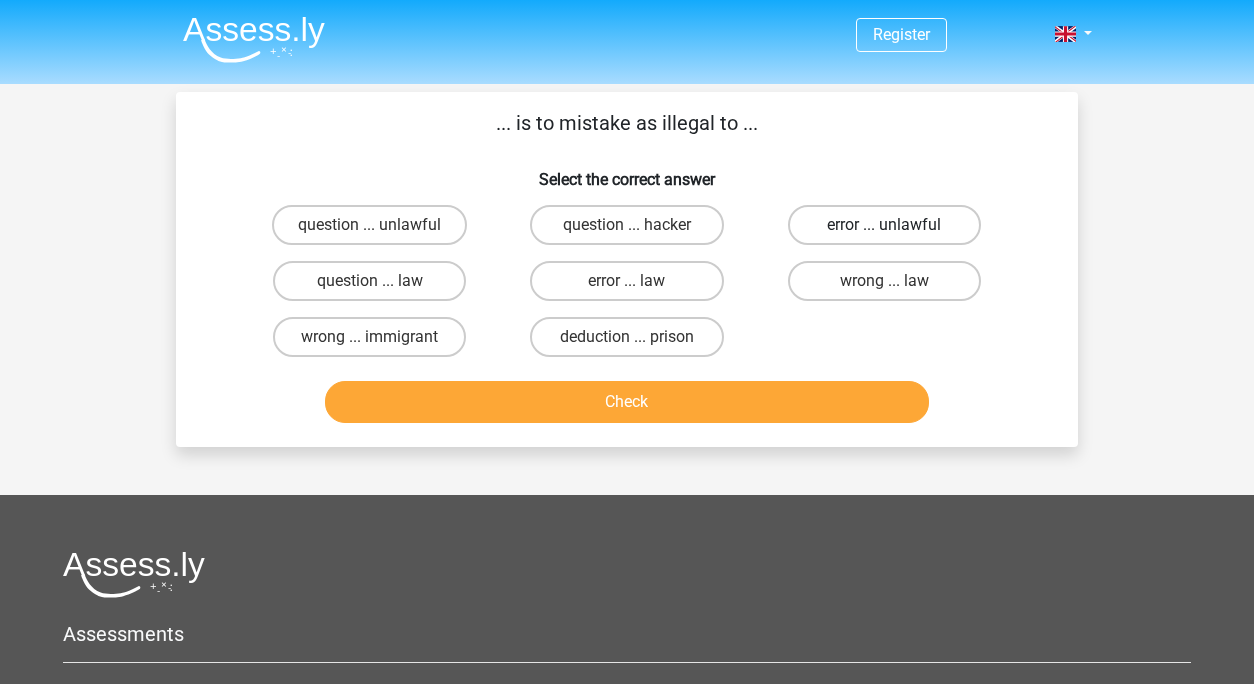 click on "error ... unlawful" at bounding box center (884, 225) 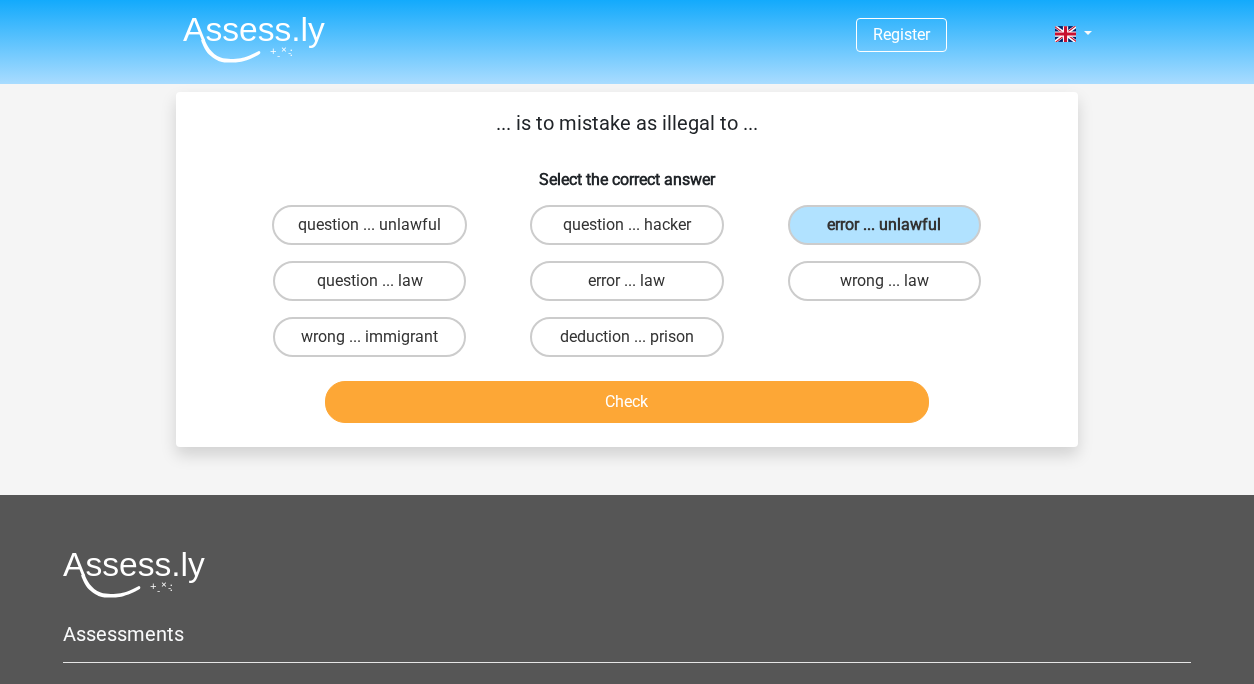 click on "... is to mistake as illegal to ..." at bounding box center [627, 123] 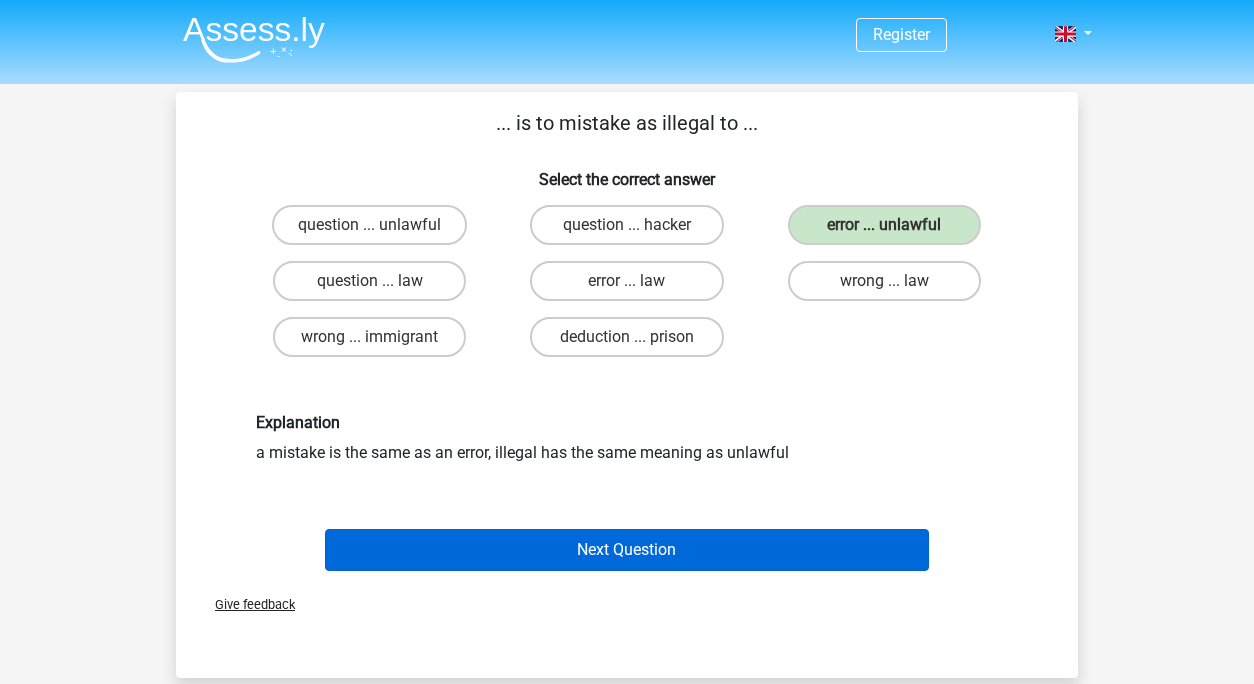 click on "Next Question" at bounding box center (627, 550) 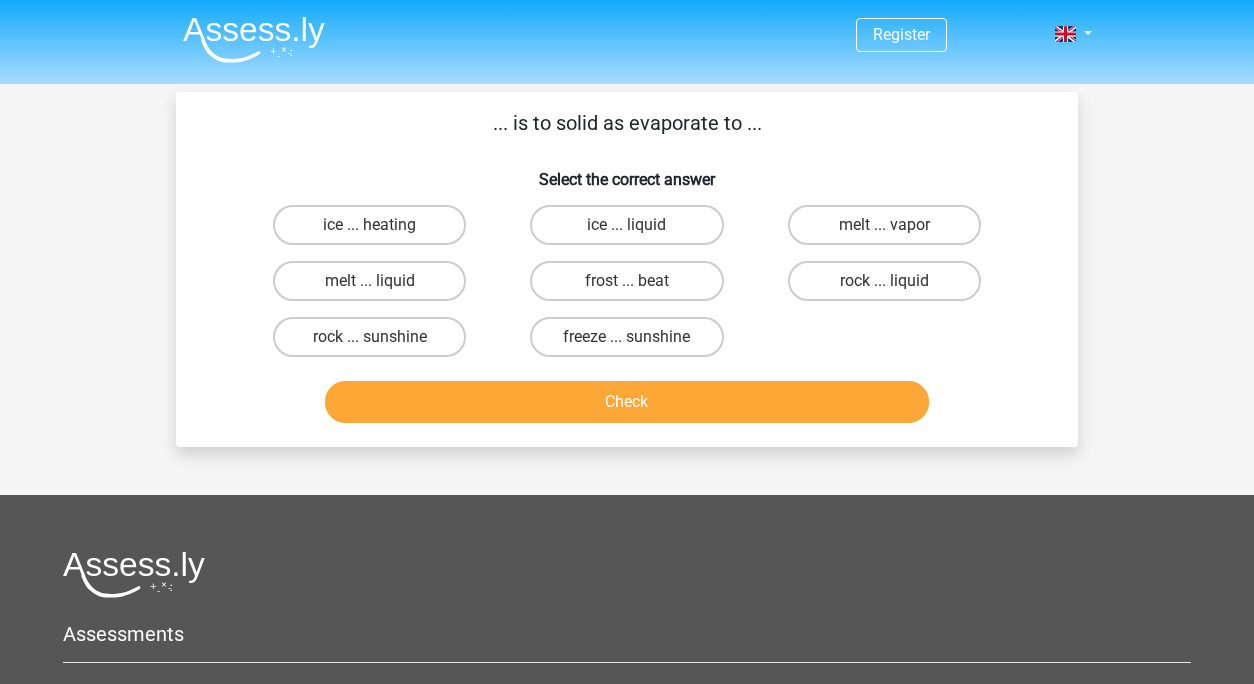 scroll, scrollTop: 0, scrollLeft: 0, axis: both 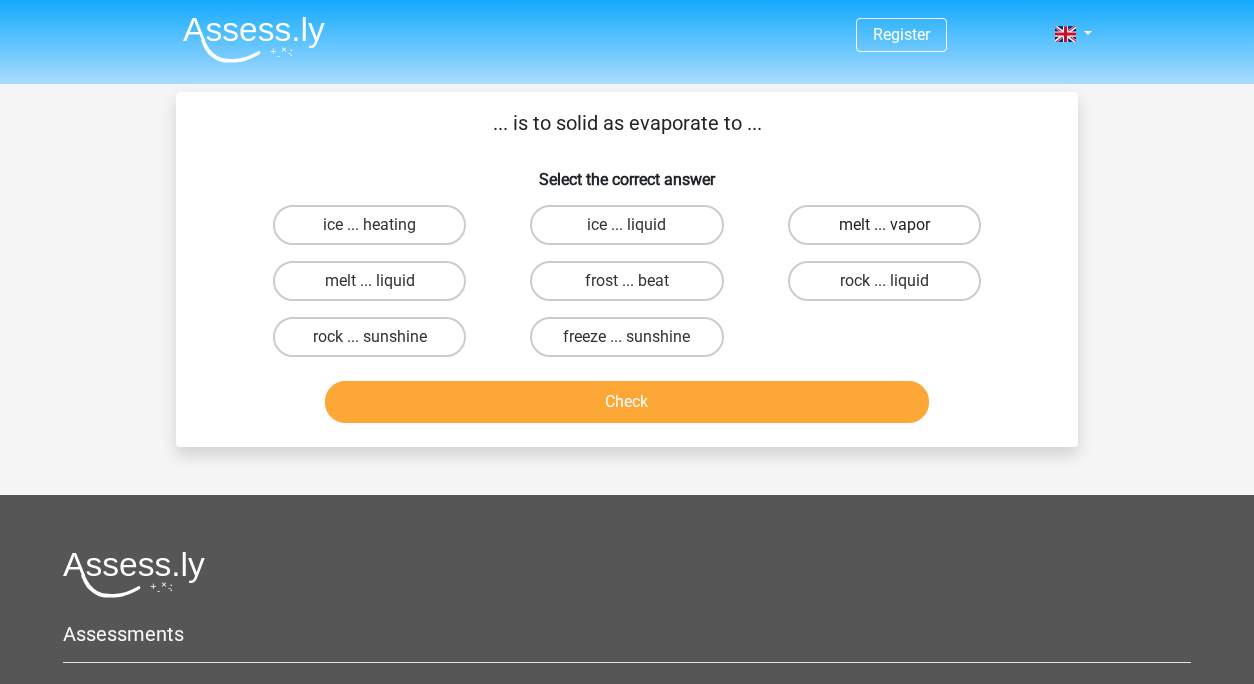click on "melt ... vapor" at bounding box center [884, 225] 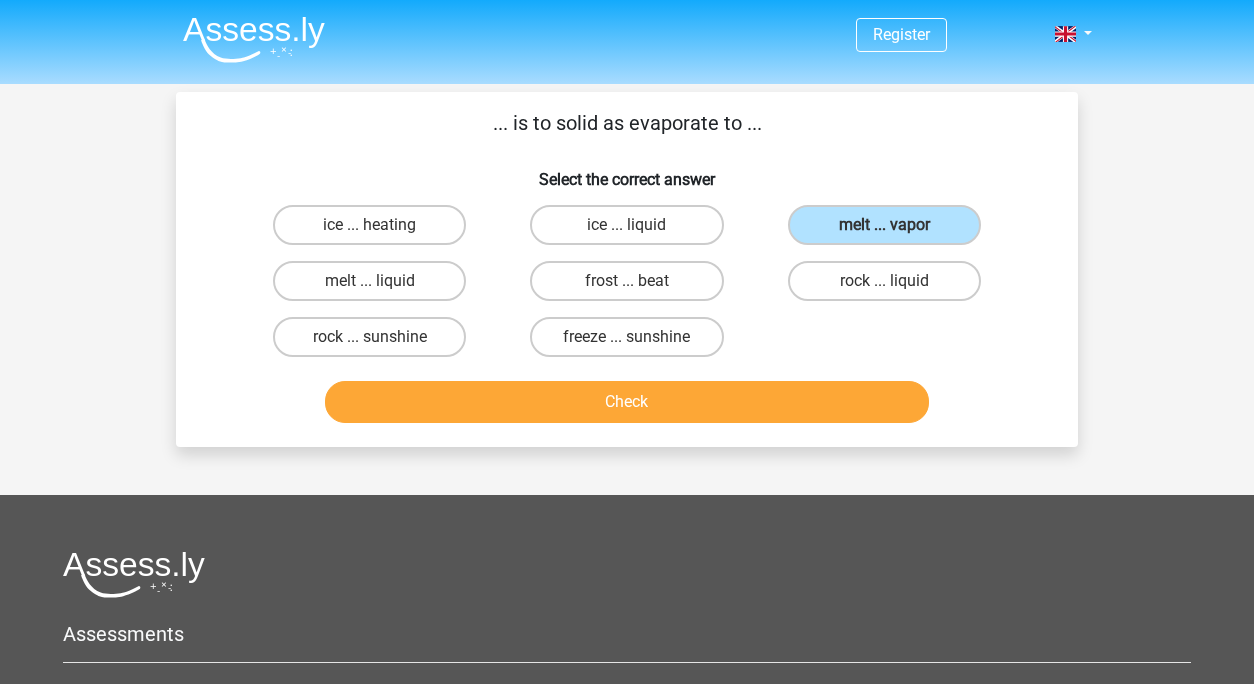 click on "Check" at bounding box center (627, 402) 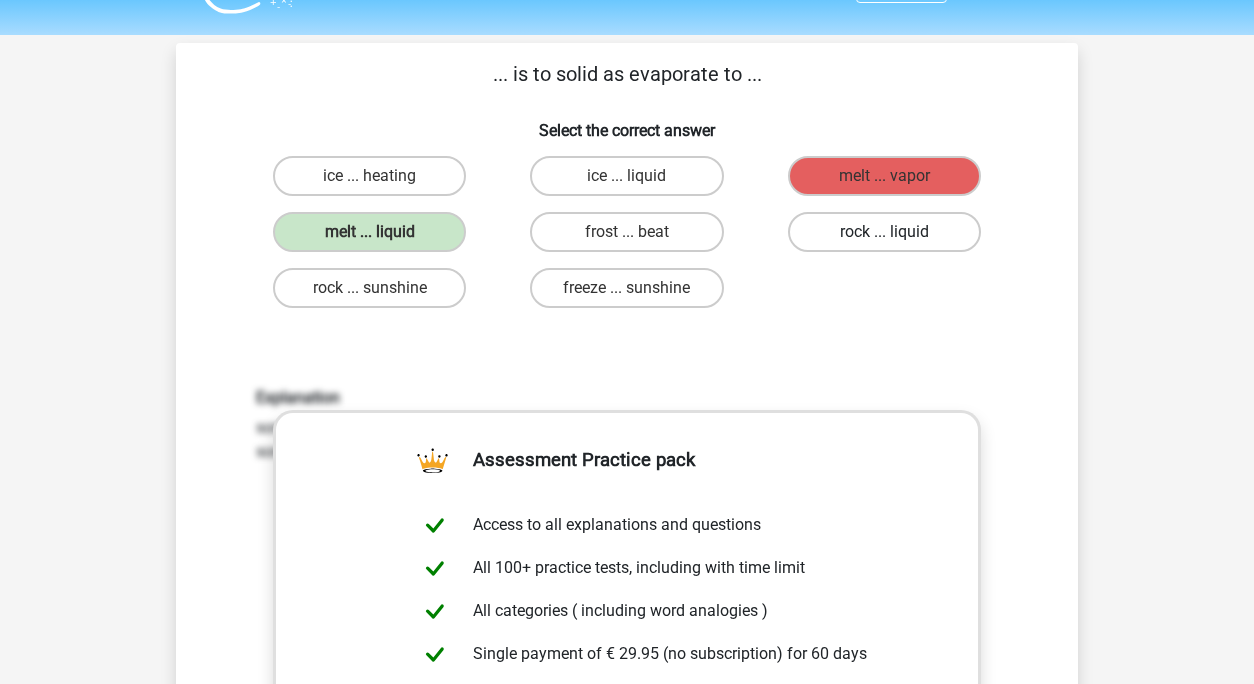 scroll, scrollTop: 56, scrollLeft: 0, axis: vertical 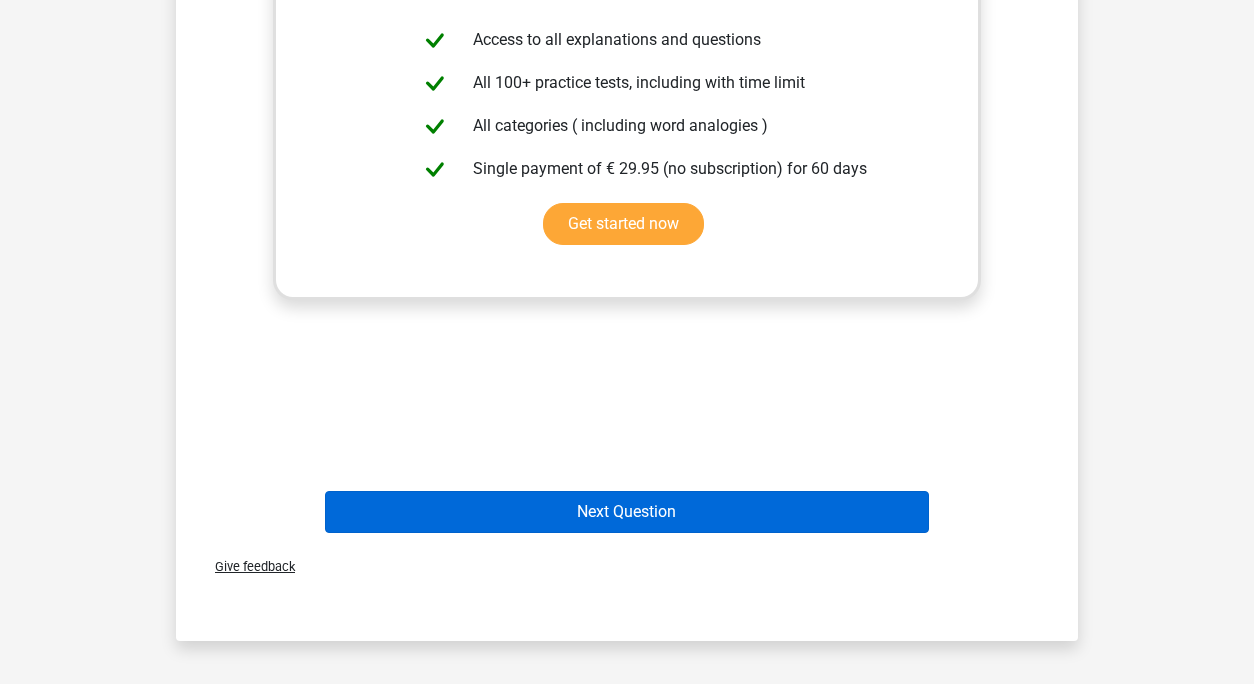 click on "Next Question" at bounding box center (627, 512) 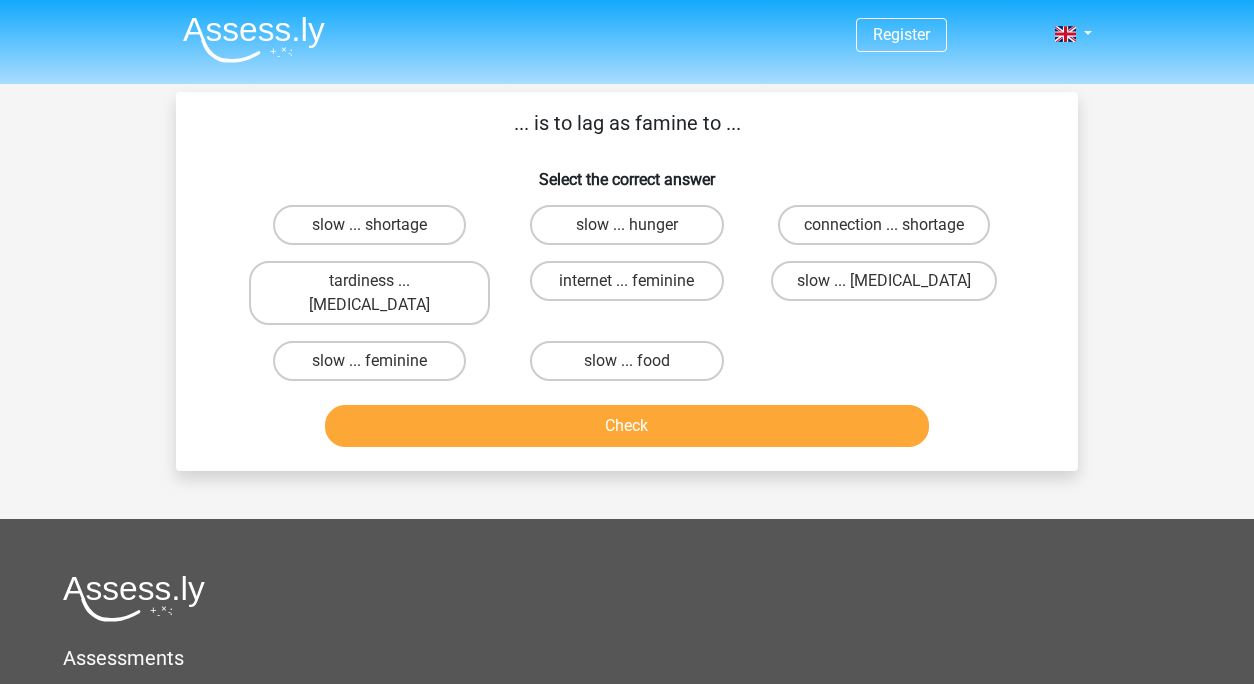 scroll, scrollTop: 0, scrollLeft: 0, axis: both 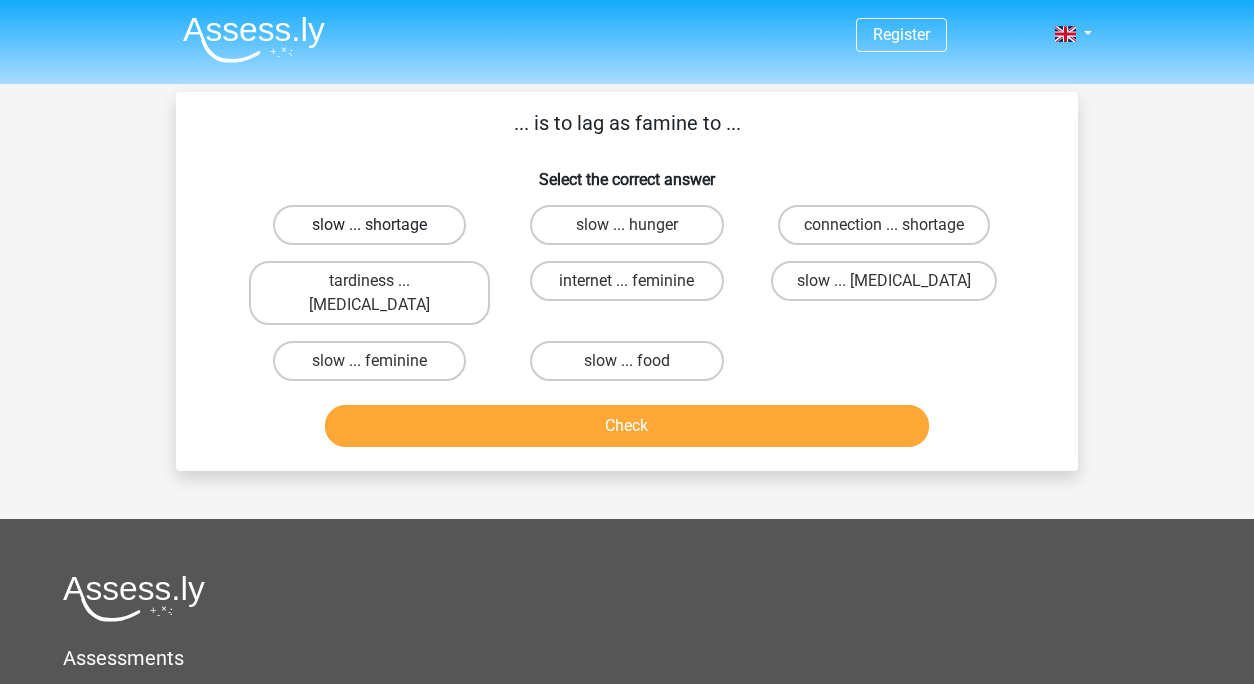 click on "slow ... shortage" at bounding box center [369, 225] 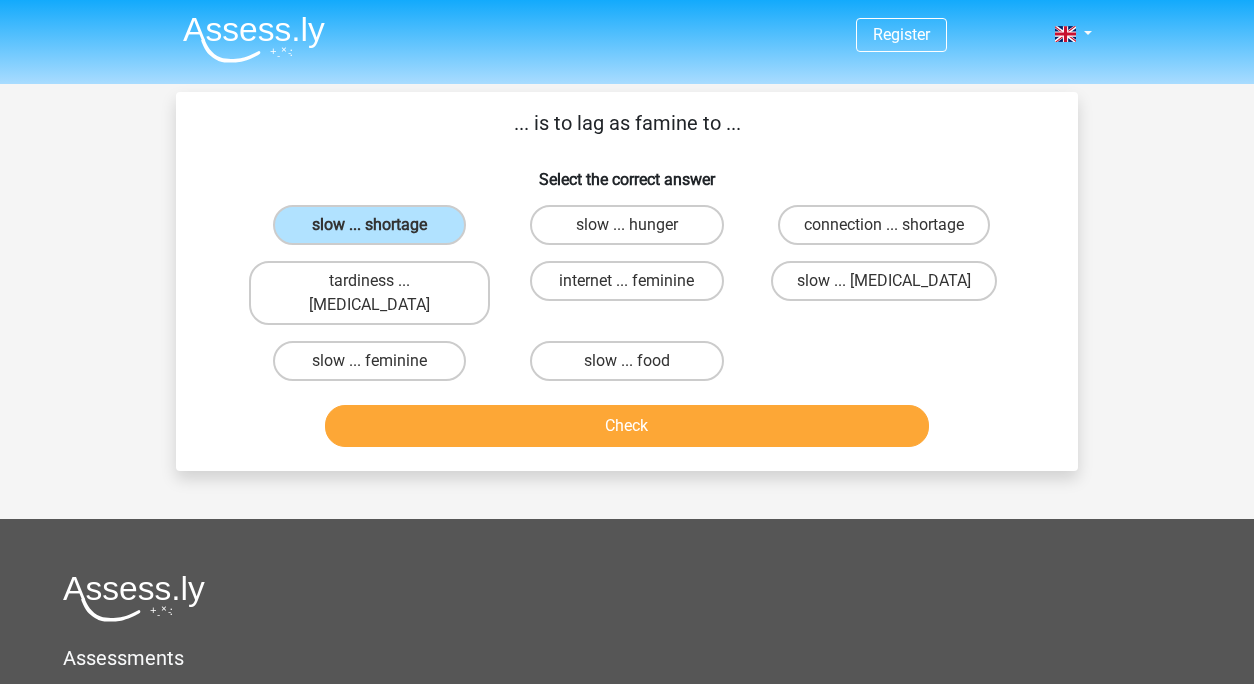 click on "Check" at bounding box center [627, 426] 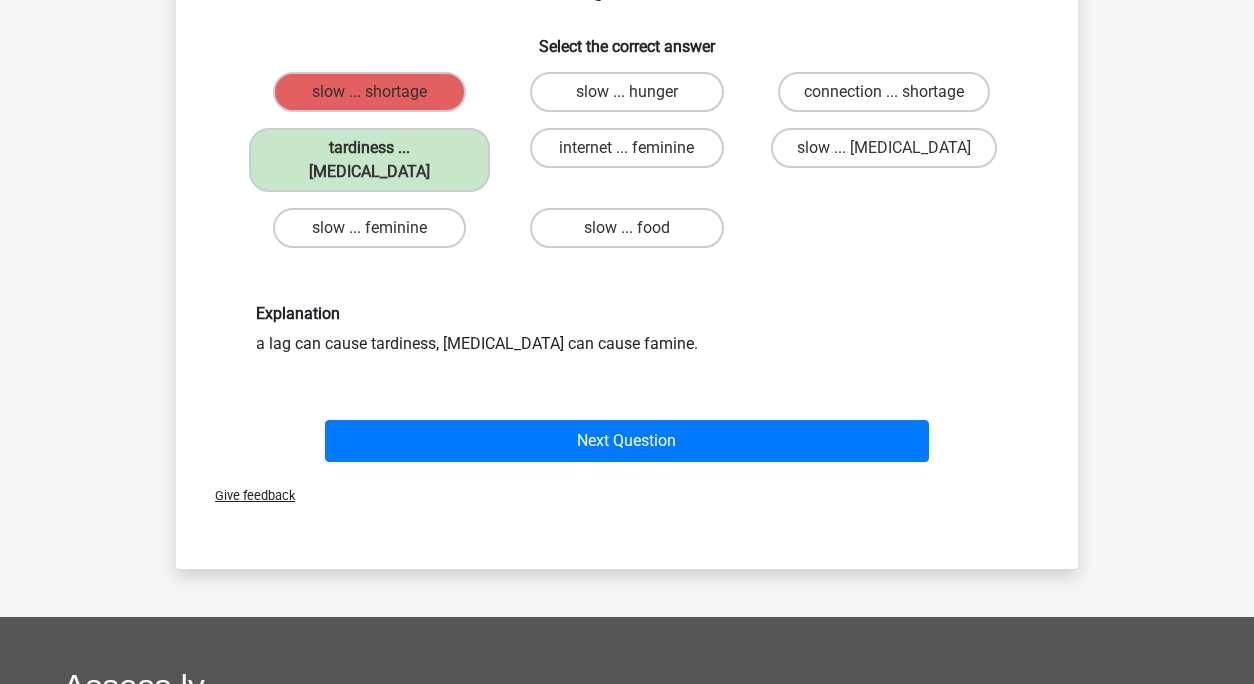 scroll, scrollTop: 138, scrollLeft: 0, axis: vertical 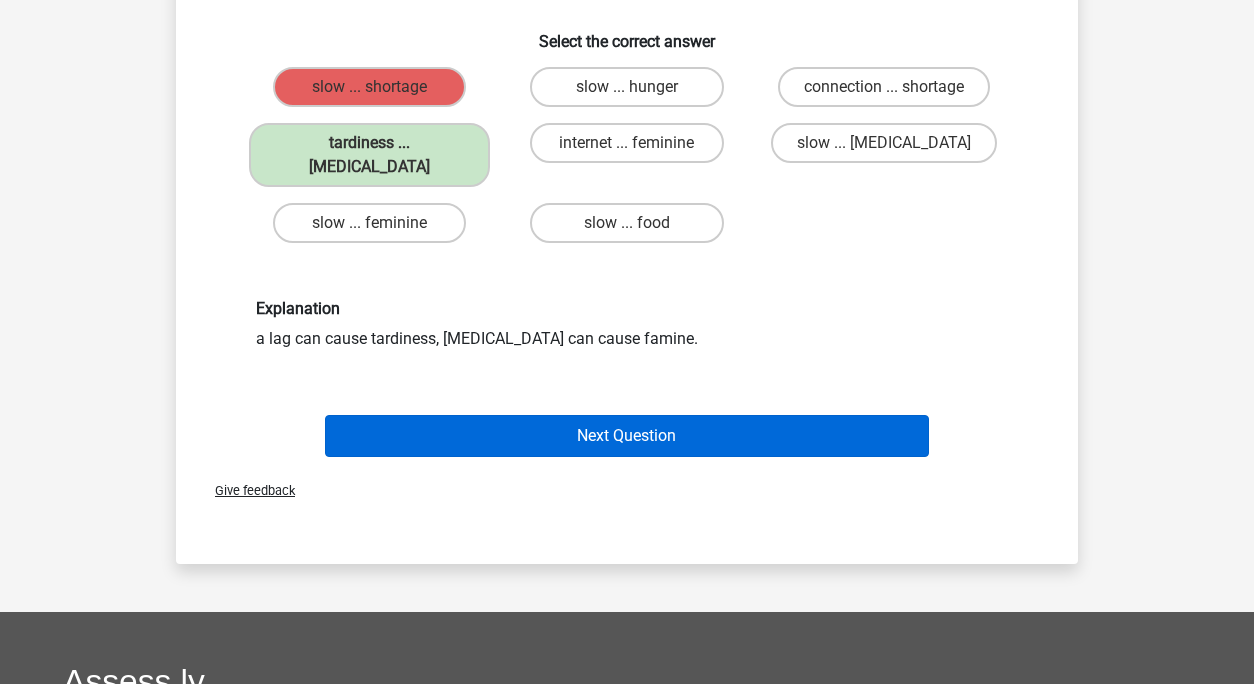 click on "Next Question" at bounding box center (627, 436) 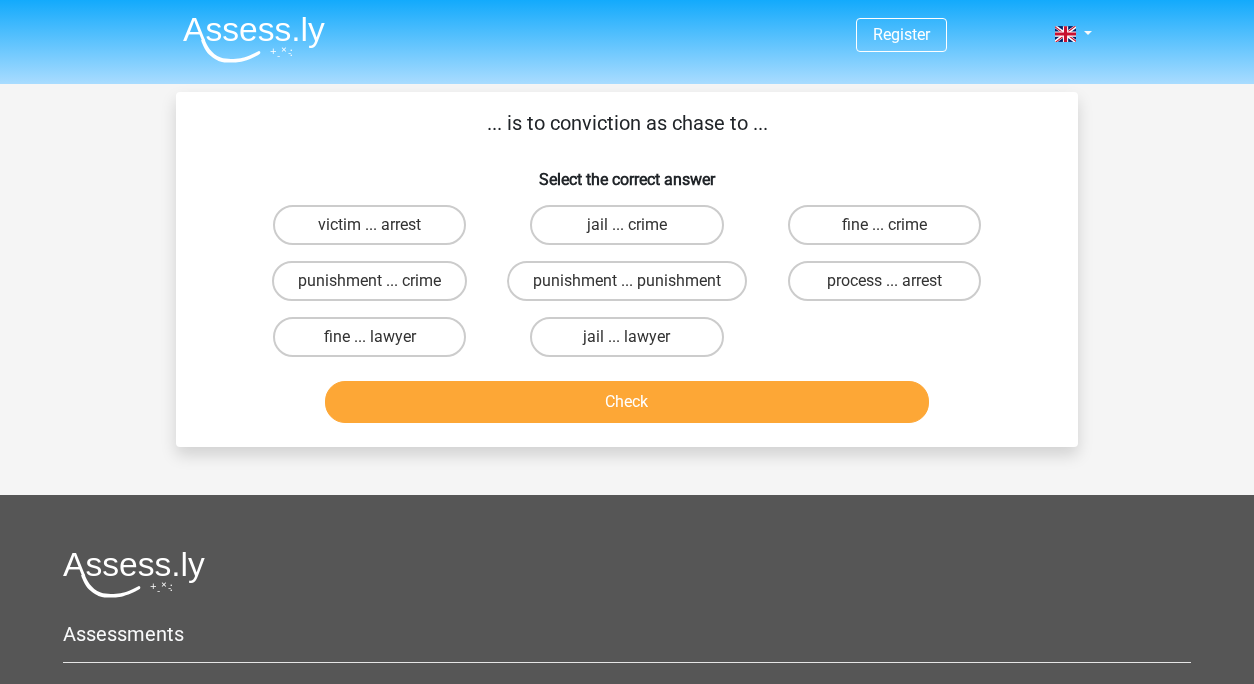 scroll, scrollTop: 0, scrollLeft: 0, axis: both 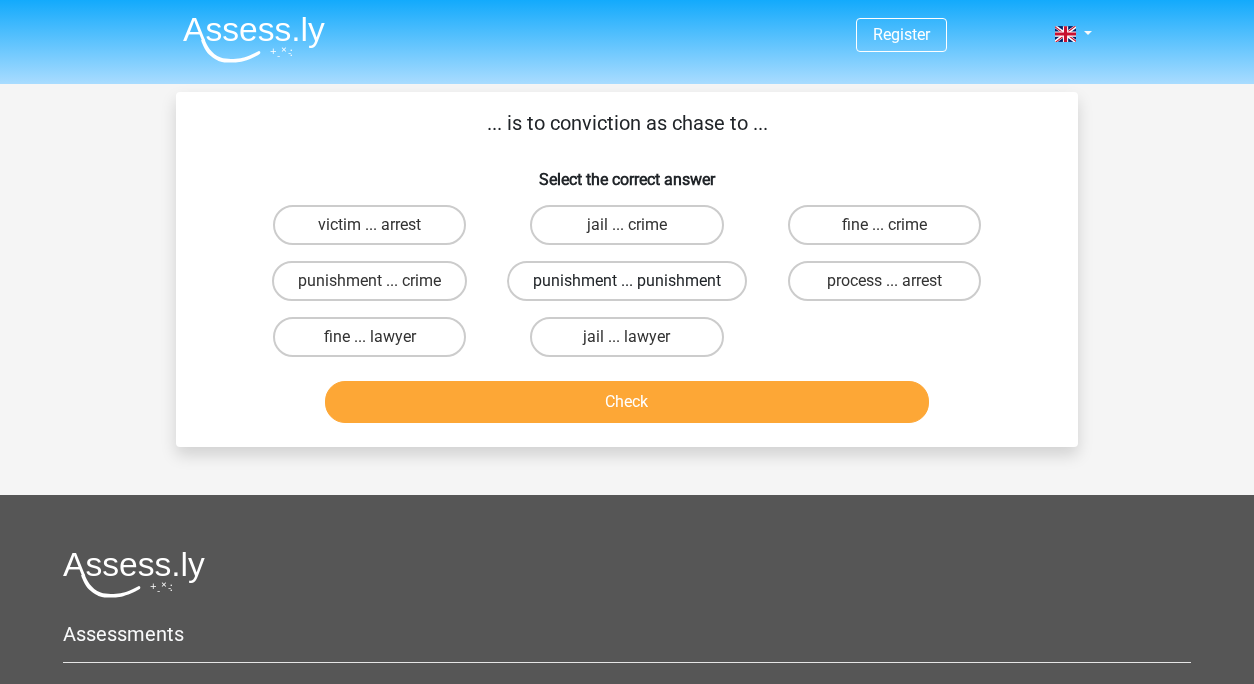 click on "punishment ... punishment" at bounding box center (627, 281) 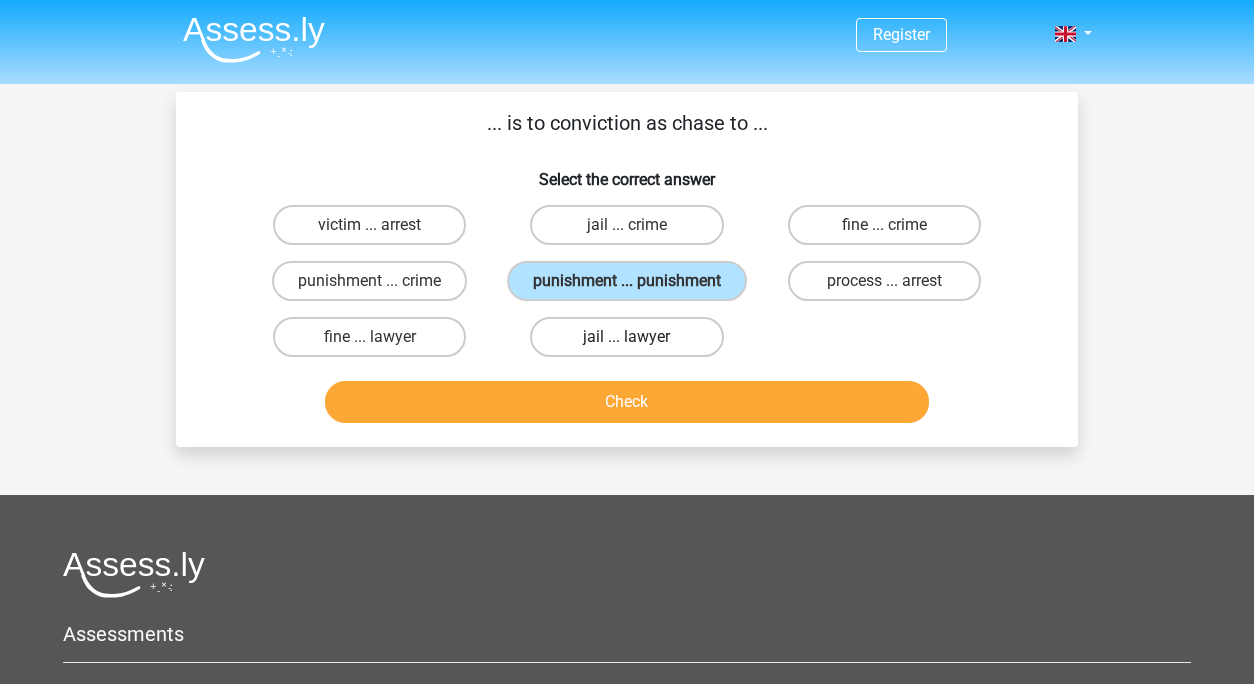 click on "jail ... lawyer" at bounding box center [626, 337] 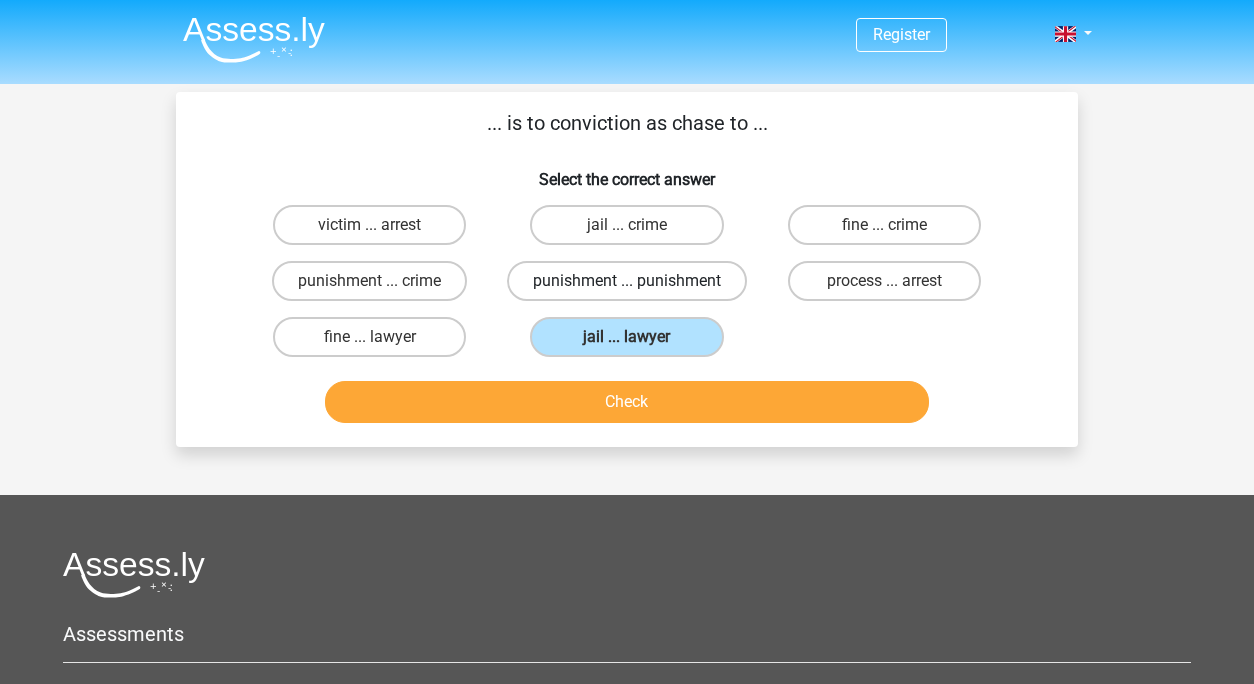 click on "punishment ... punishment" at bounding box center (627, 281) 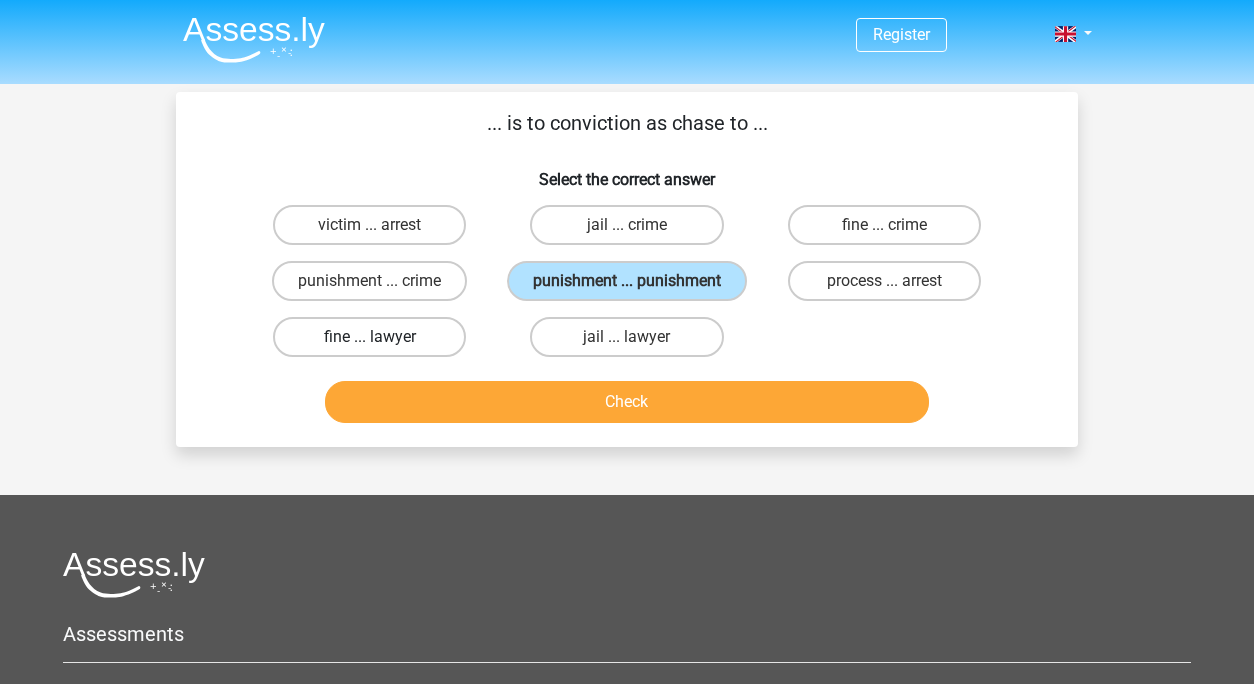 click on "fine ... lawyer" at bounding box center [369, 337] 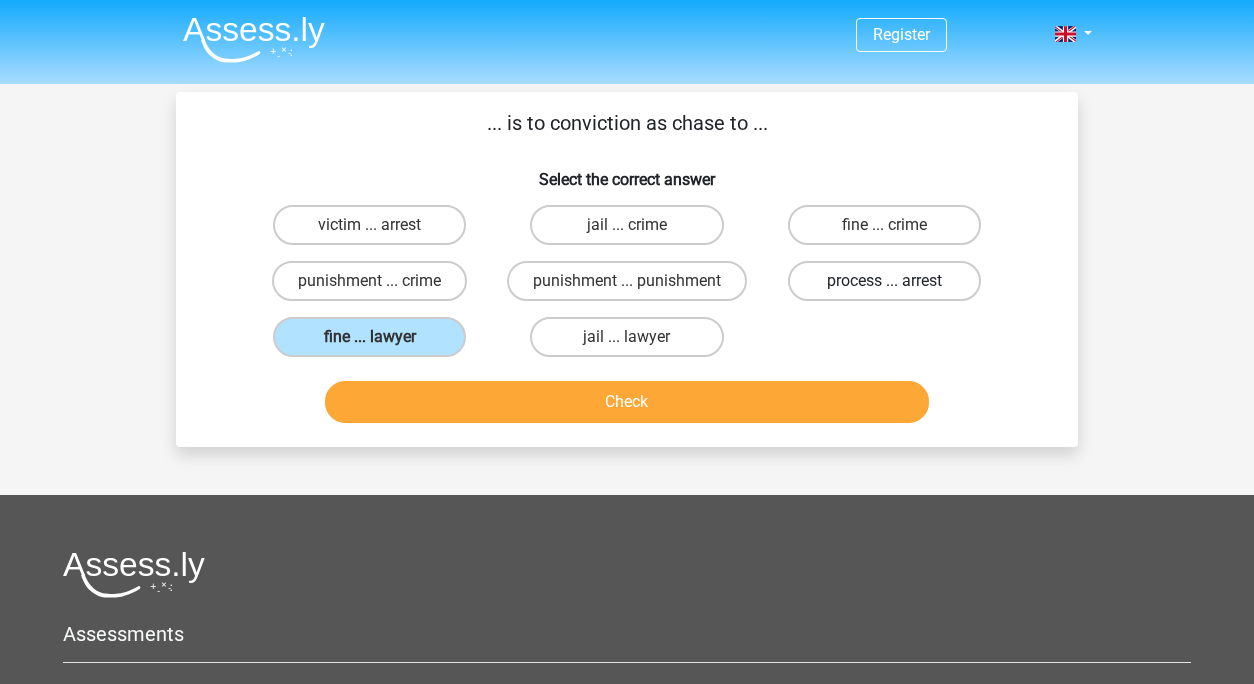 click on "process ... arrest" at bounding box center [884, 281] 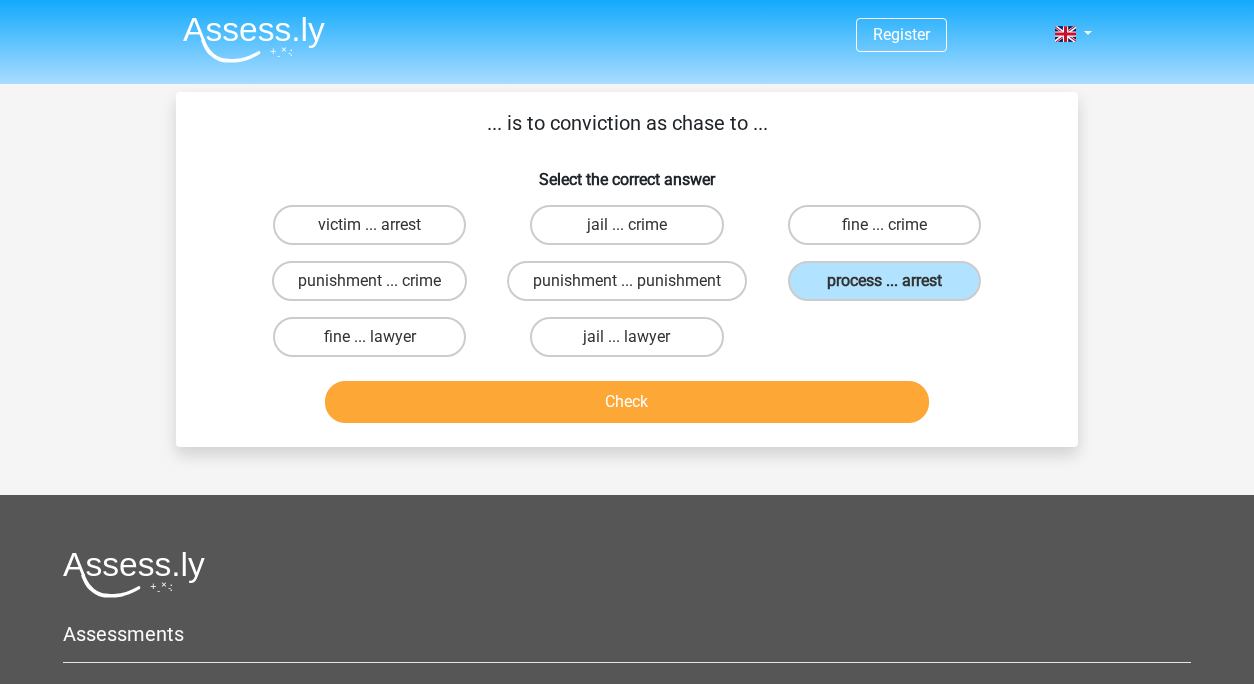 click on "Check" at bounding box center [627, 402] 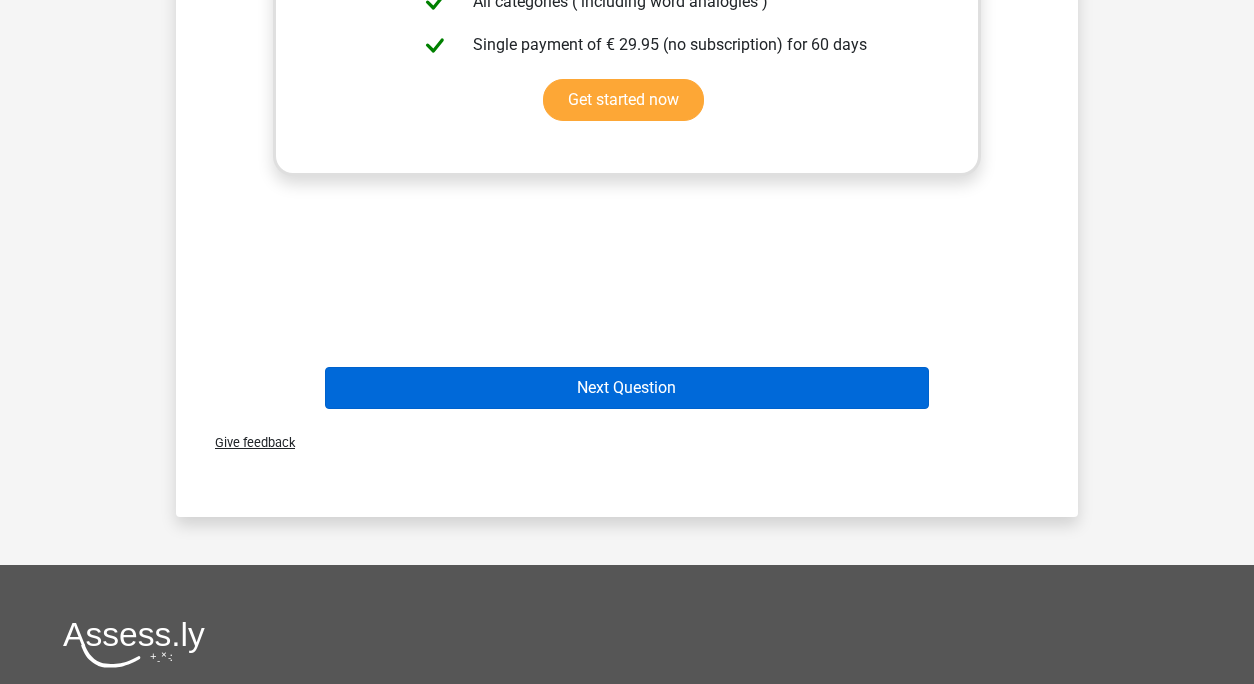 click on "Next Question" at bounding box center (627, 388) 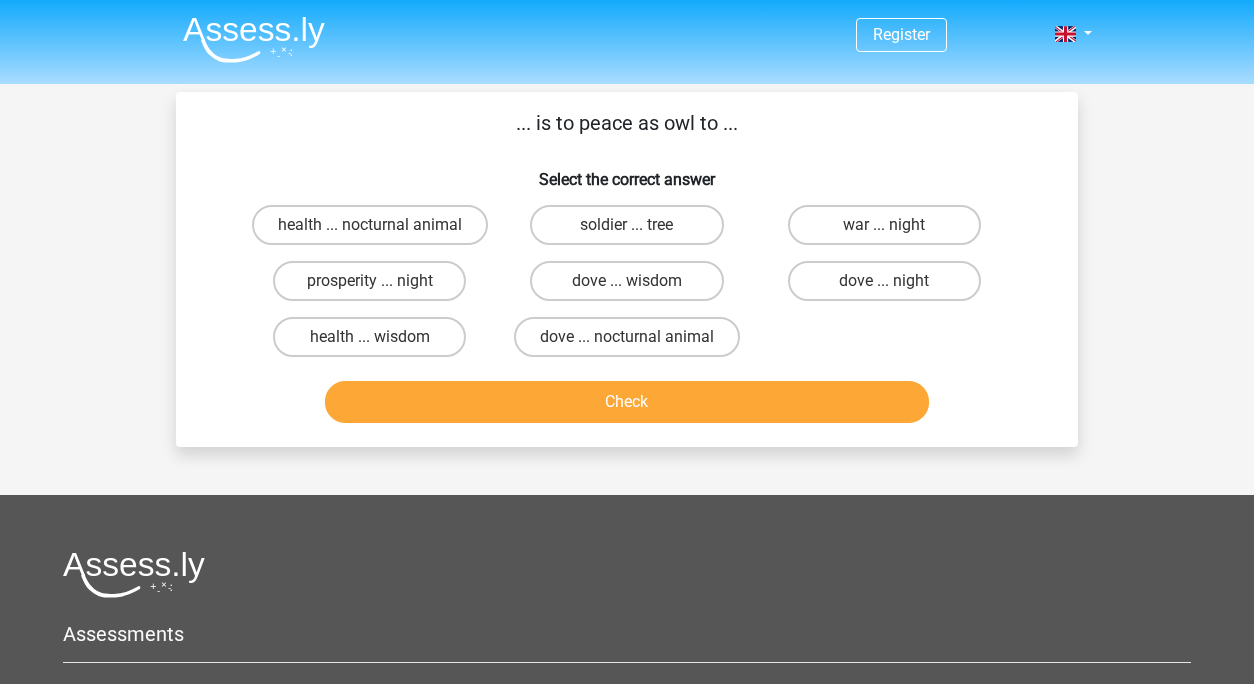 scroll, scrollTop: 0, scrollLeft: 0, axis: both 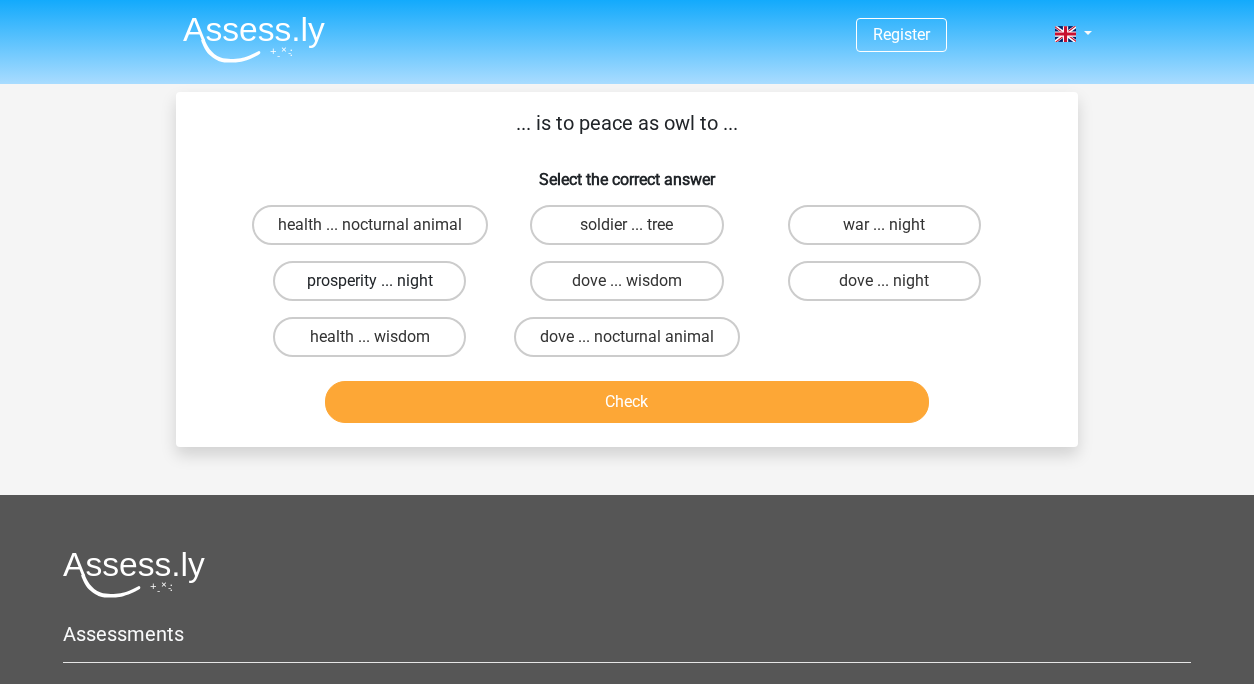 click on "prosperity ... night" at bounding box center (369, 281) 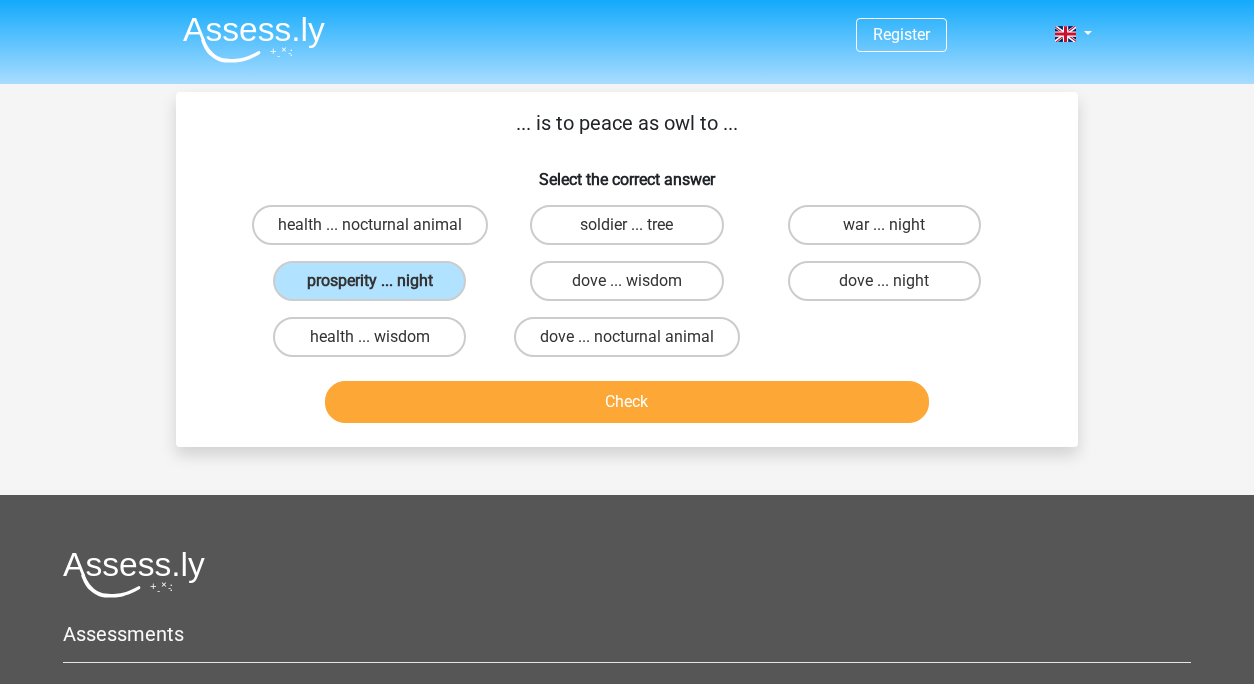 click on "Check" at bounding box center (627, 402) 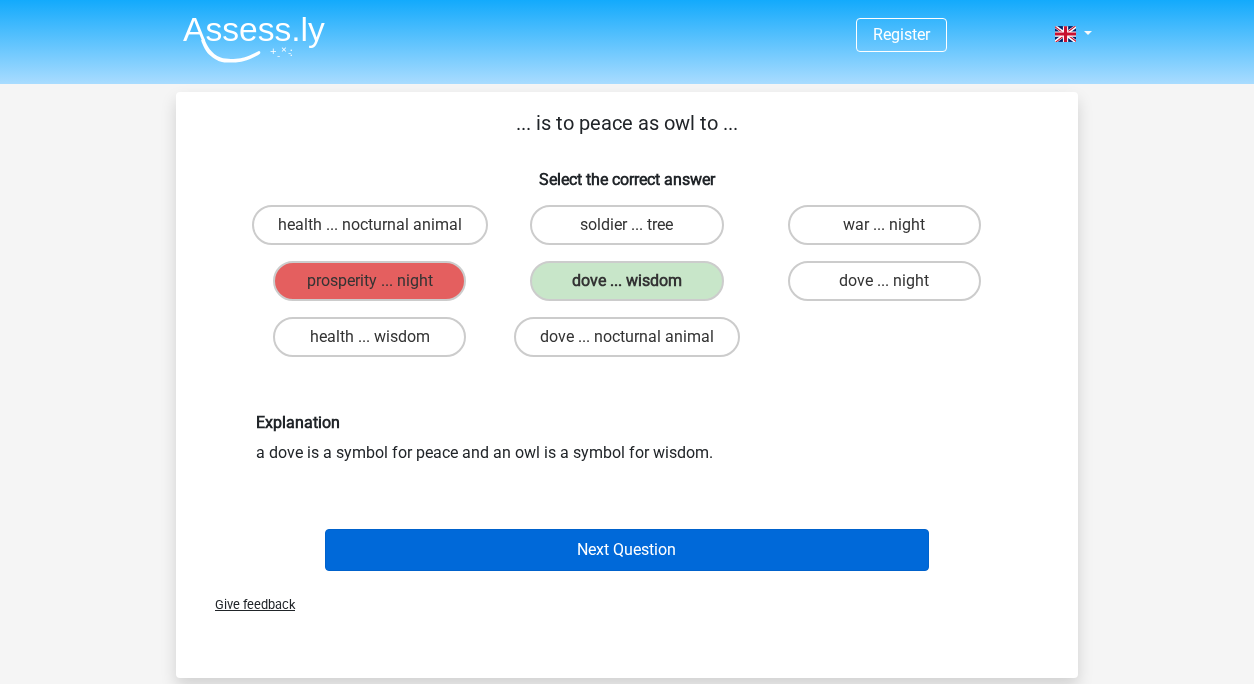 click on "Next Question" at bounding box center (627, 550) 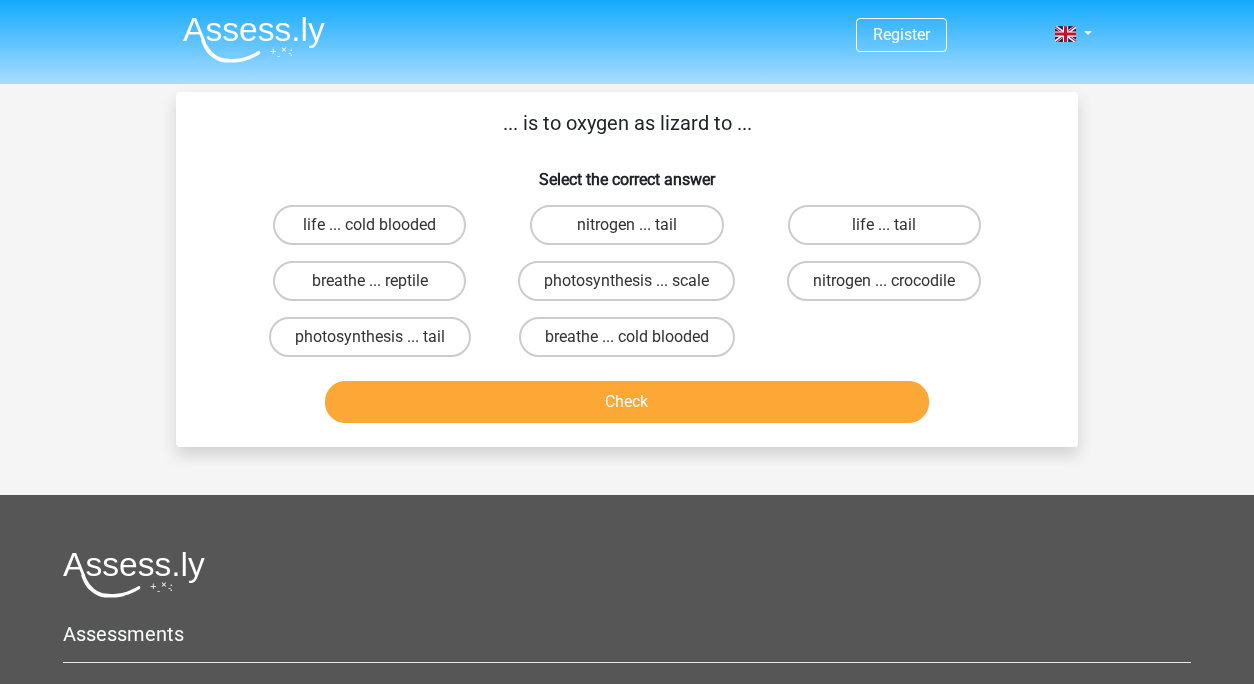 scroll, scrollTop: 0, scrollLeft: 0, axis: both 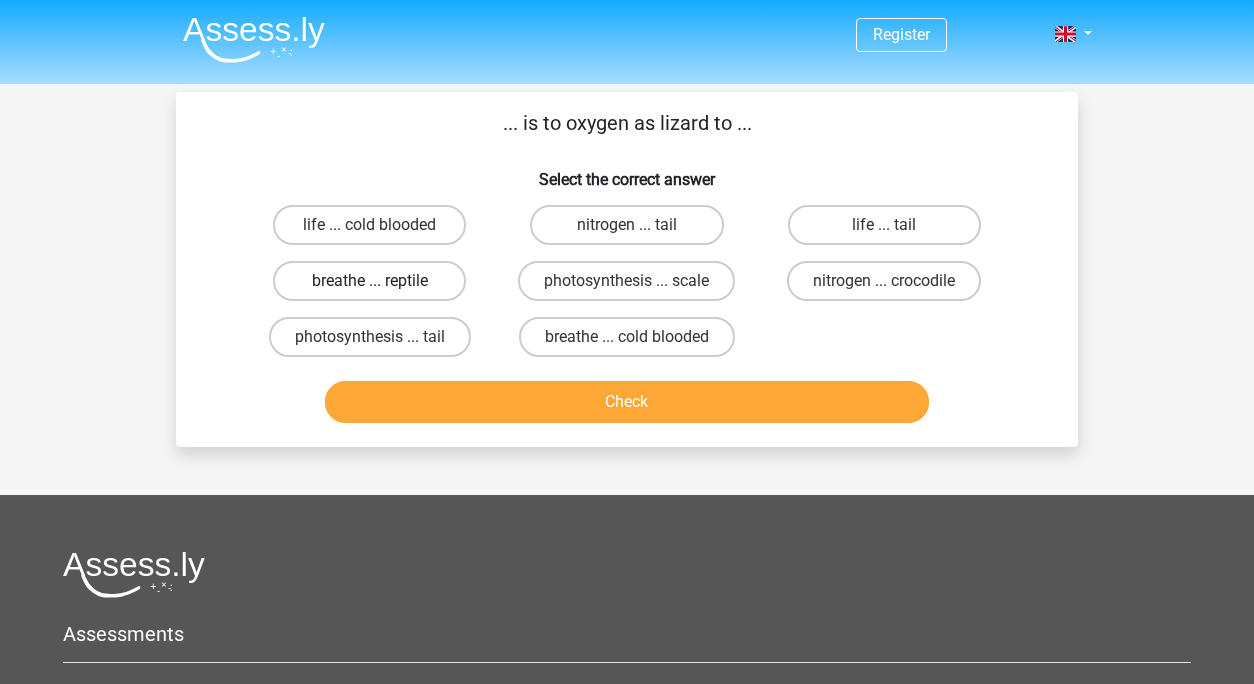 click on "breathe ... reptile" at bounding box center [369, 281] 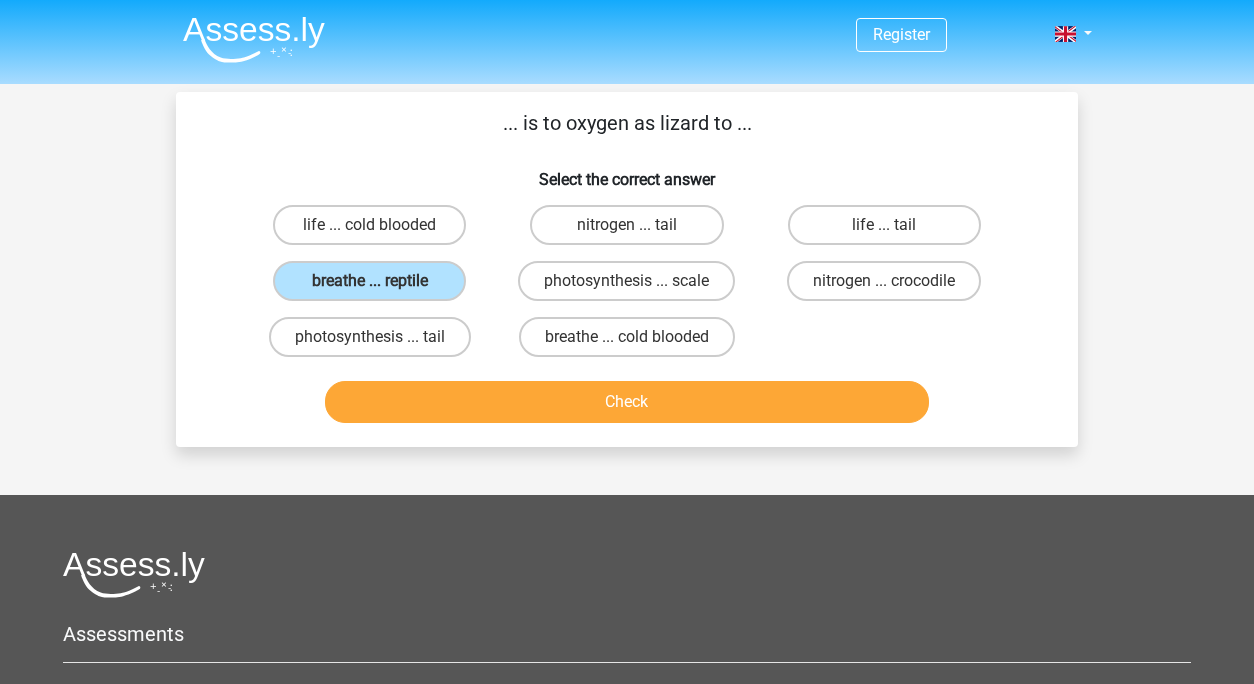 click on "Check" at bounding box center (627, 402) 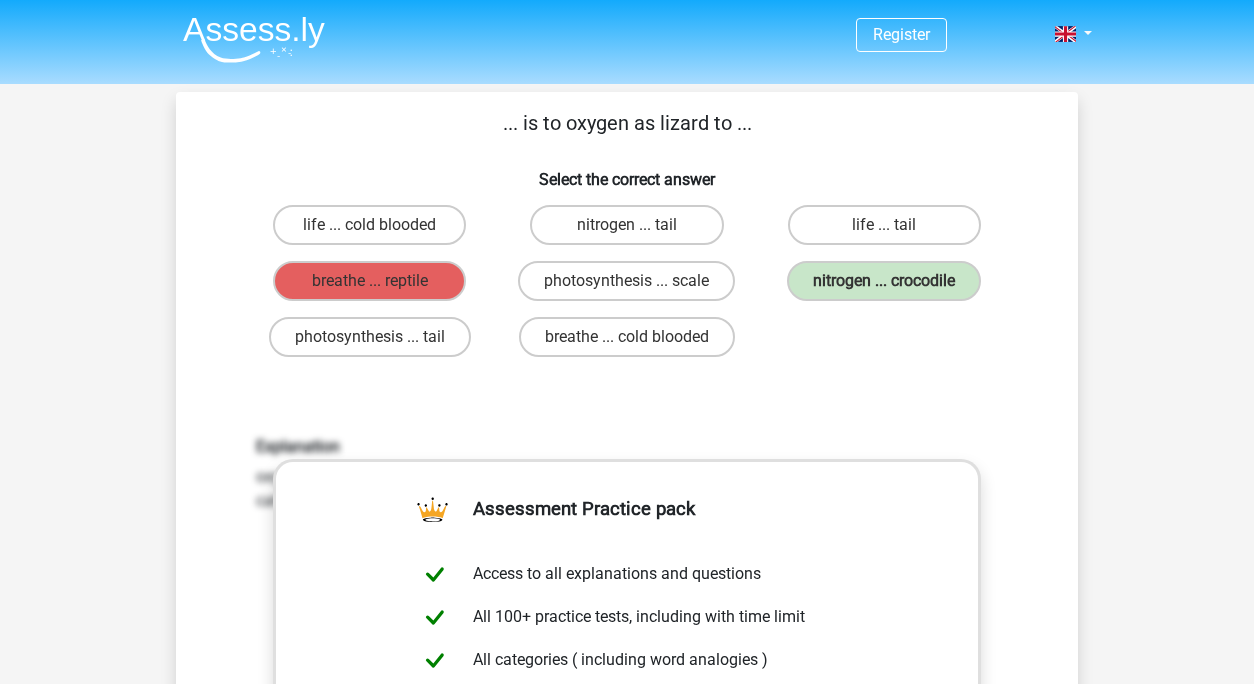 scroll, scrollTop: 0, scrollLeft: 0, axis: both 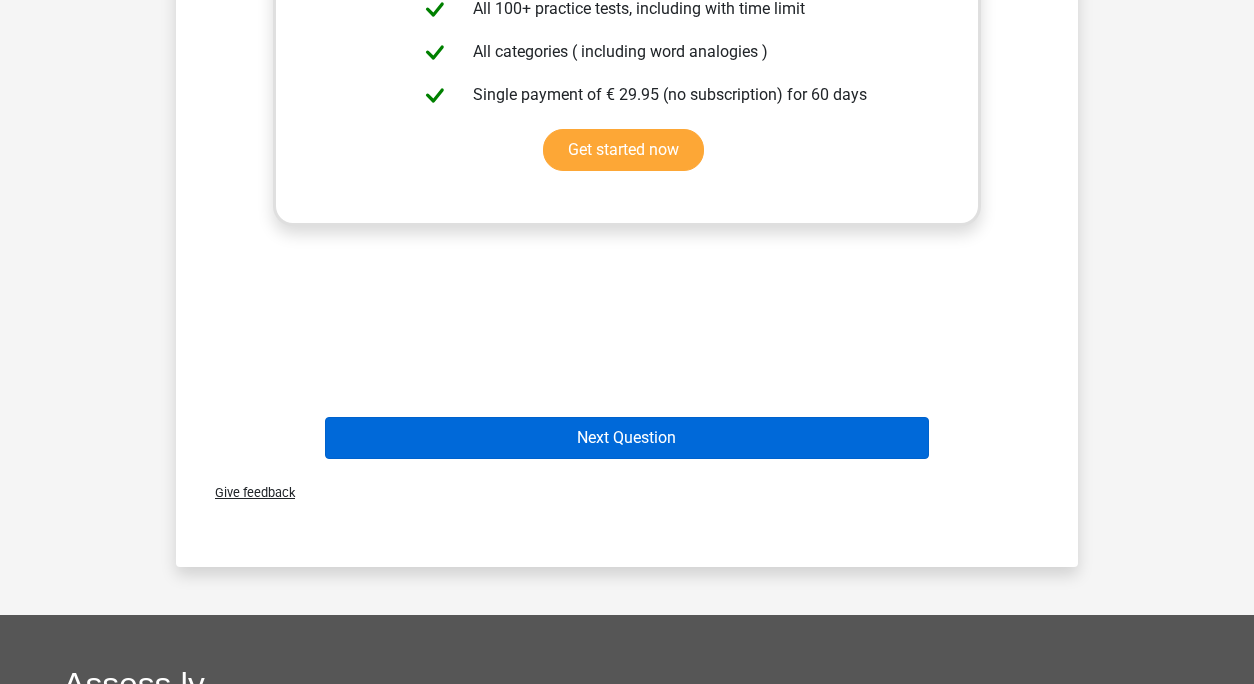 click on "Next Question" at bounding box center (627, 438) 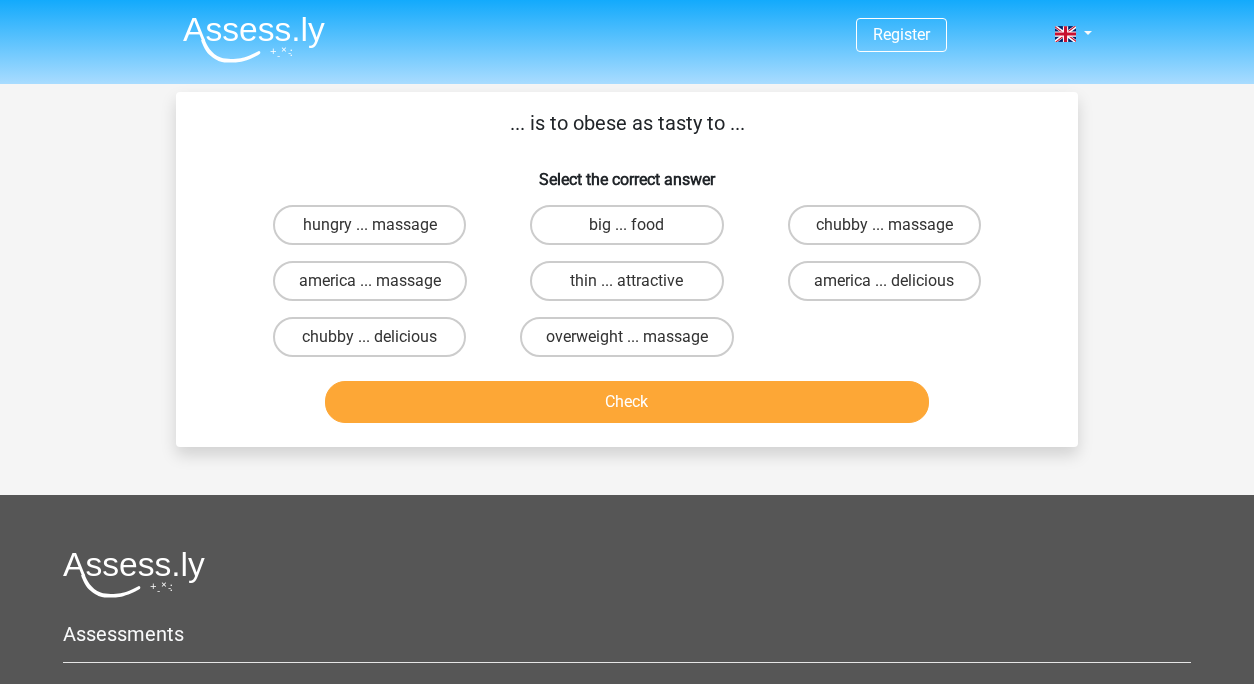 scroll, scrollTop: 0, scrollLeft: 0, axis: both 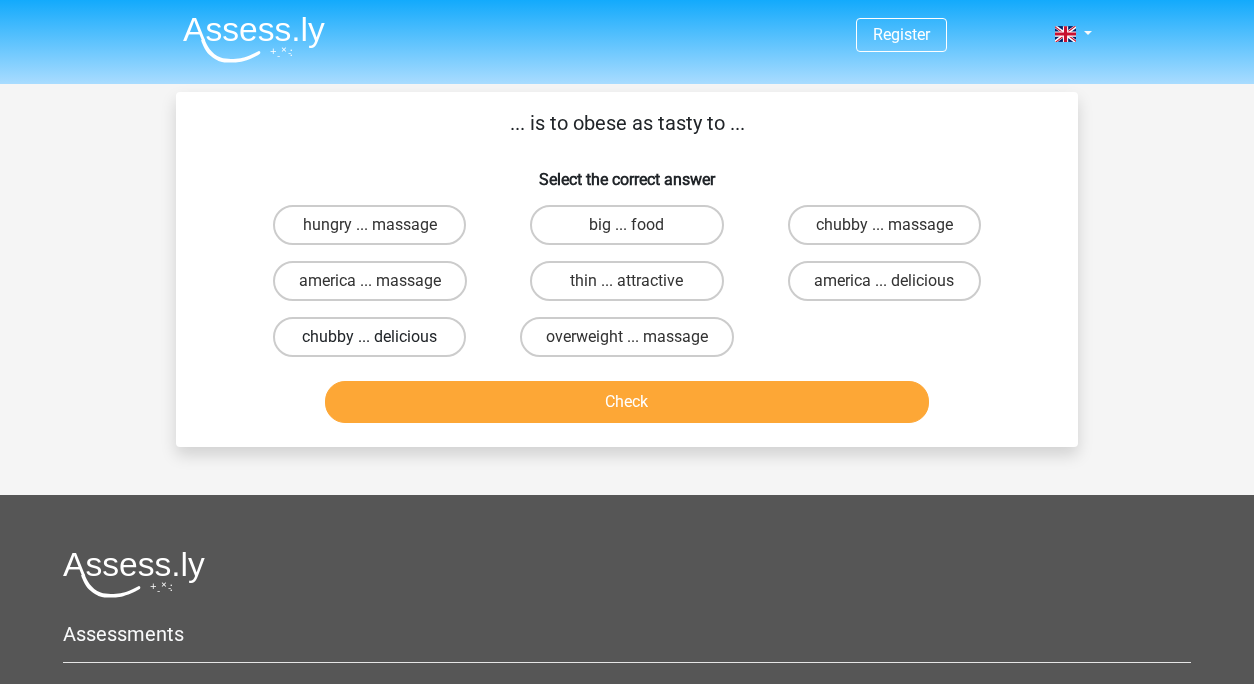 click on "chubby ... delicious" at bounding box center [369, 337] 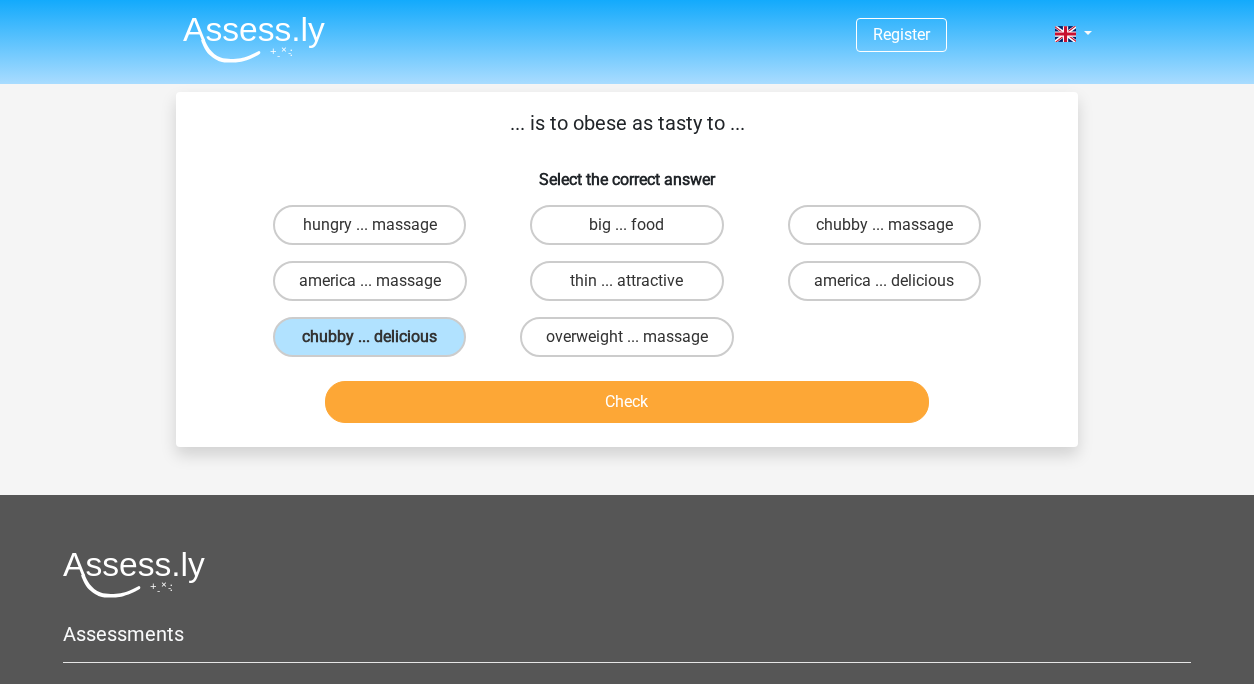 click on "Check" at bounding box center [627, 402] 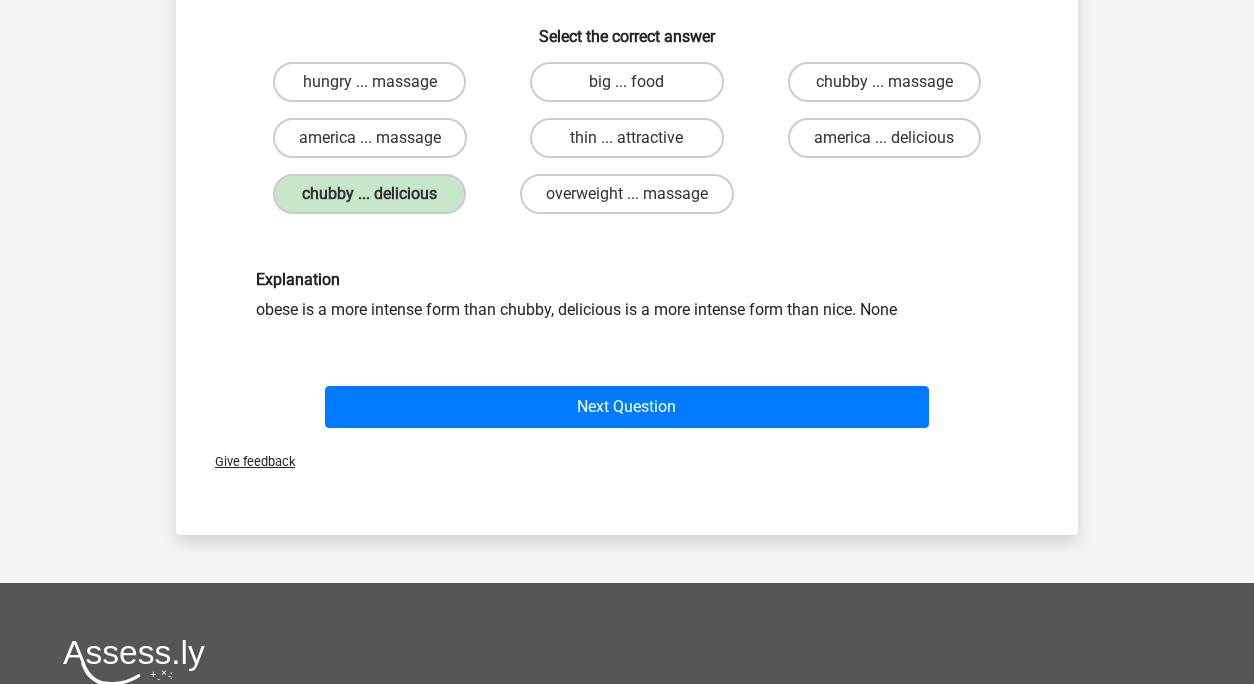 scroll, scrollTop: 139, scrollLeft: 0, axis: vertical 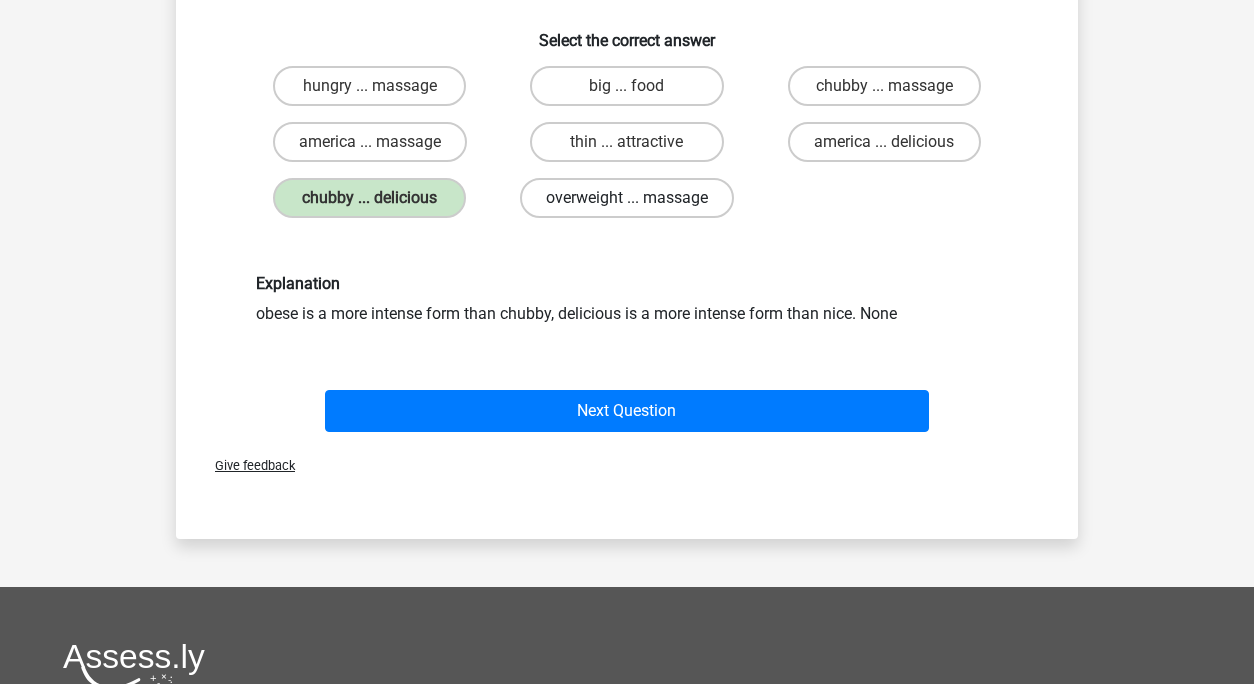 click on "overweight ... massage" at bounding box center (627, 198) 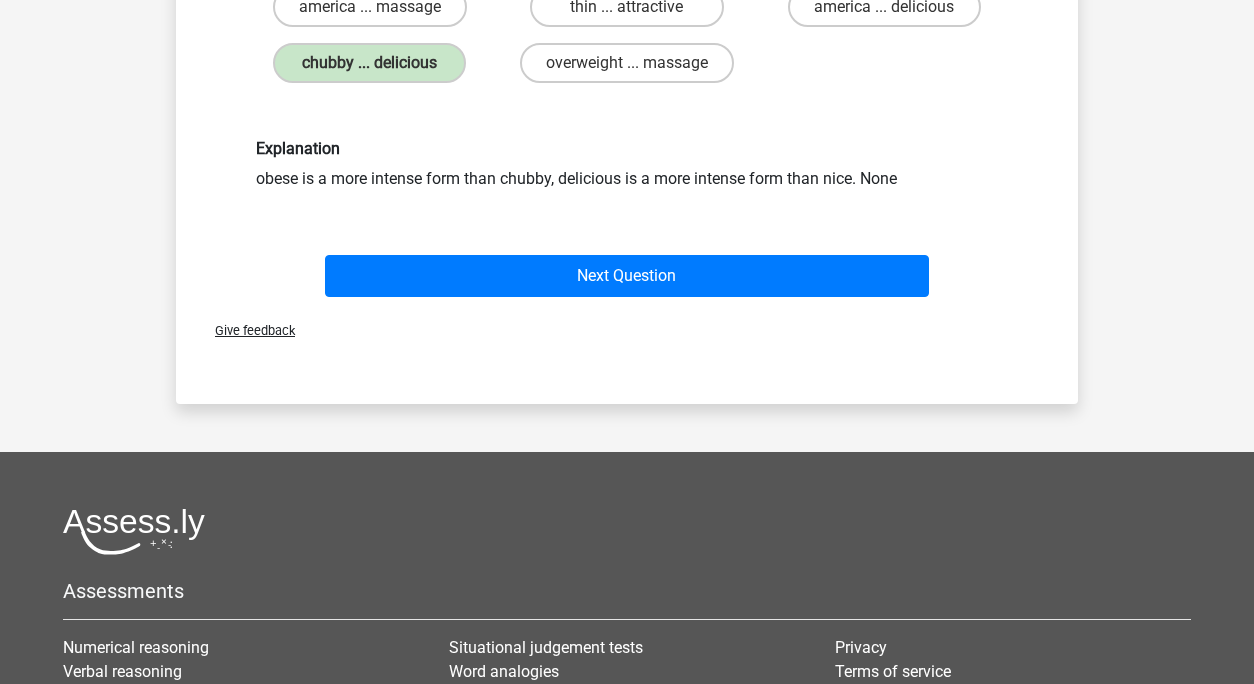 scroll, scrollTop: 299, scrollLeft: 0, axis: vertical 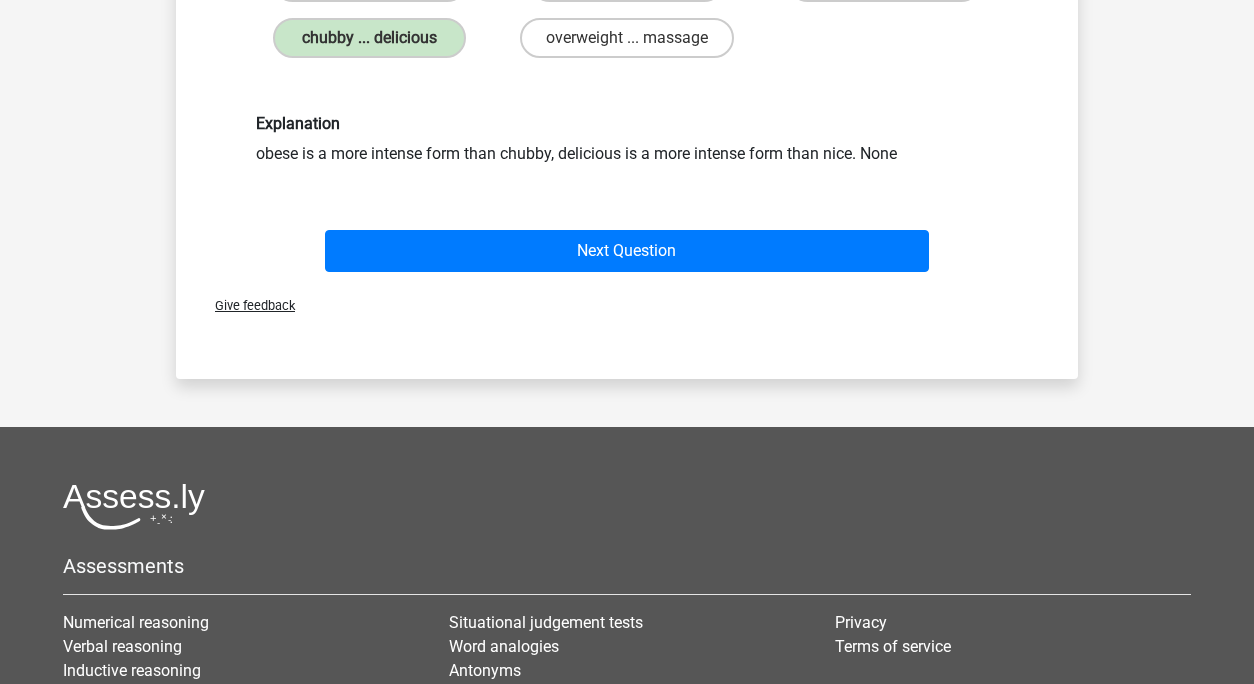 drag, startPoint x: 902, startPoint y: 157, endPoint x: 865, endPoint y: 155, distance: 37.054016 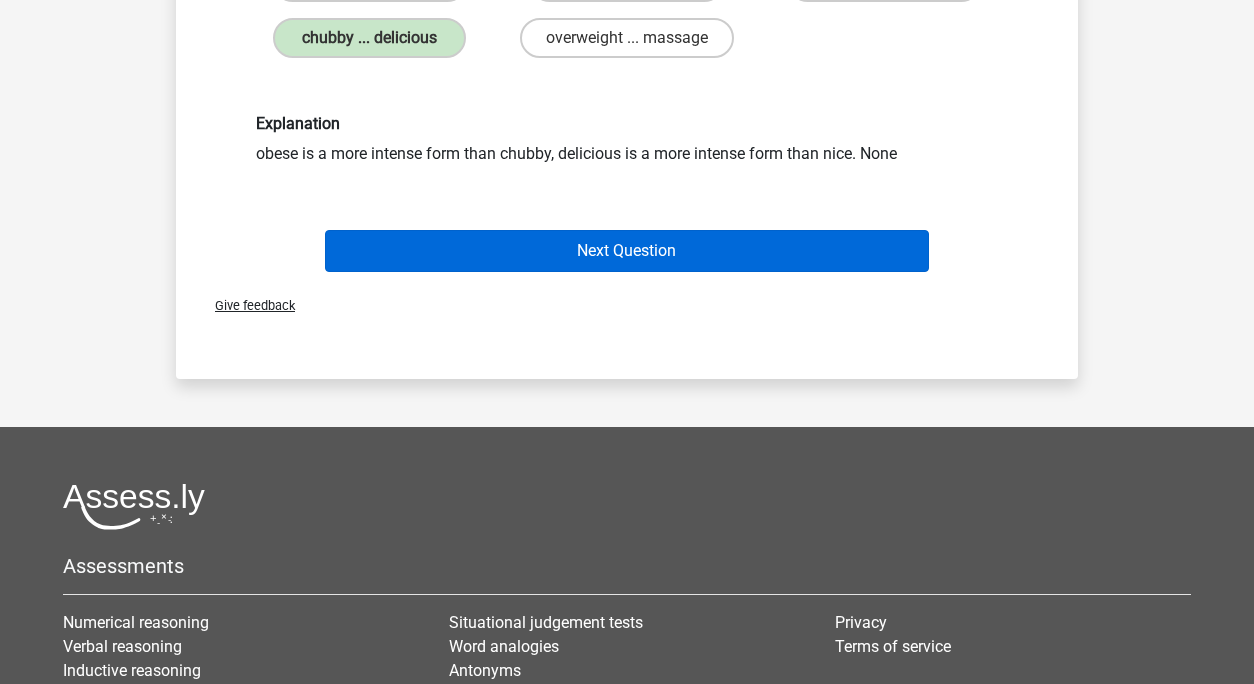 click on "Next Question" at bounding box center (627, 251) 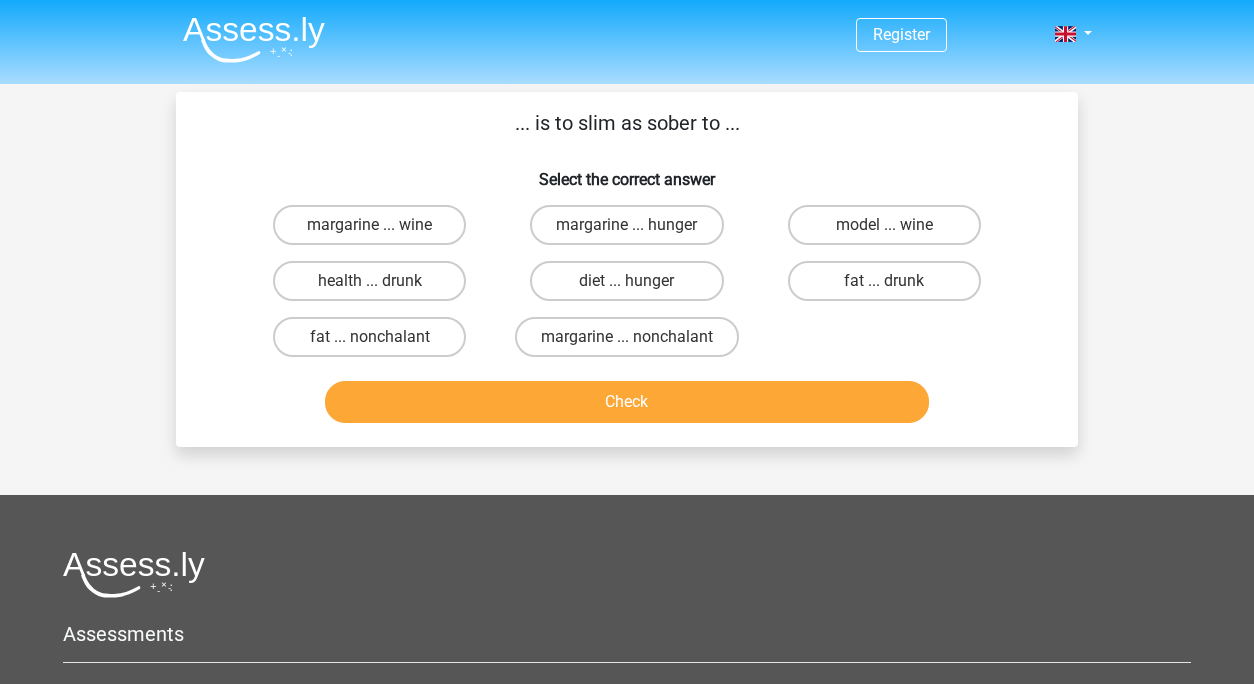 scroll, scrollTop: 0, scrollLeft: 0, axis: both 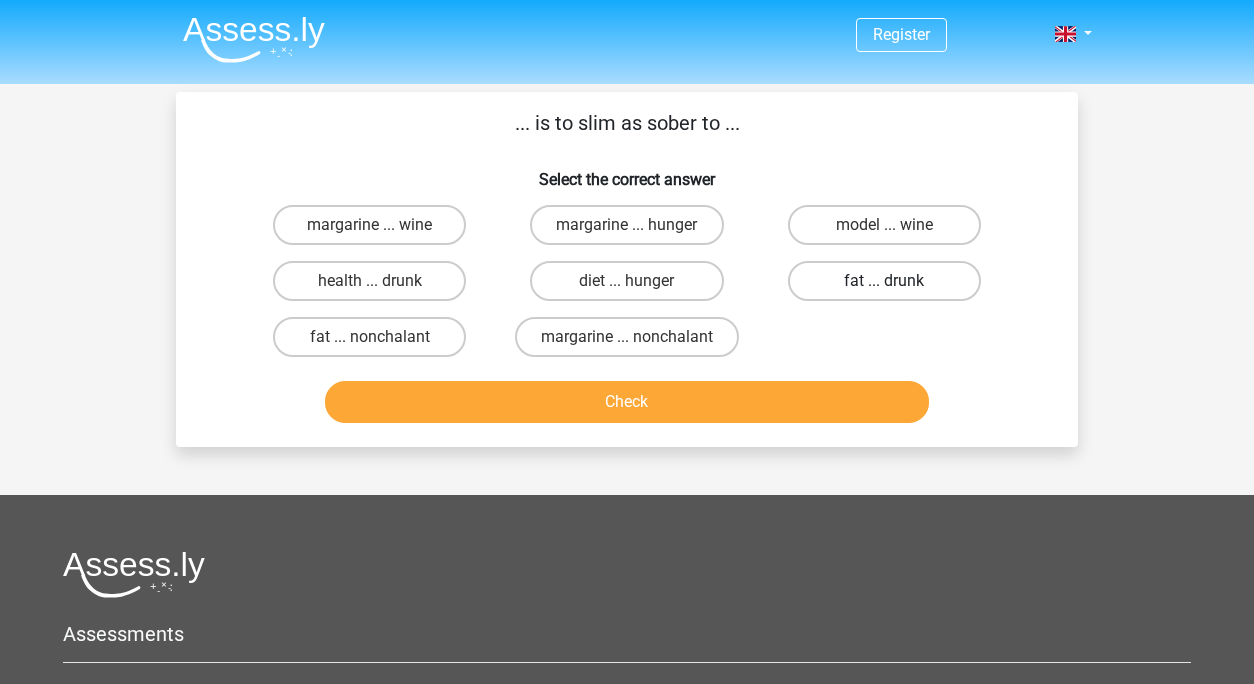 click on "fat ... drunk" at bounding box center (884, 281) 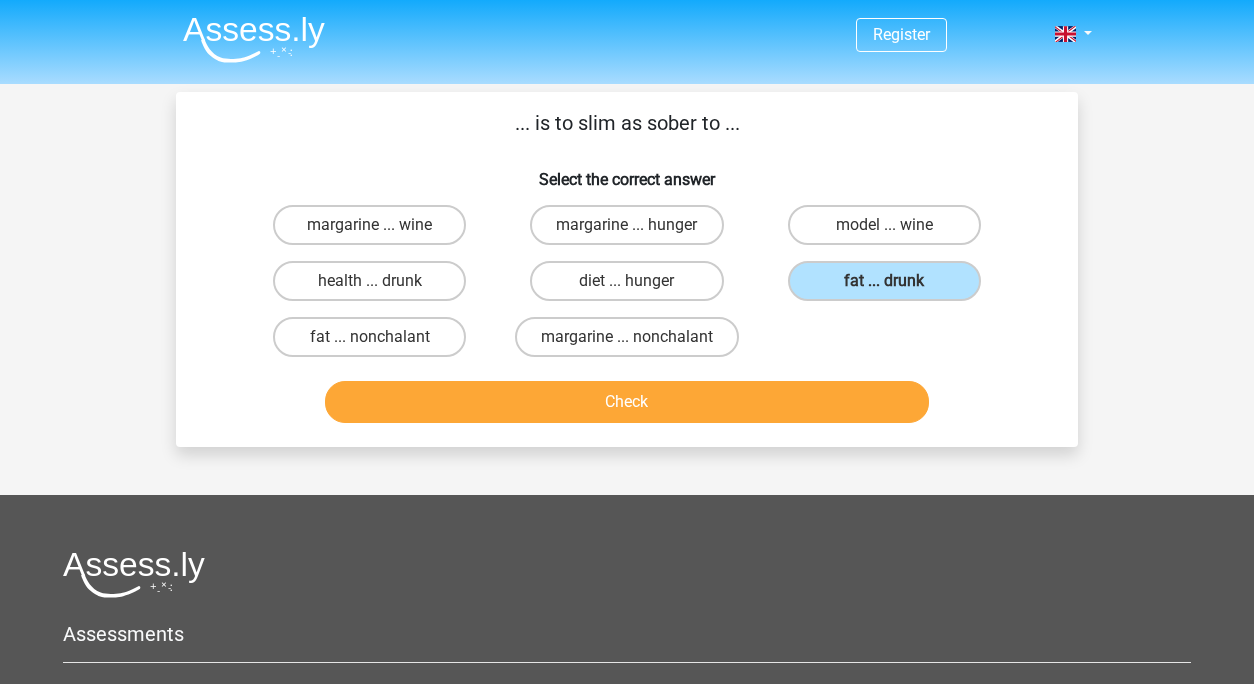 click on "Check" at bounding box center [627, 402] 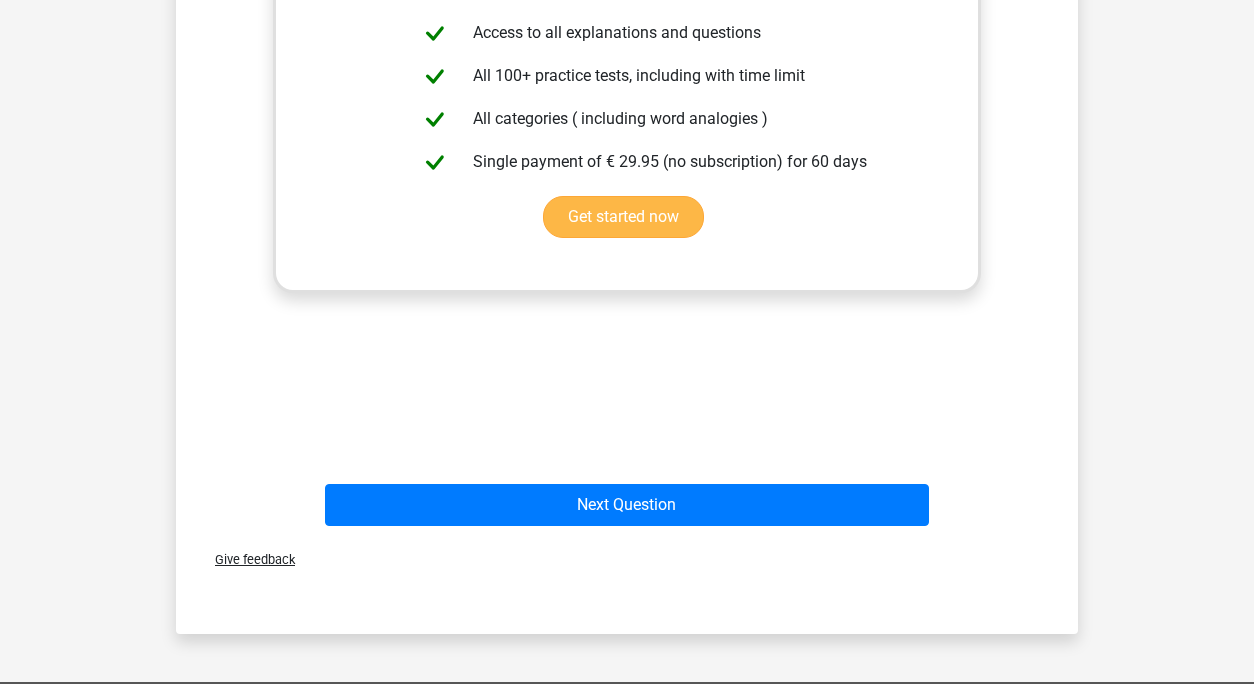 scroll, scrollTop: 571, scrollLeft: 0, axis: vertical 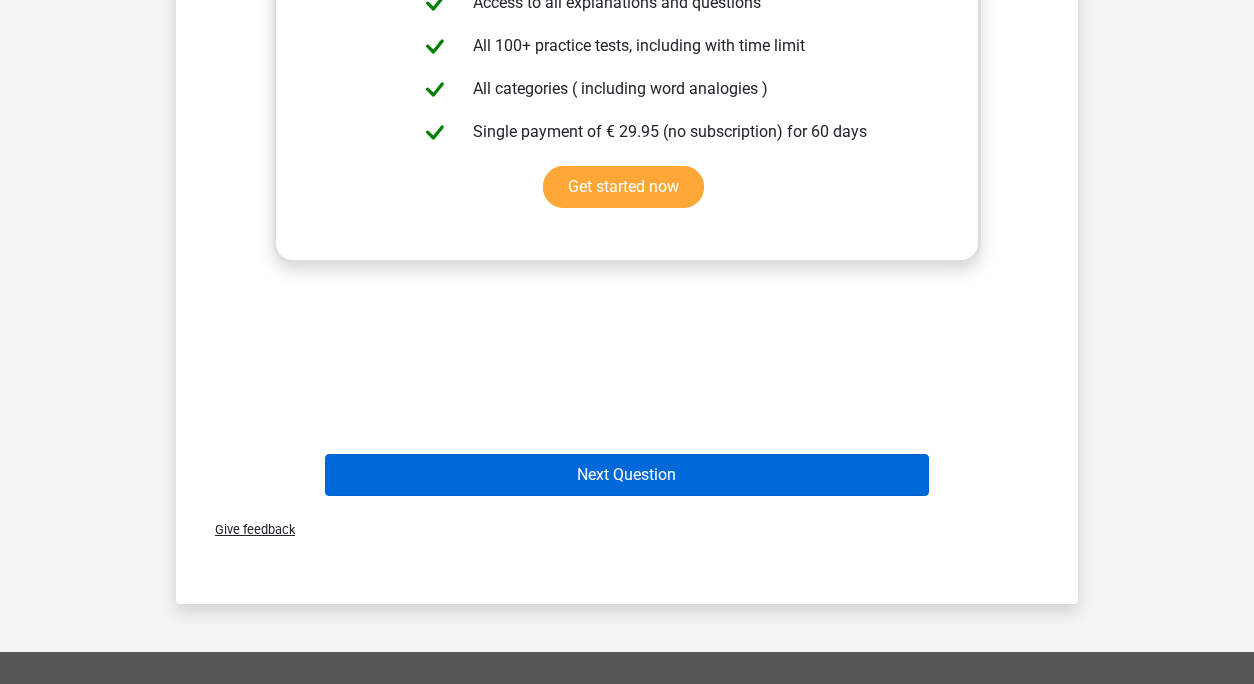 click on "Next Question" at bounding box center (627, 475) 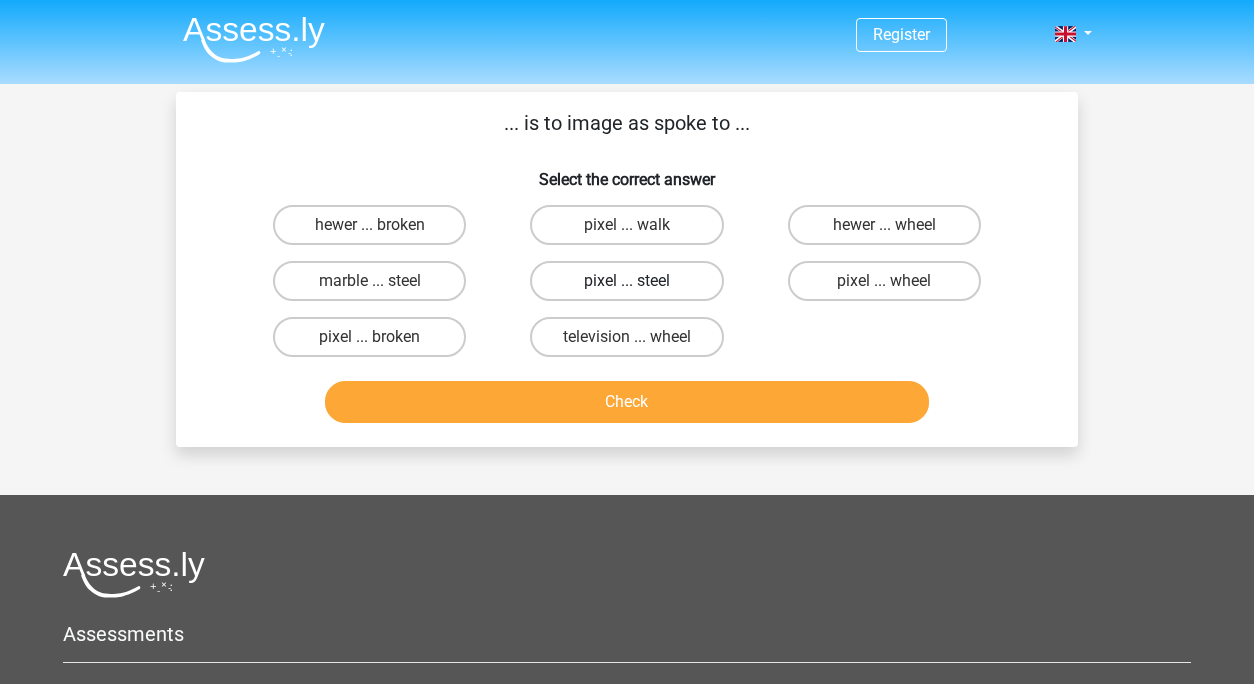 scroll, scrollTop: 0, scrollLeft: 0, axis: both 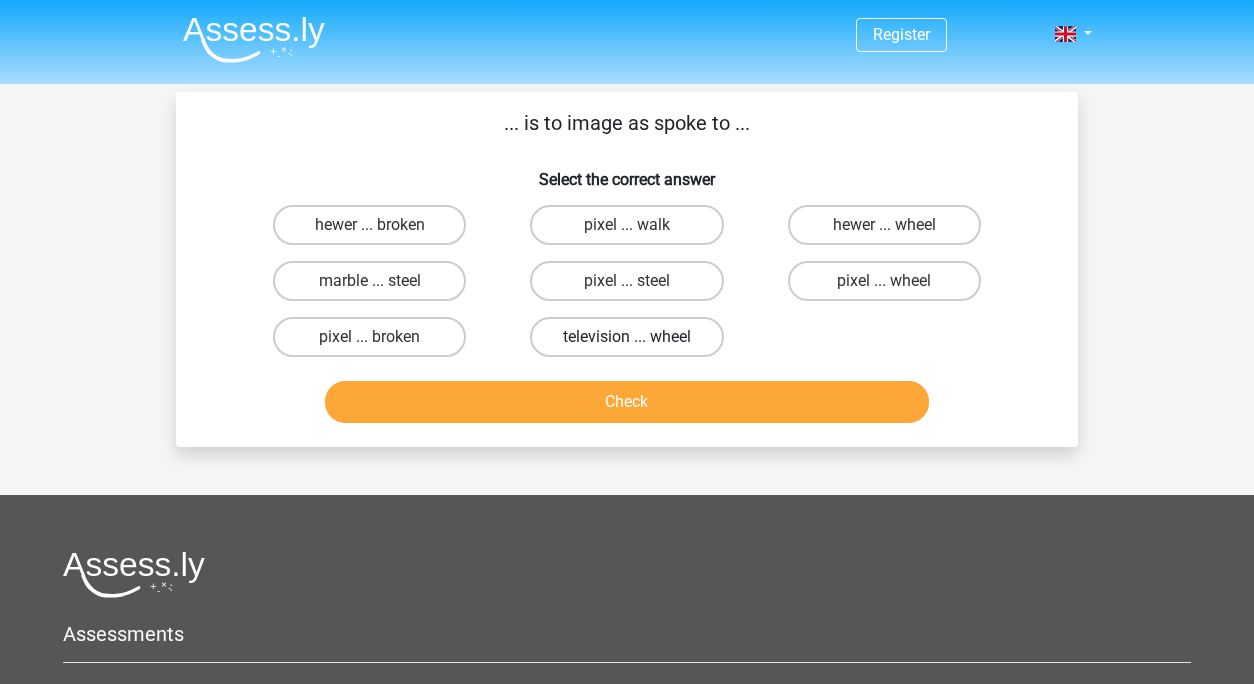 click on "television ... wheel" at bounding box center [626, 337] 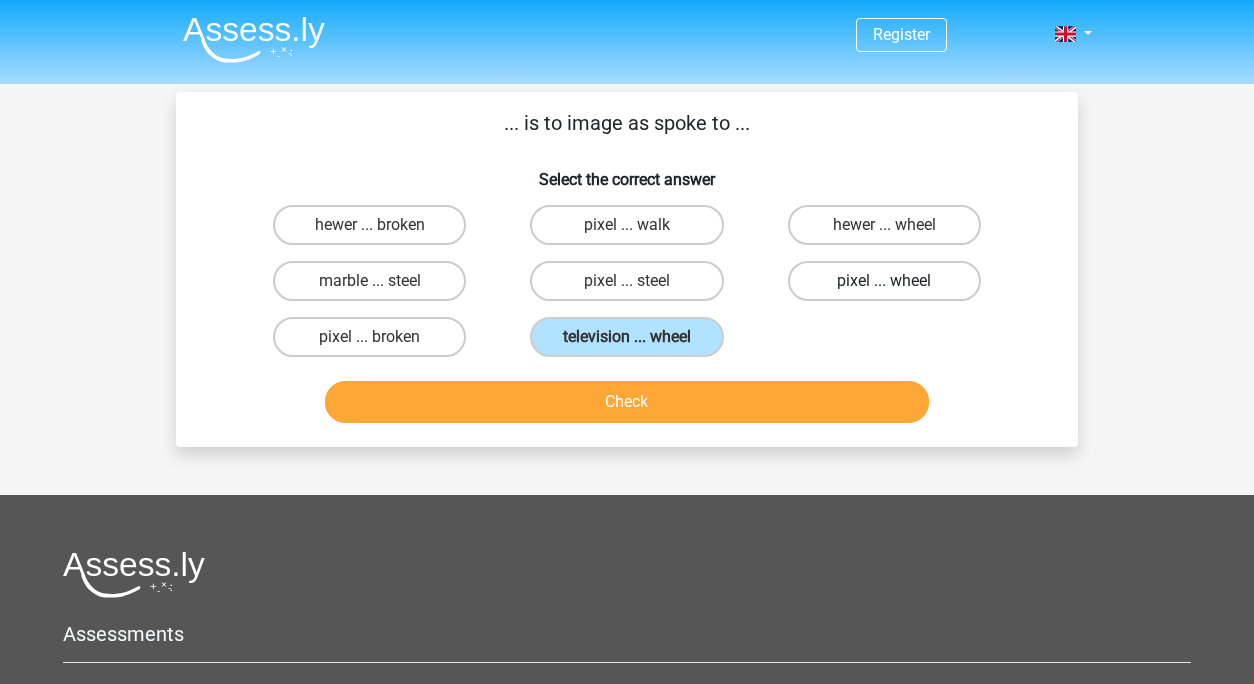 click on "pixel ... wheel" at bounding box center [884, 281] 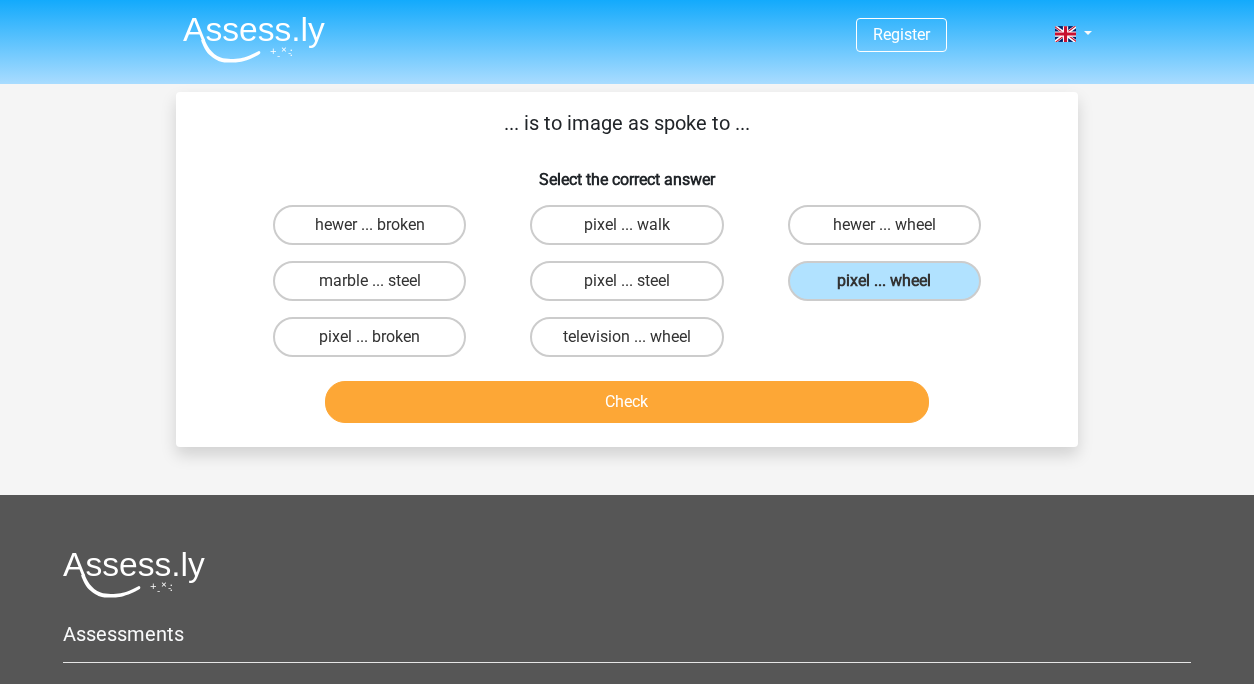 click on "Check" at bounding box center [627, 402] 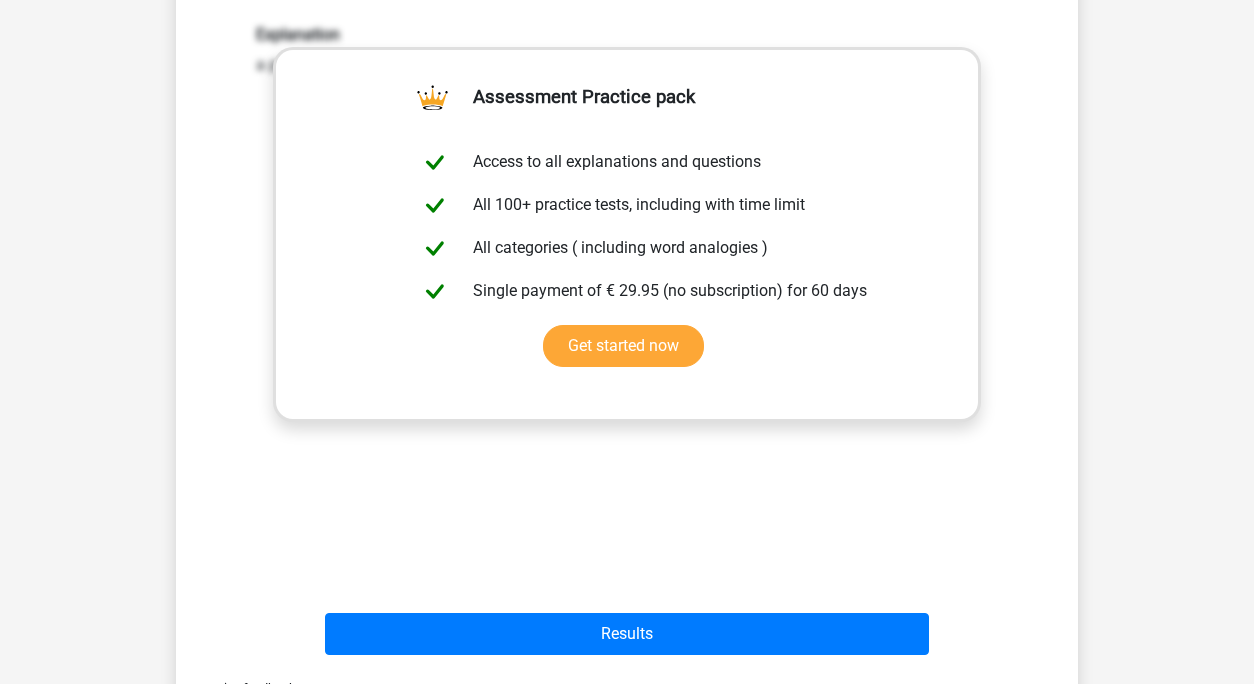 scroll, scrollTop: 457, scrollLeft: 0, axis: vertical 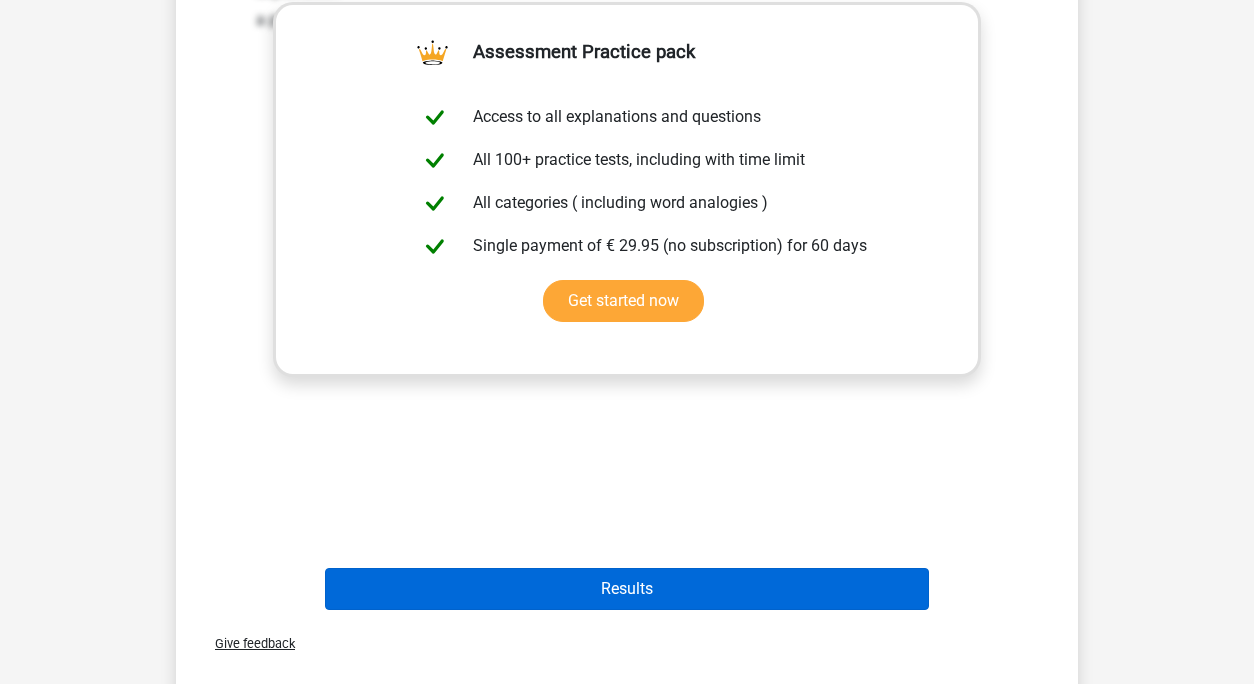 click on "Results" at bounding box center [627, 589] 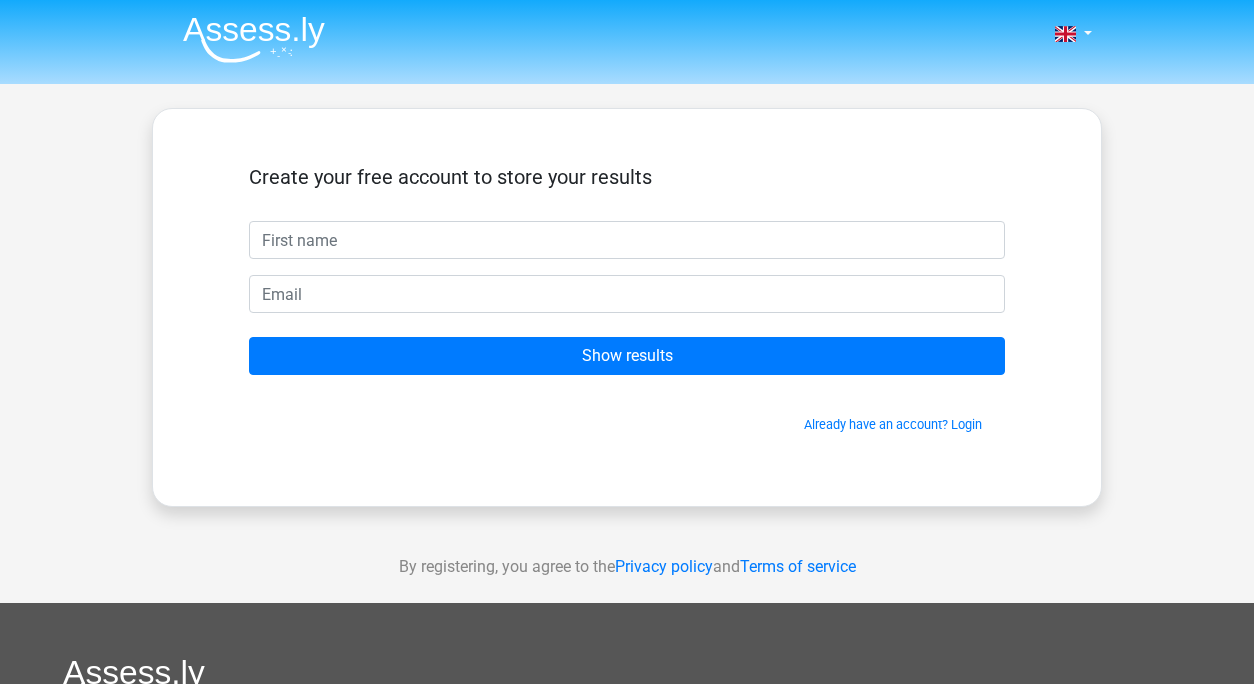 scroll, scrollTop: 0, scrollLeft: 0, axis: both 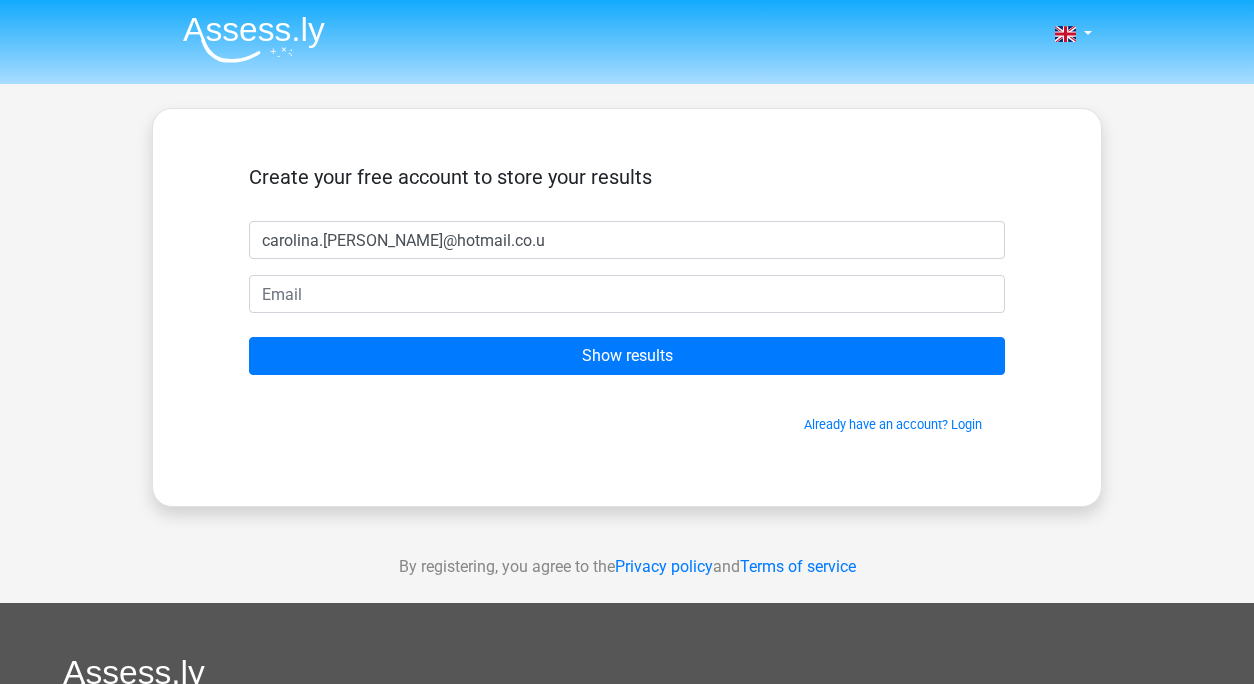 type on "carolina.pardo@hotmail.co.uk" 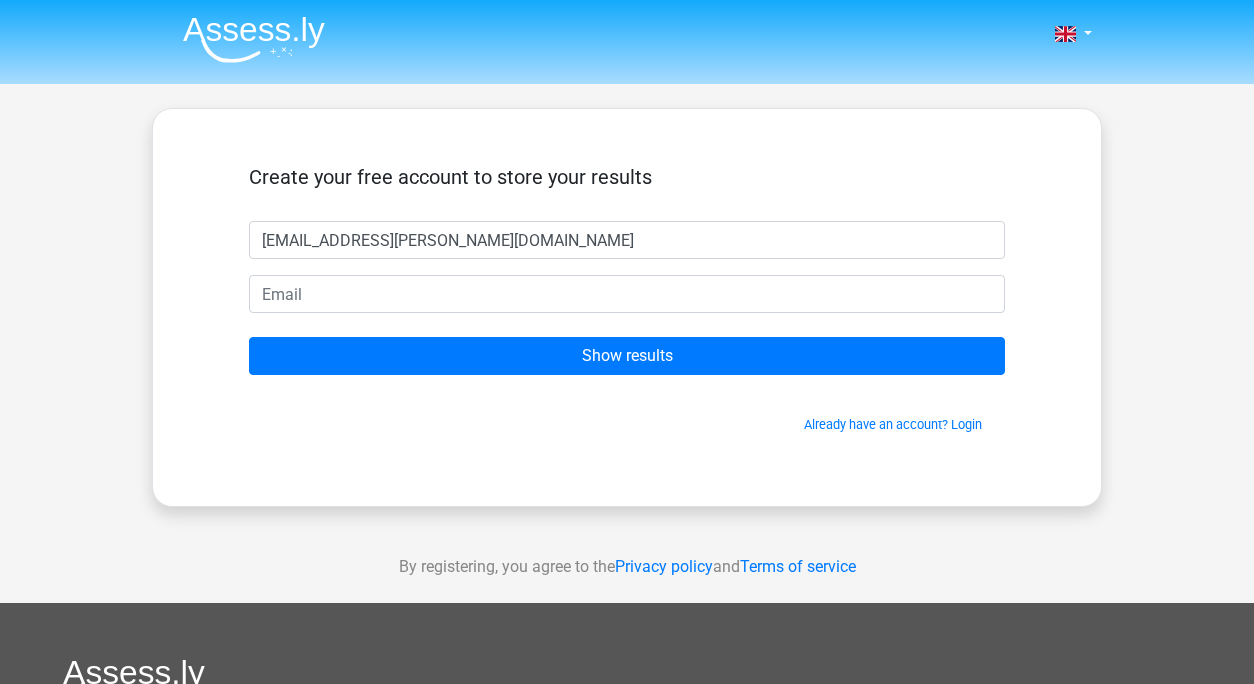 type 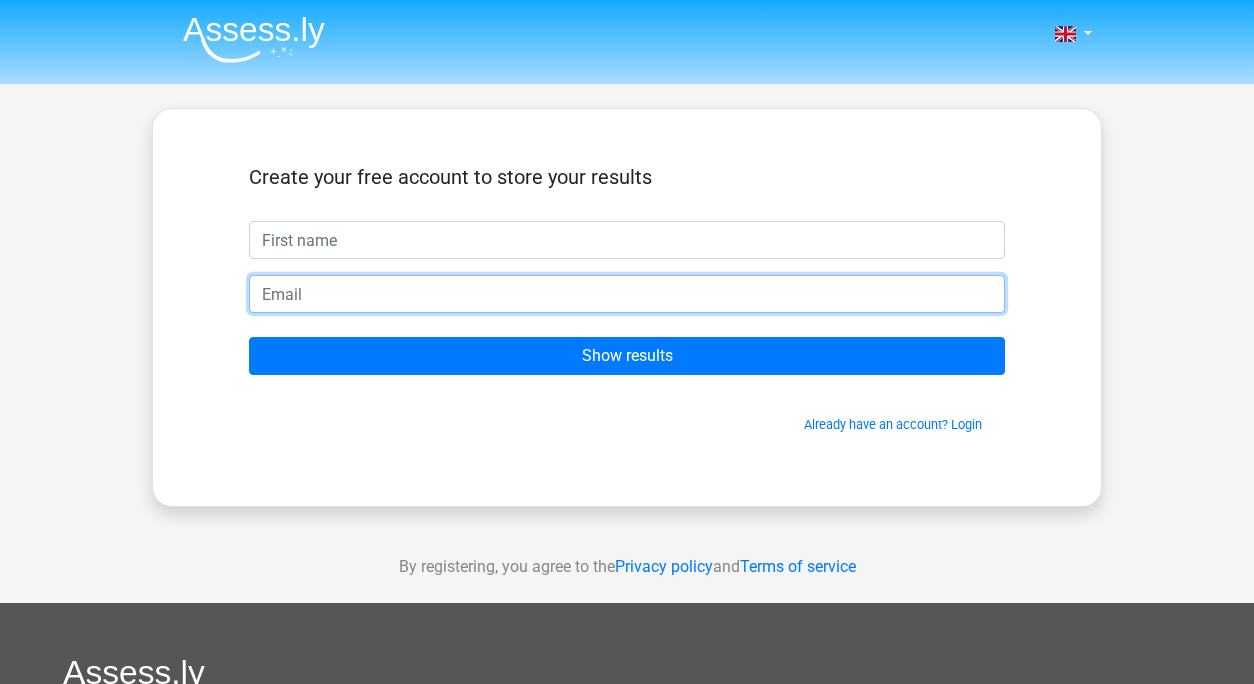 click at bounding box center [627, 294] 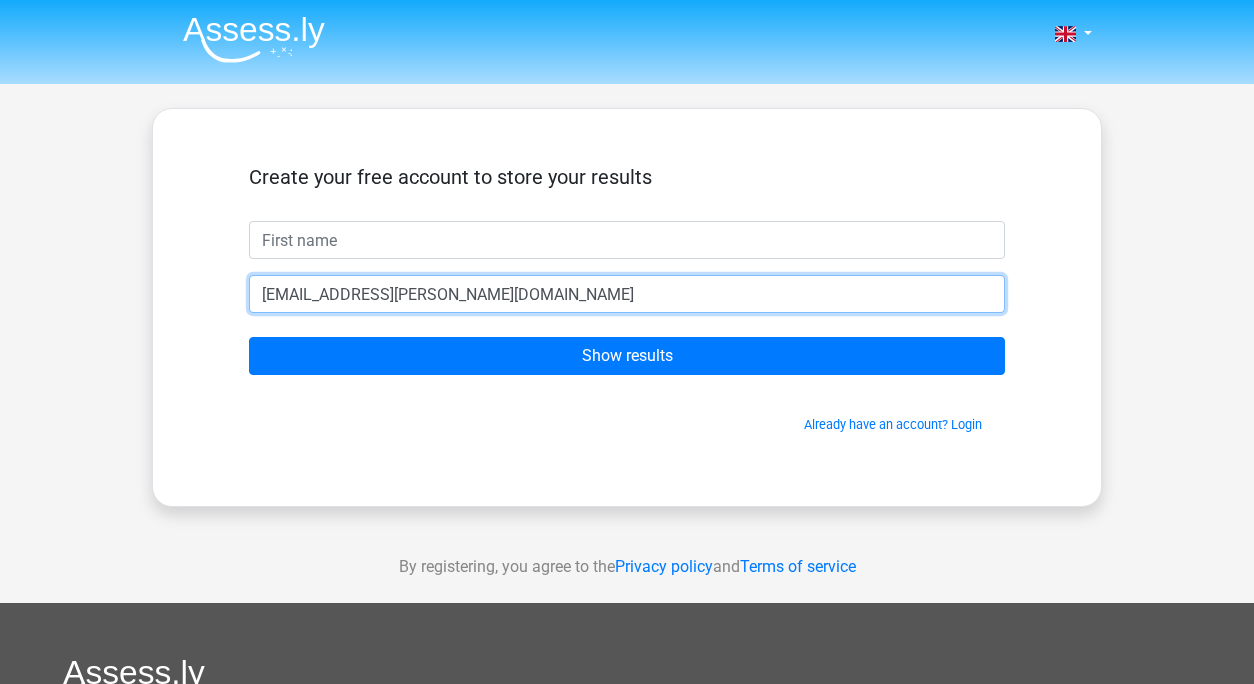 type on "carolina.pardo@hotmail.co.uk" 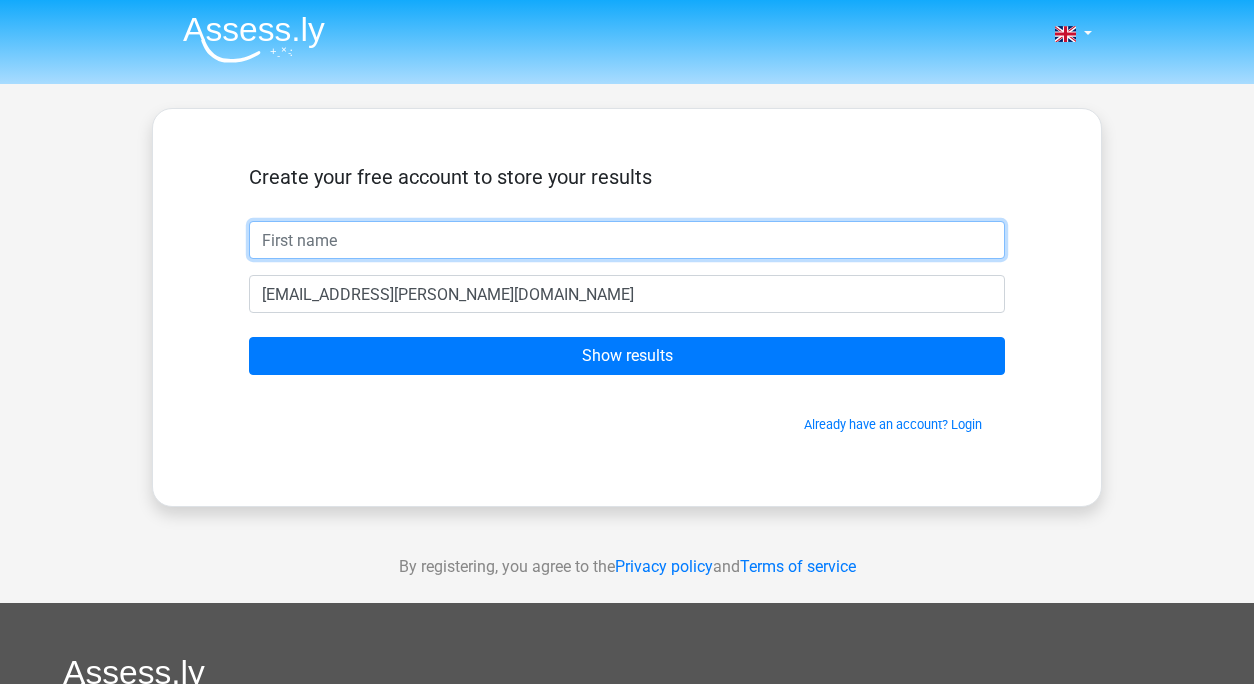 click at bounding box center (627, 240) 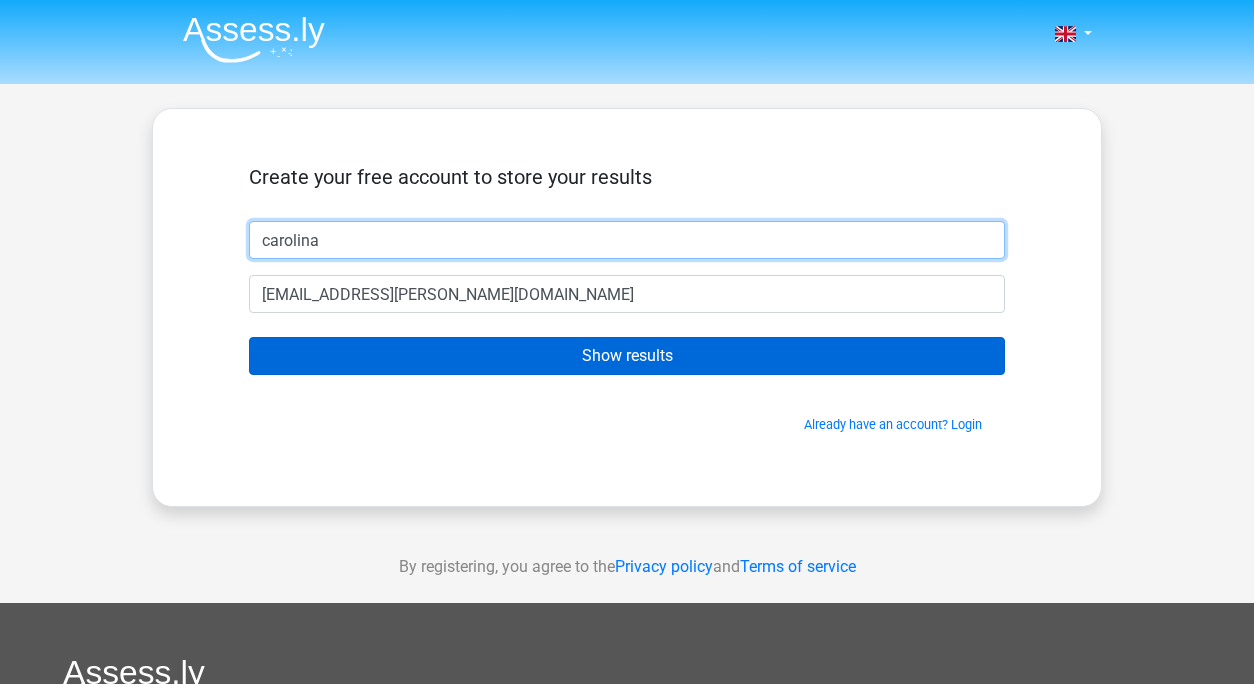 type on "carolina" 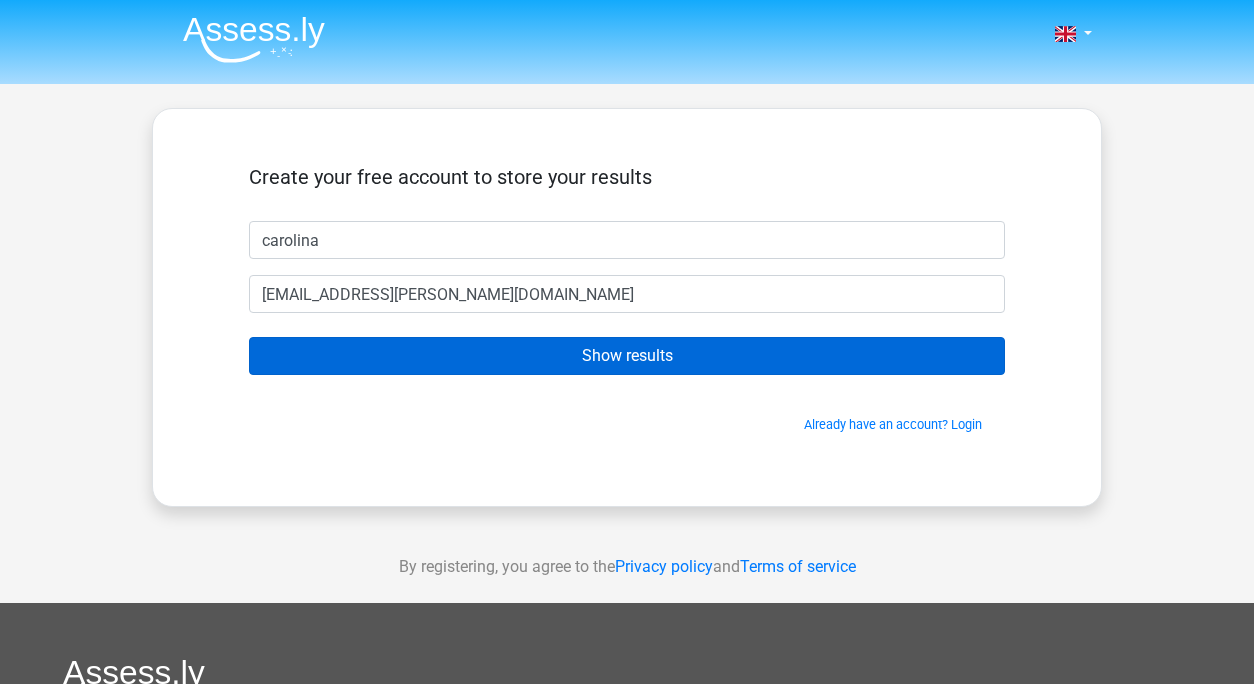 click on "Show results" at bounding box center [627, 356] 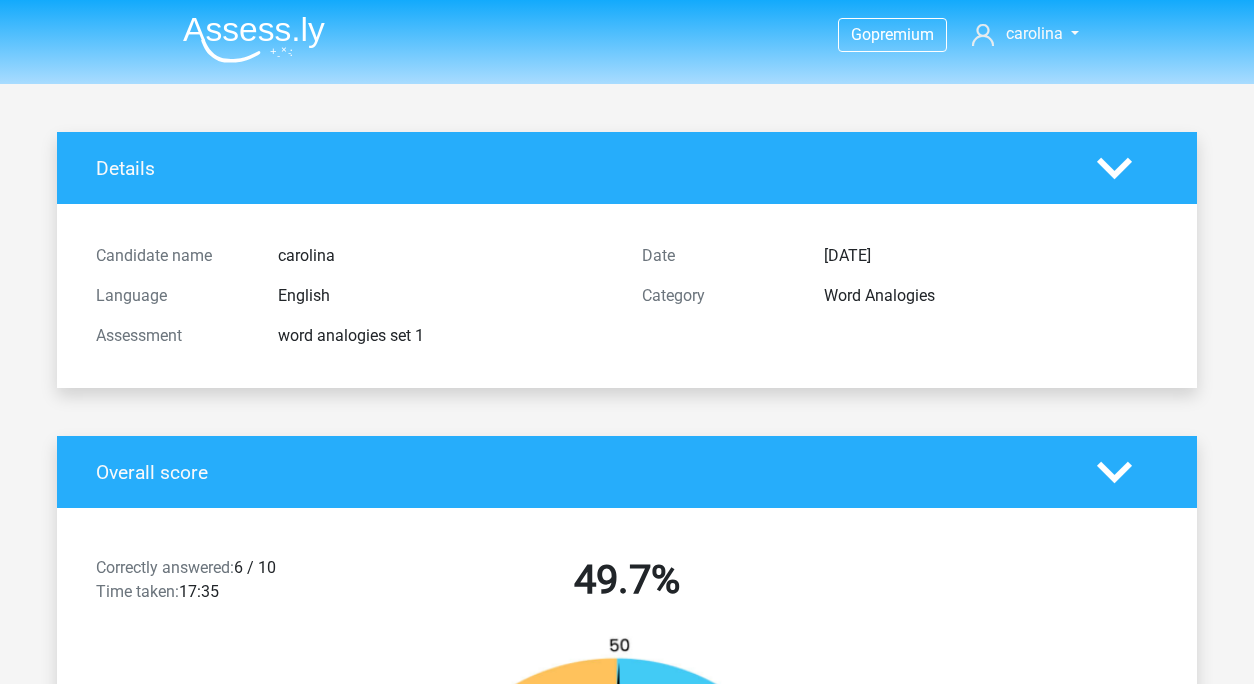 scroll, scrollTop: 0, scrollLeft: 0, axis: both 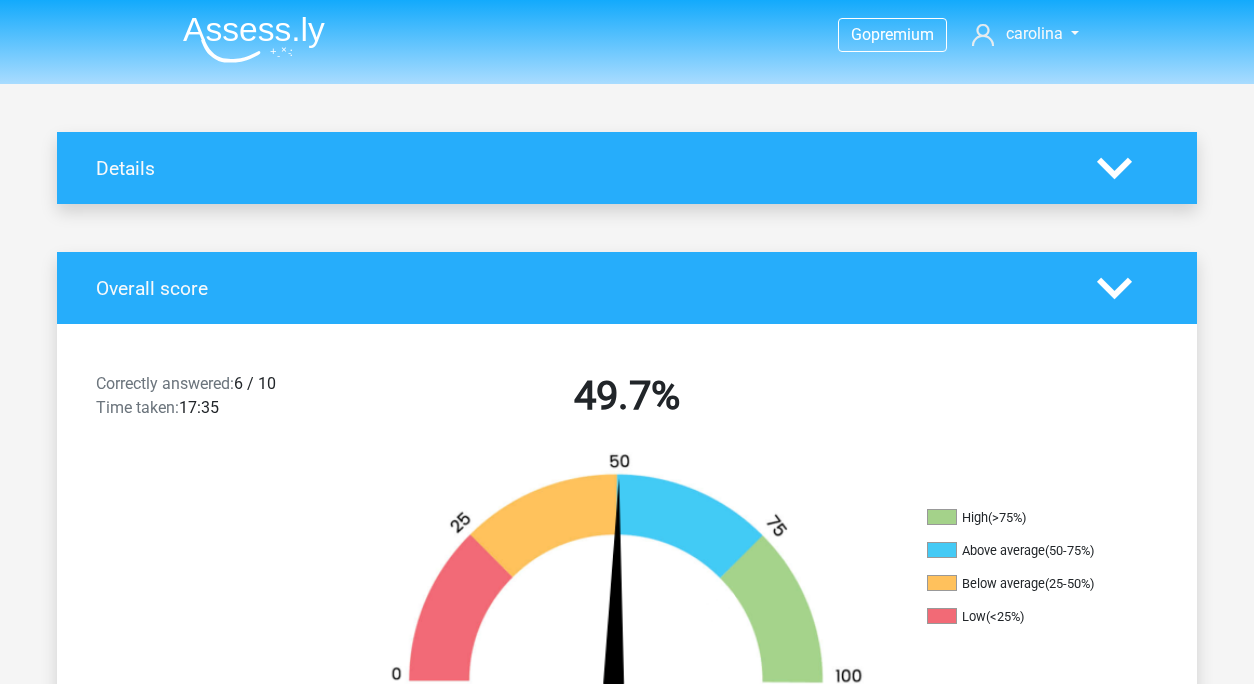 click 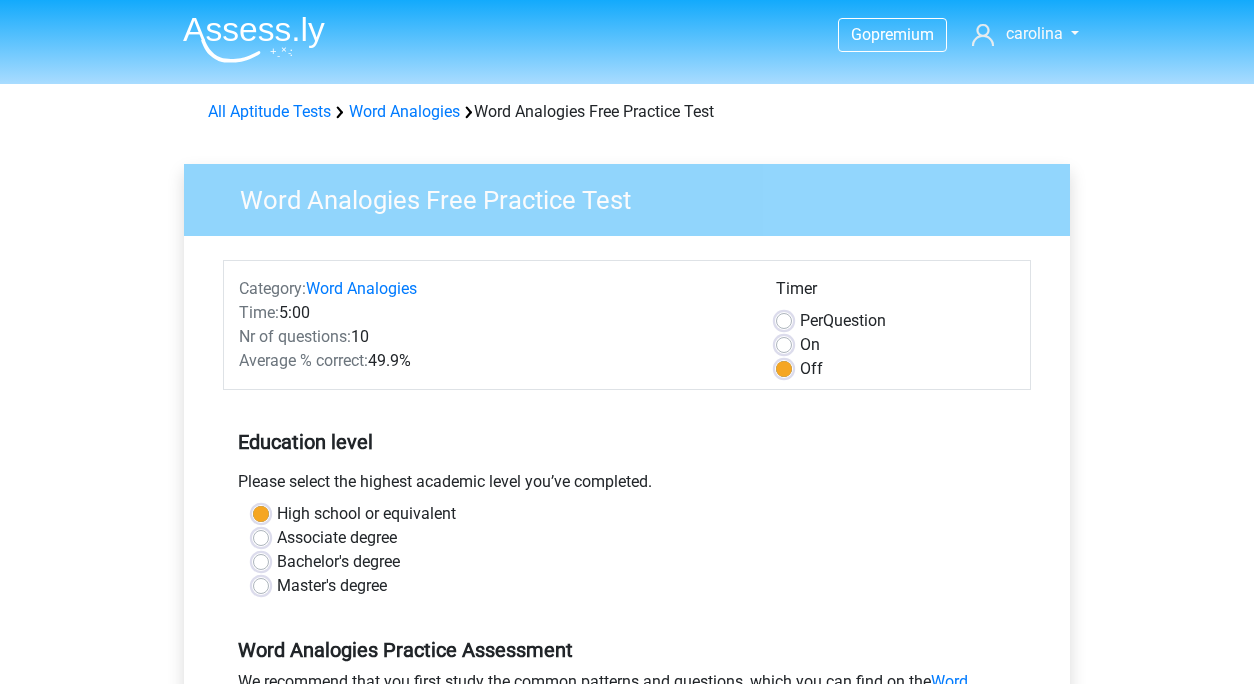 scroll, scrollTop: 0, scrollLeft: 0, axis: both 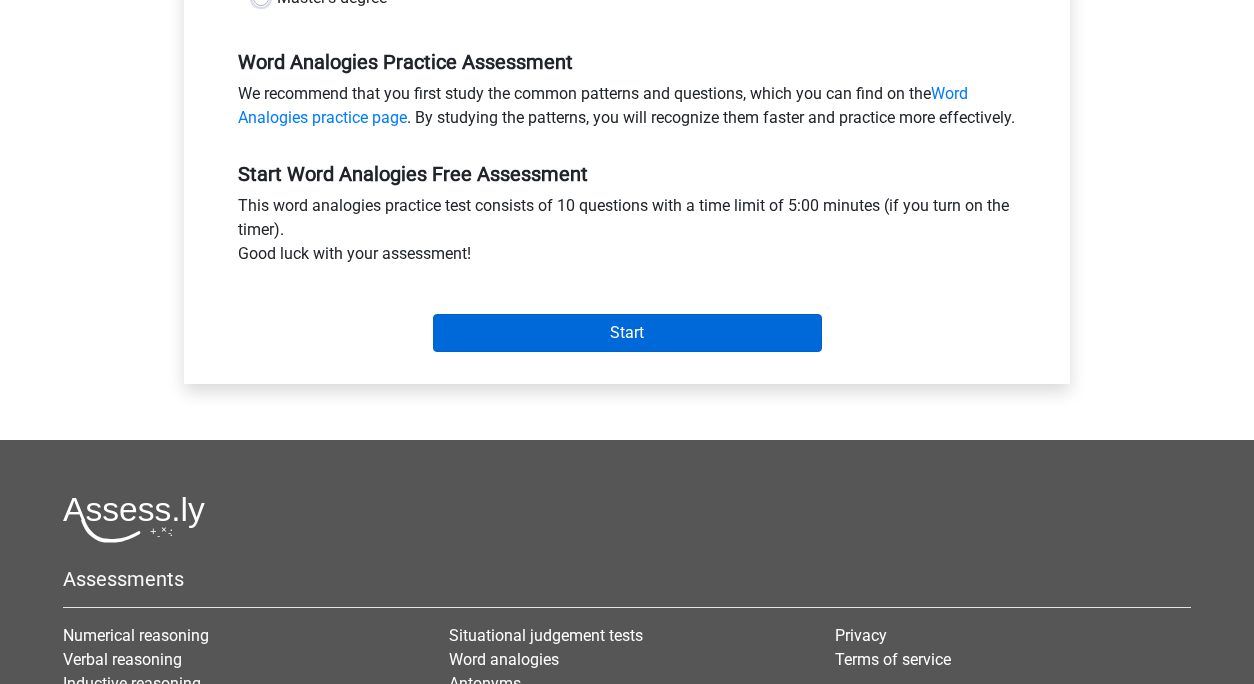 click on "Start" at bounding box center (627, 333) 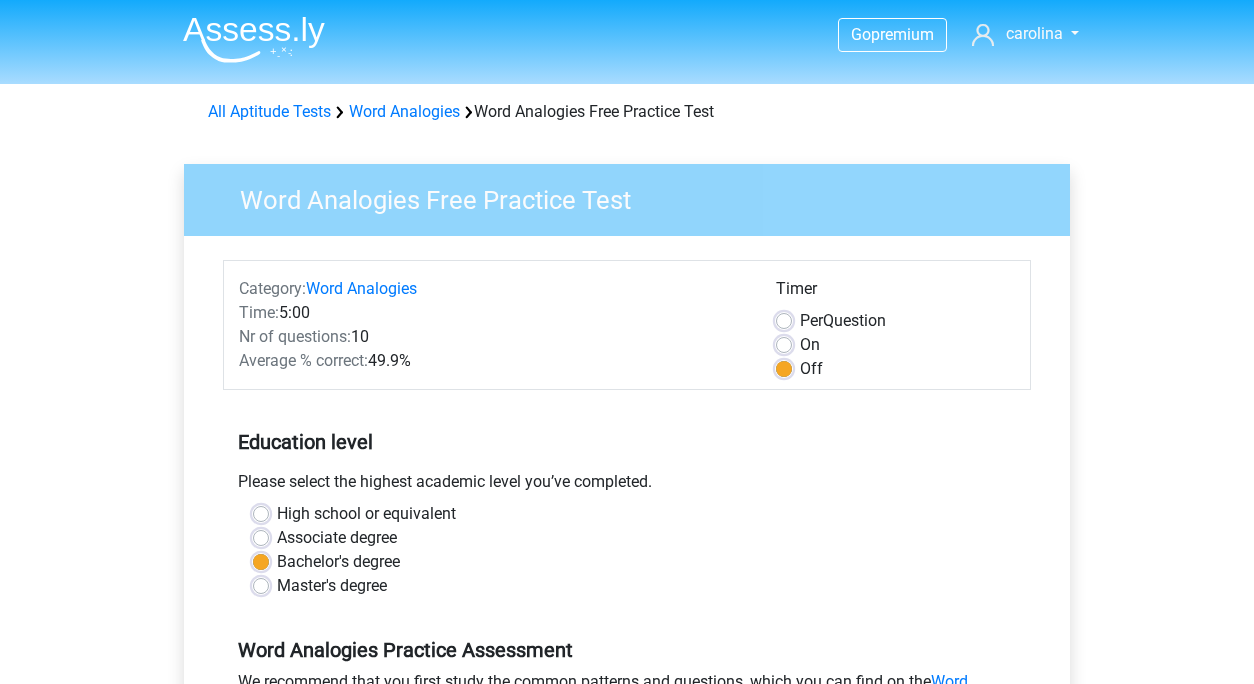 scroll, scrollTop: 0, scrollLeft: 0, axis: both 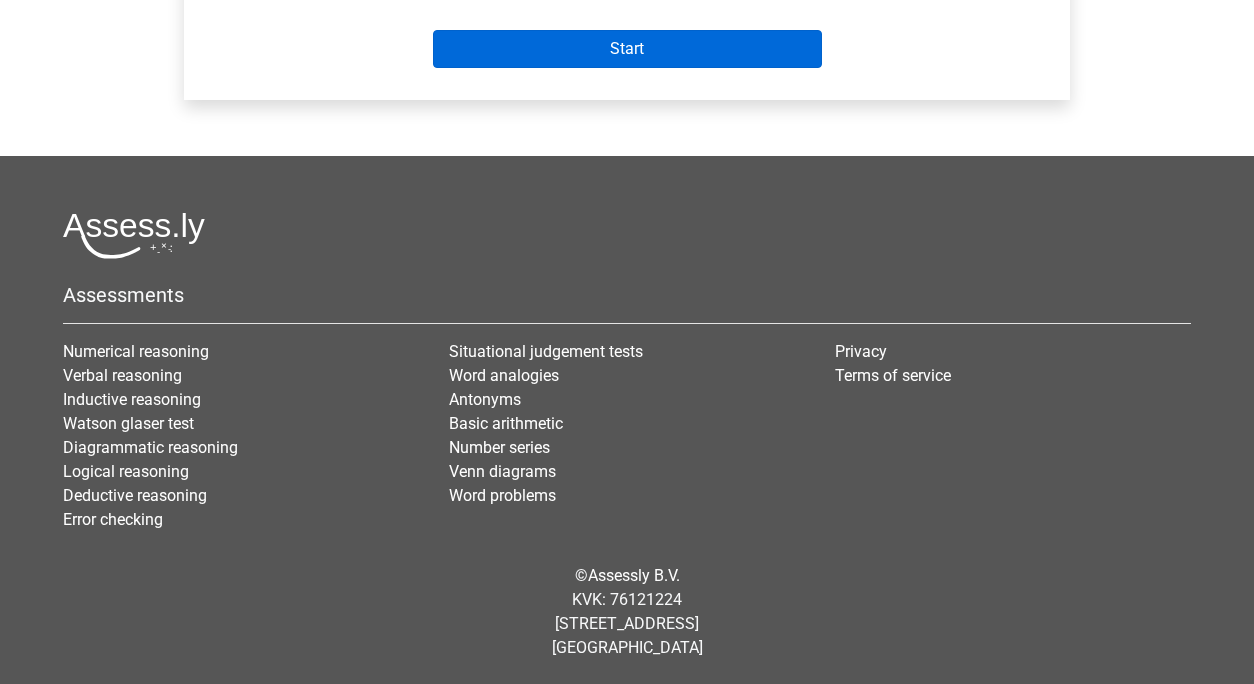click on "Start" at bounding box center (627, 49) 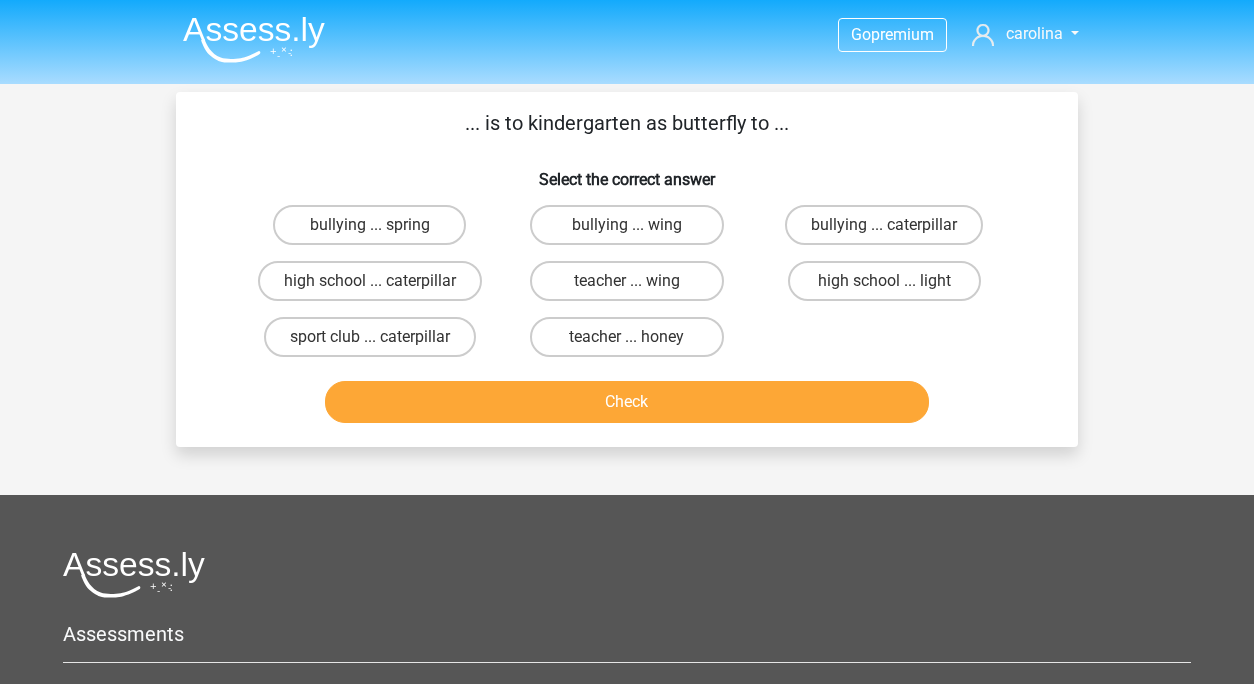 scroll, scrollTop: 0, scrollLeft: 0, axis: both 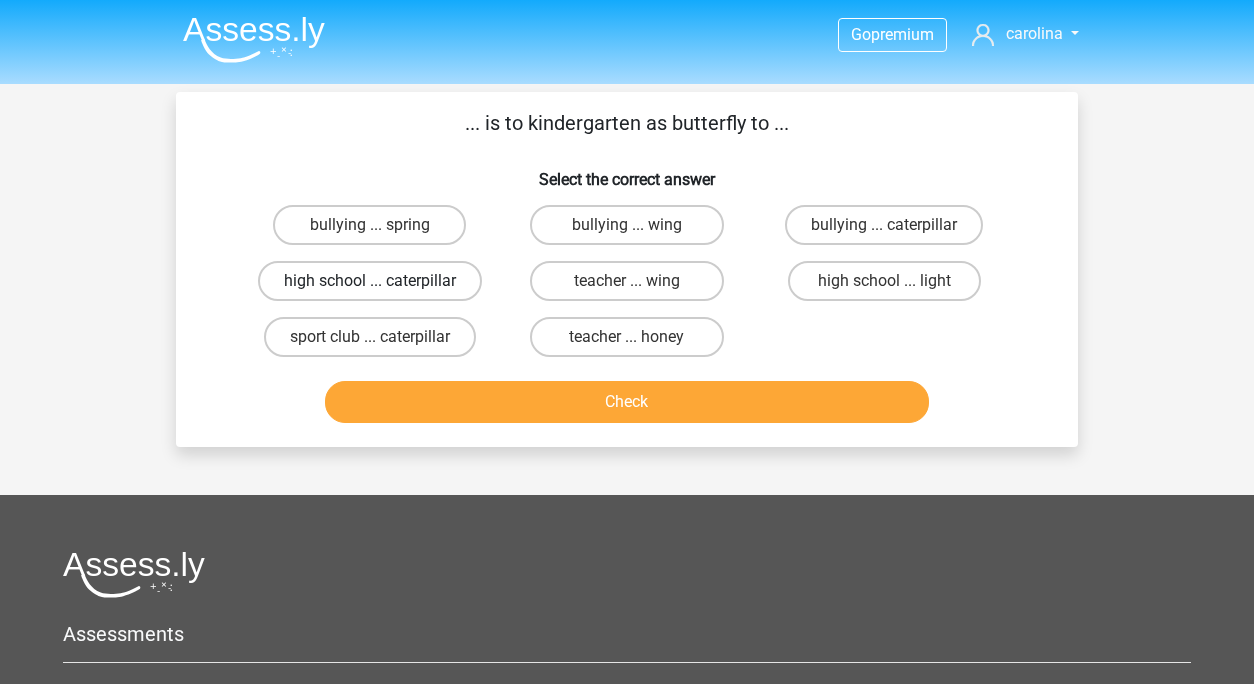 click on "high school ... caterpillar" at bounding box center (370, 281) 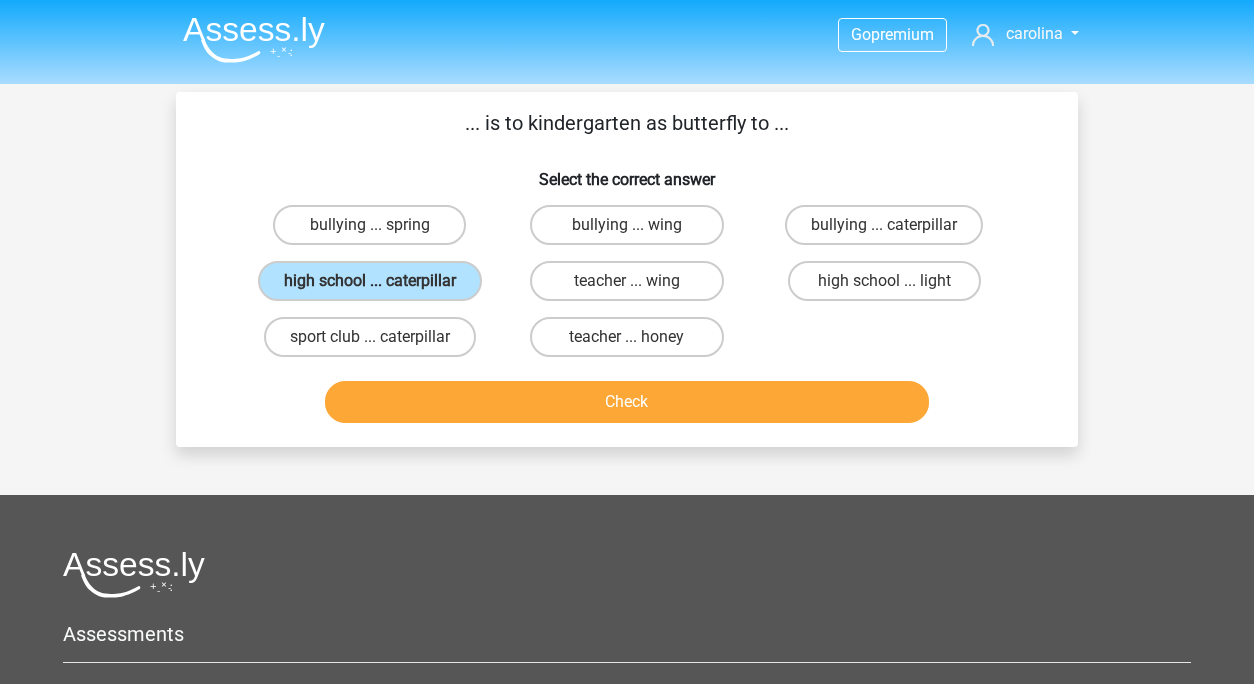 click on "Check" at bounding box center [627, 402] 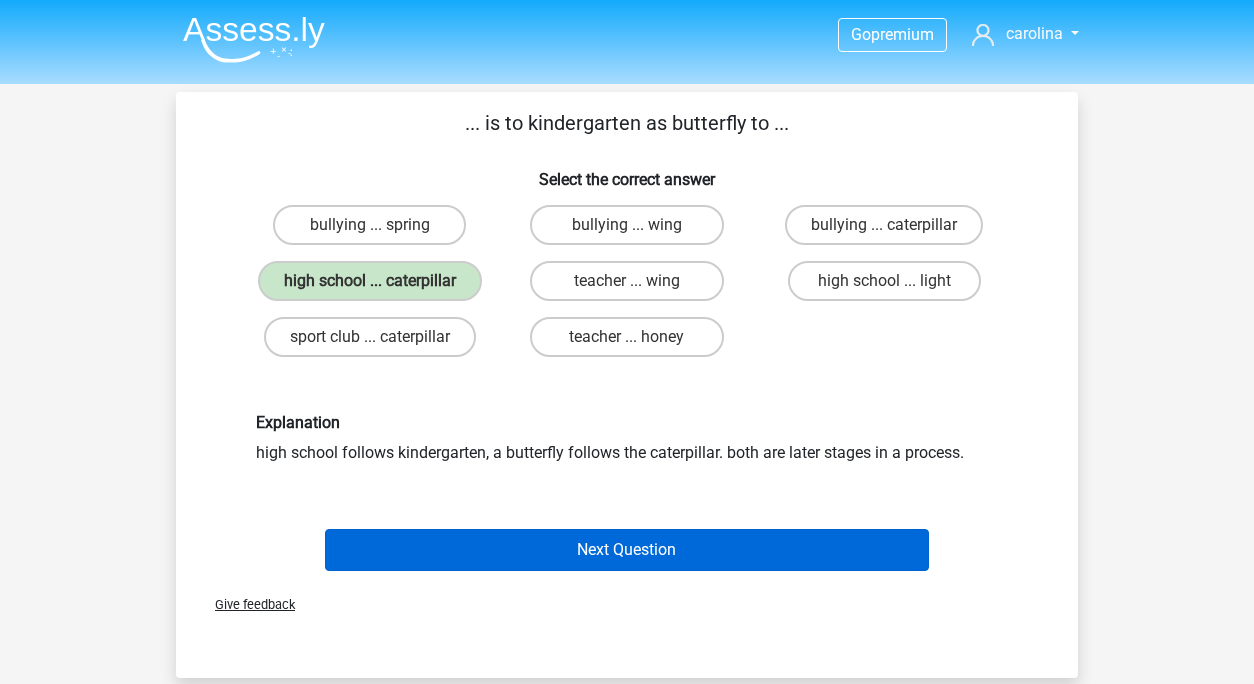 click on "Next Question" at bounding box center (627, 550) 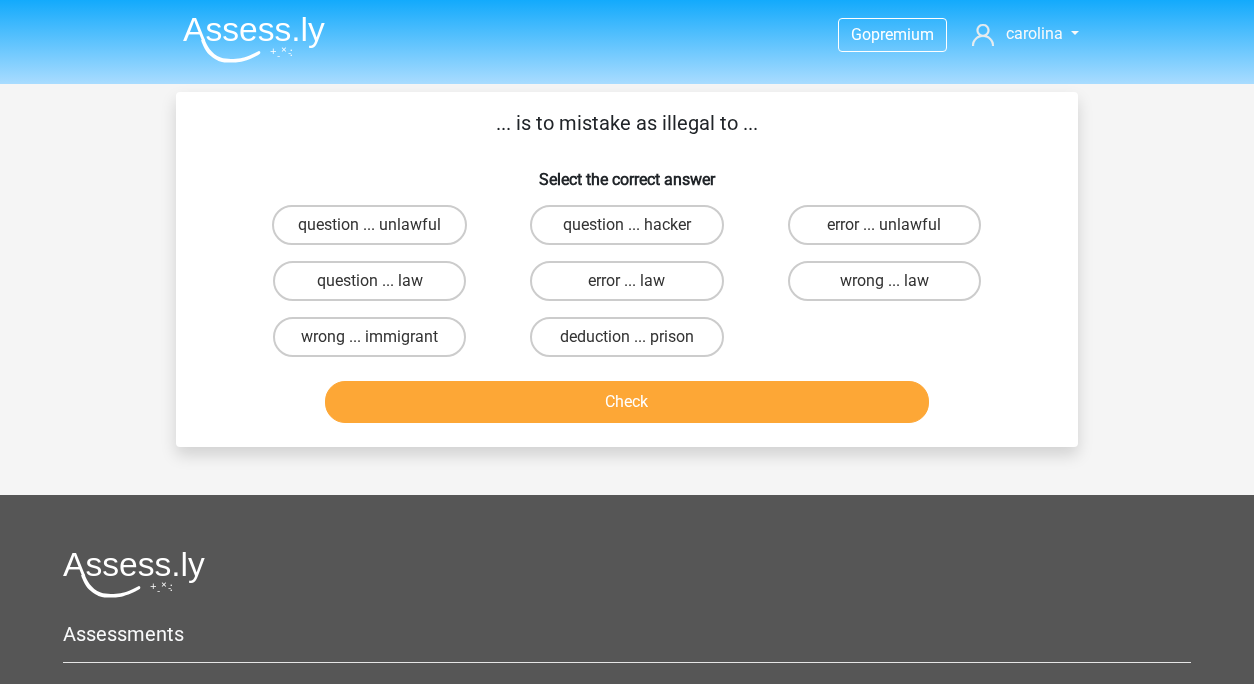 scroll, scrollTop: 92, scrollLeft: 0, axis: vertical 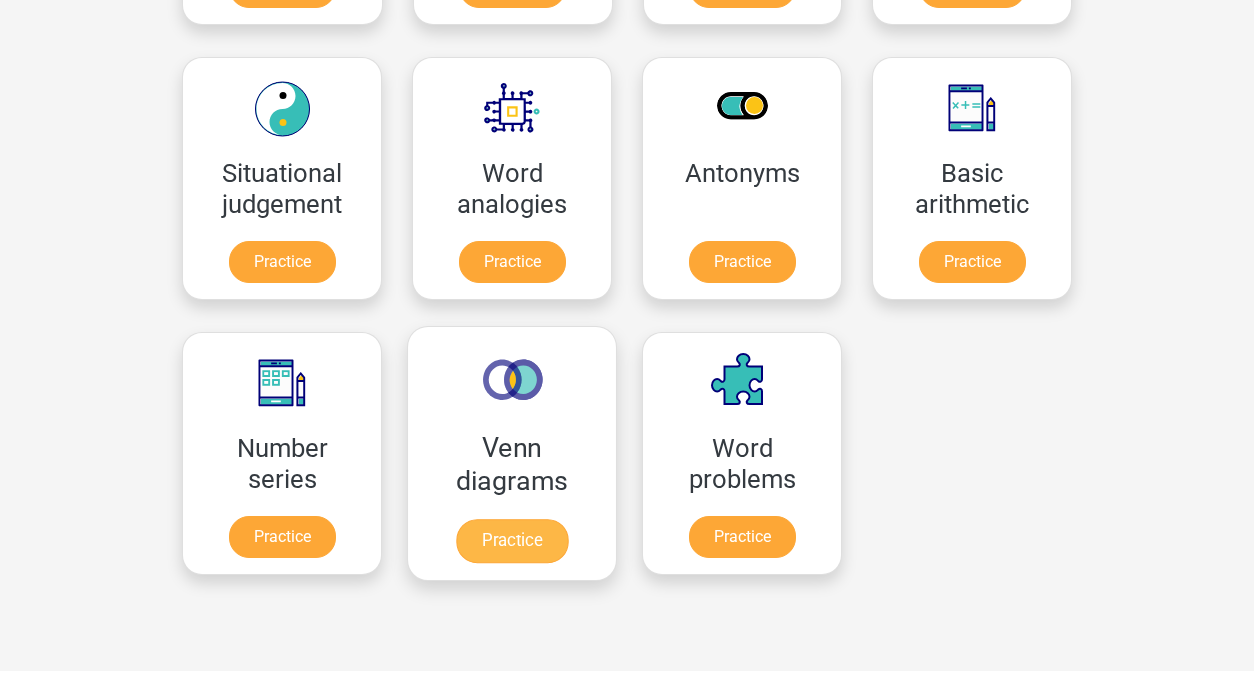 click on "Practice" at bounding box center [512, 541] 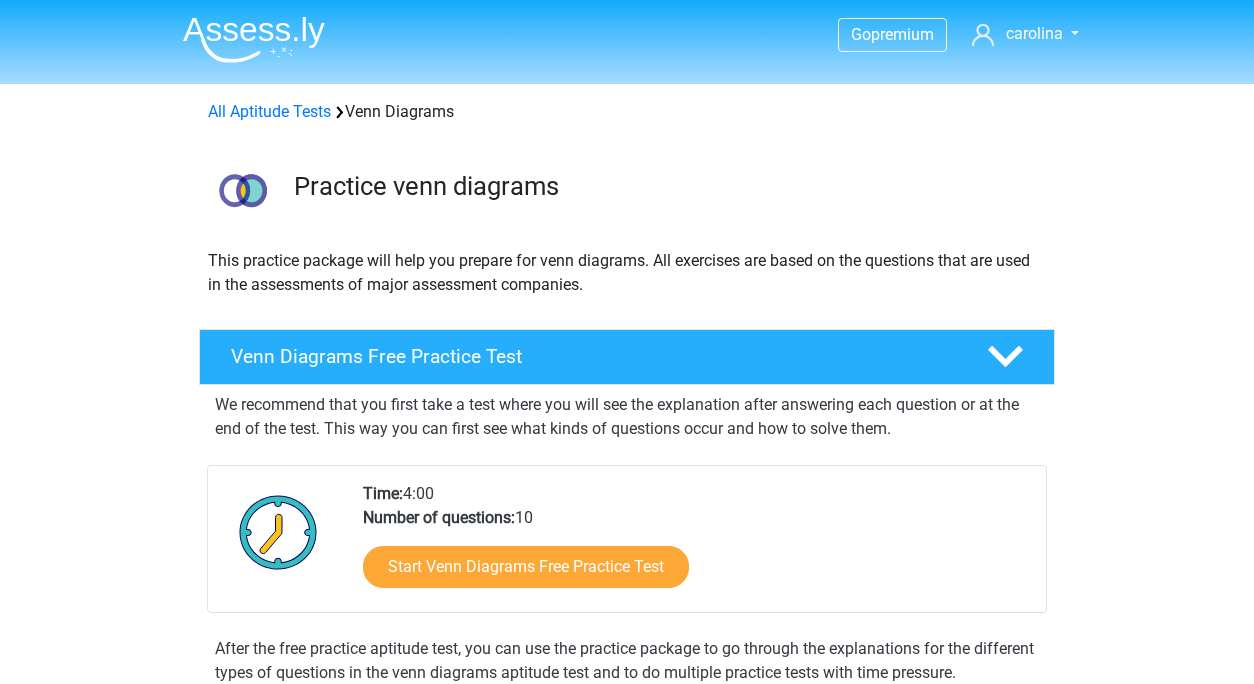 scroll, scrollTop: 0, scrollLeft: 0, axis: both 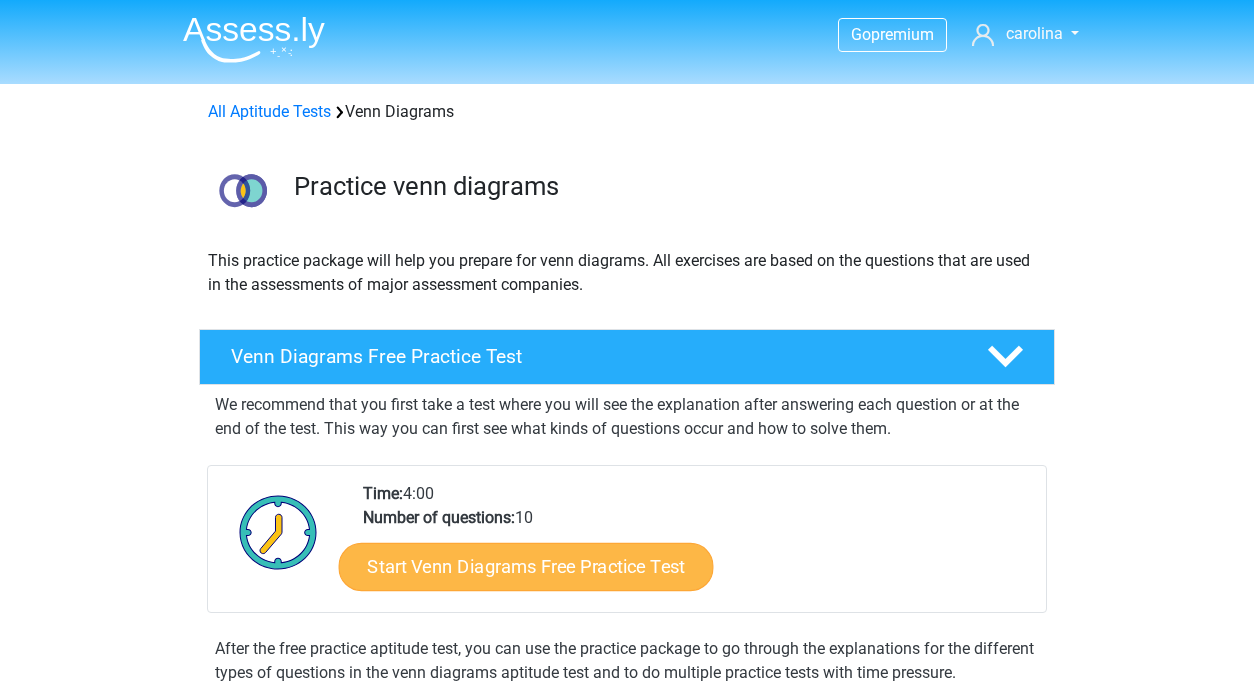 click on "Start Venn Diagrams
Free Practice Test" at bounding box center [526, 567] 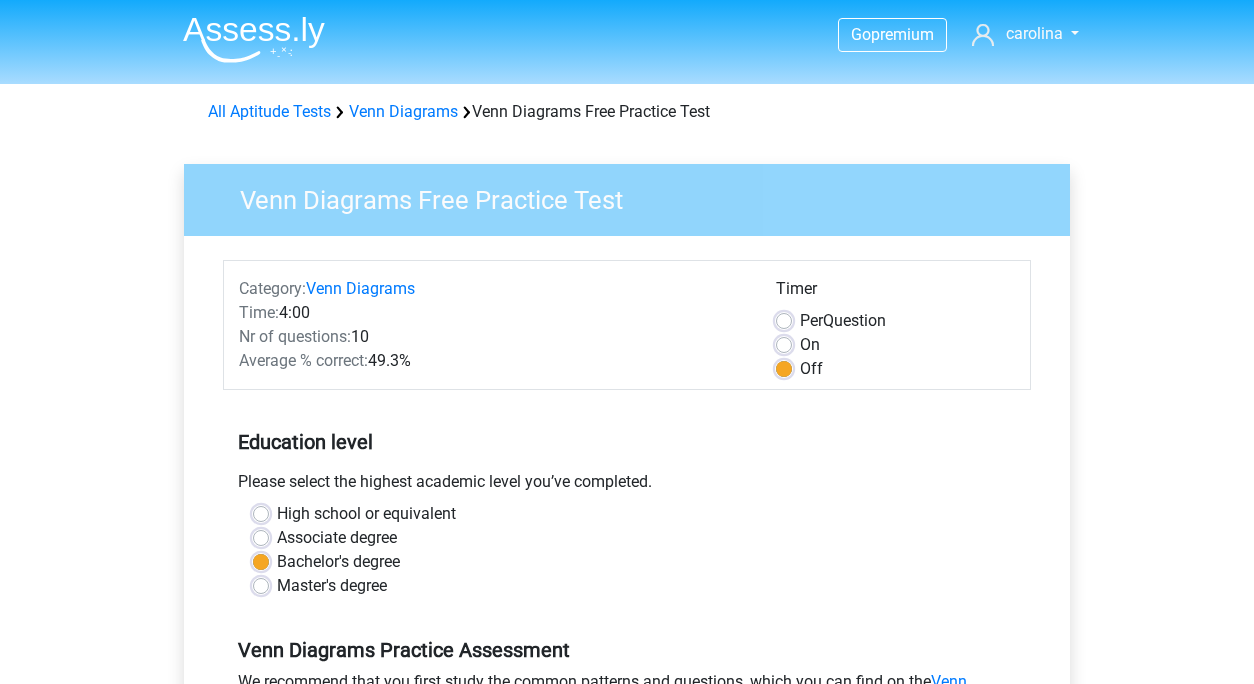 scroll, scrollTop: 0, scrollLeft: 0, axis: both 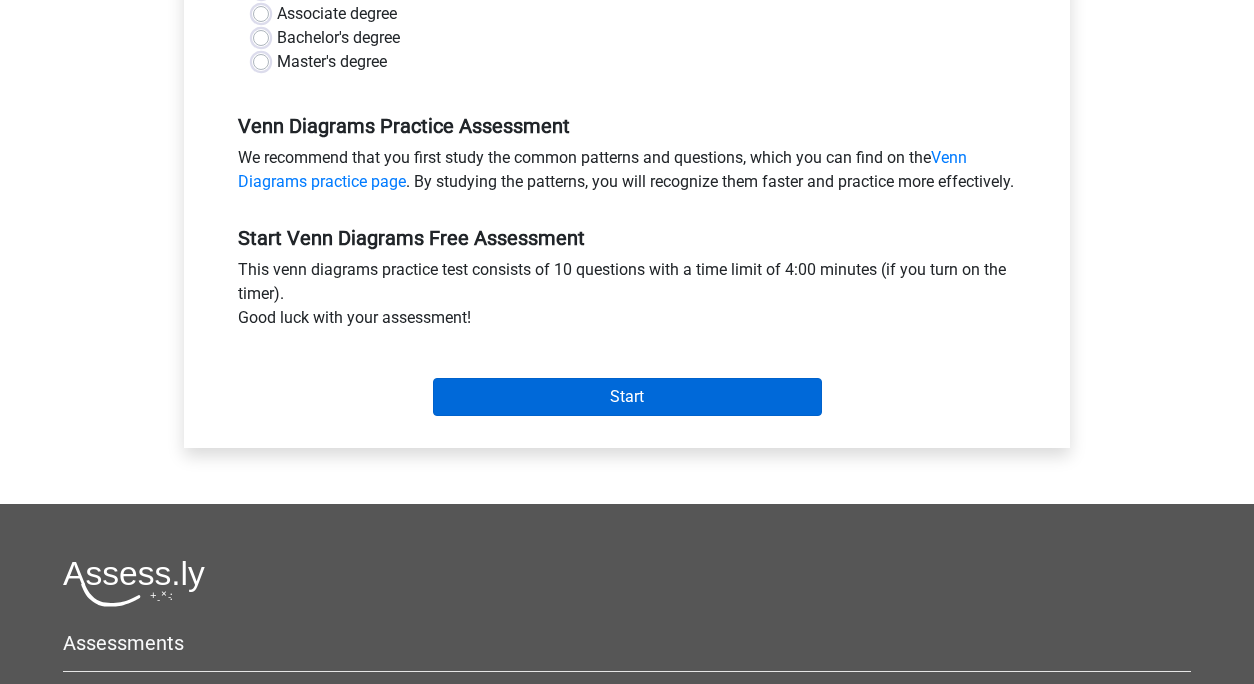 click on "Start" at bounding box center (627, 397) 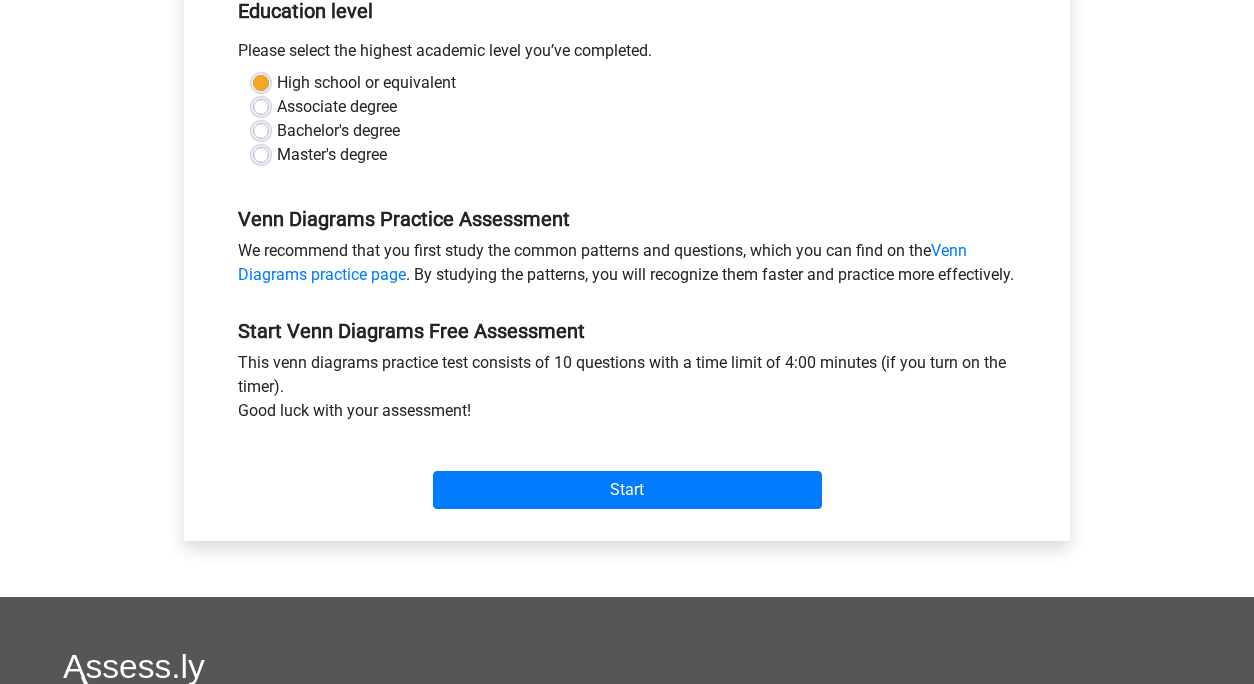 scroll, scrollTop: 431, scrollLeft: 0, axis: vertical 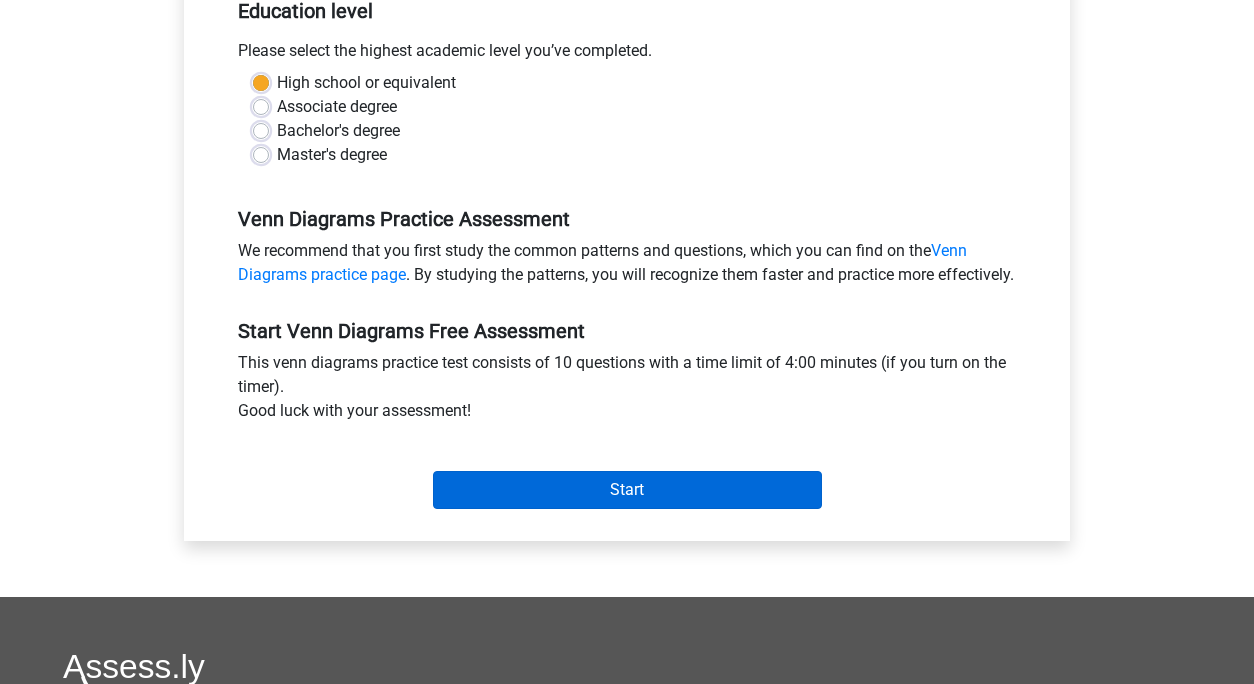 click on "Start" at bounding box center [627, 490] 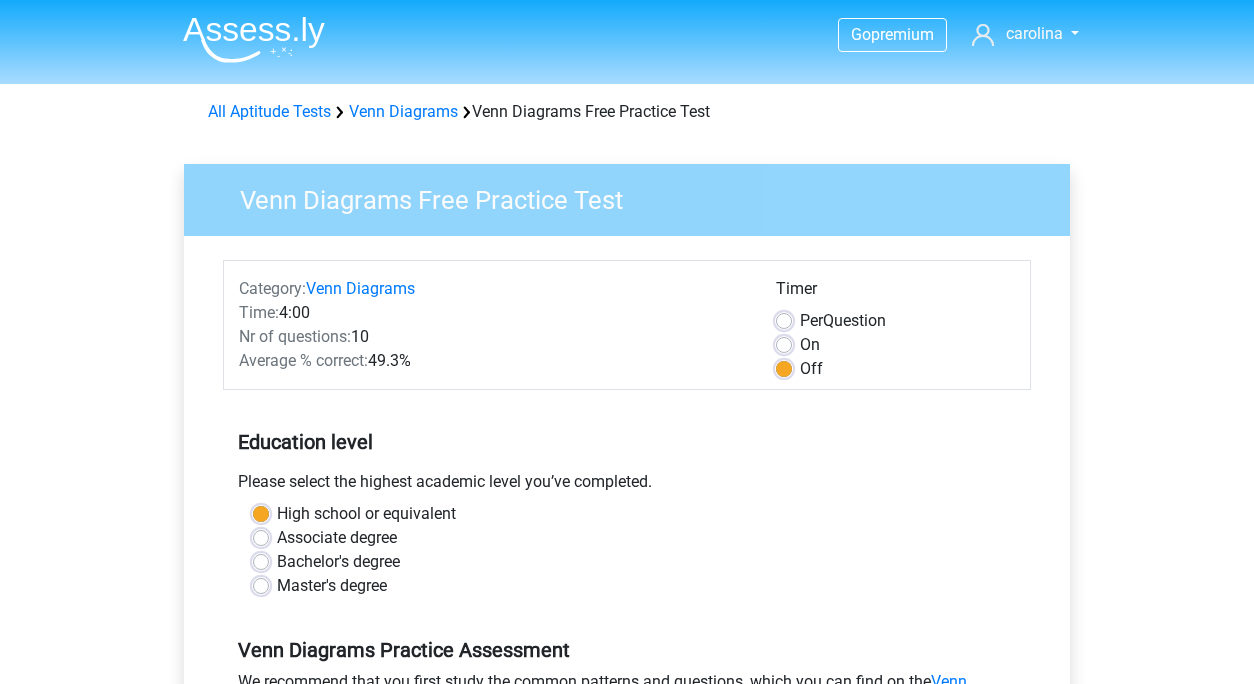 scroll, scrollTop: 0, scrollLeft: 0, axis: both 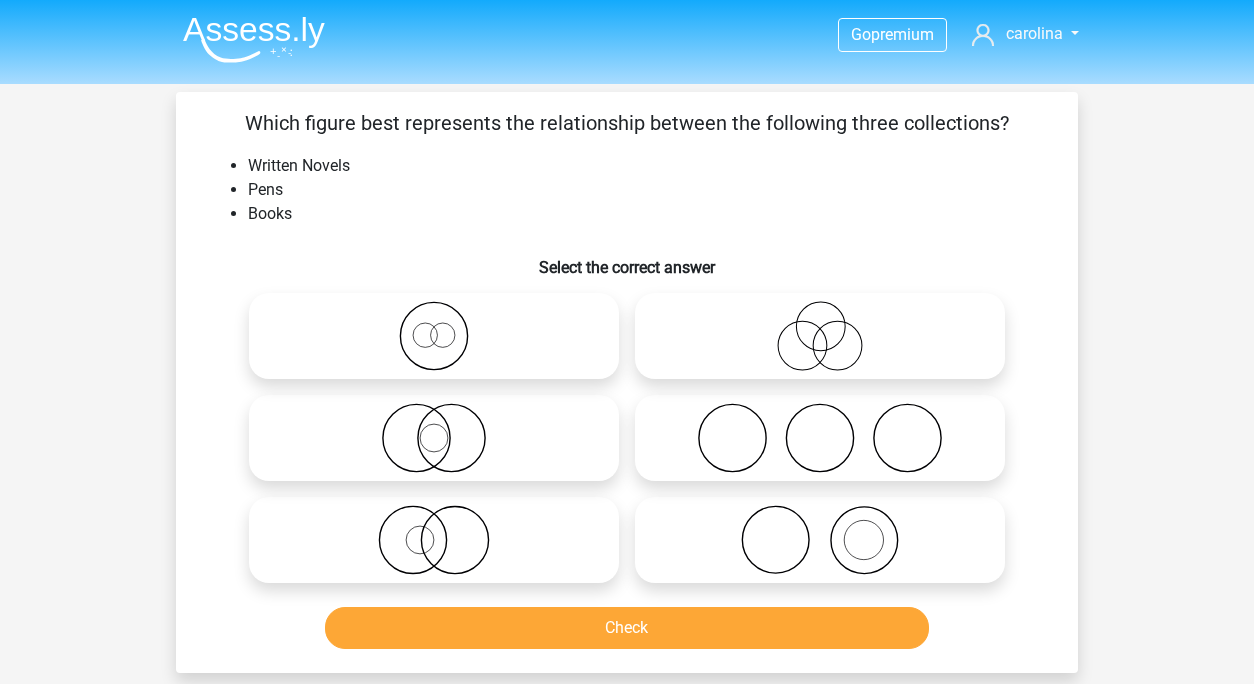 click 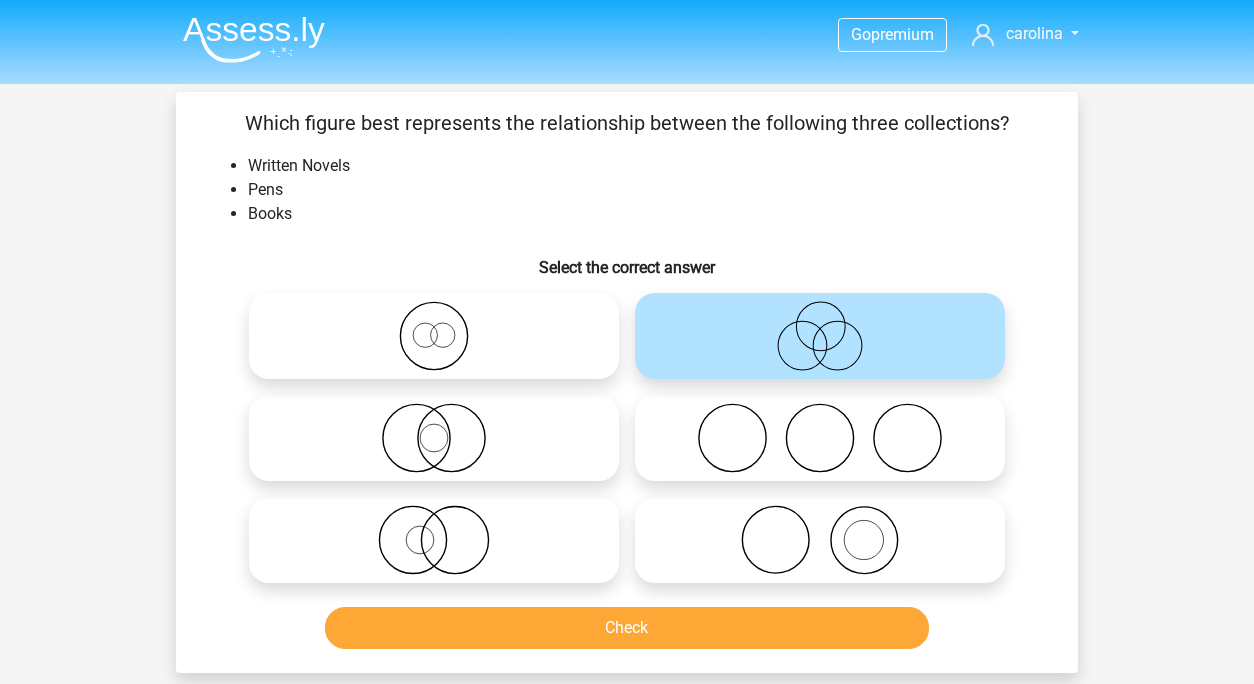click on "Check" at bounding box center (627, 628) 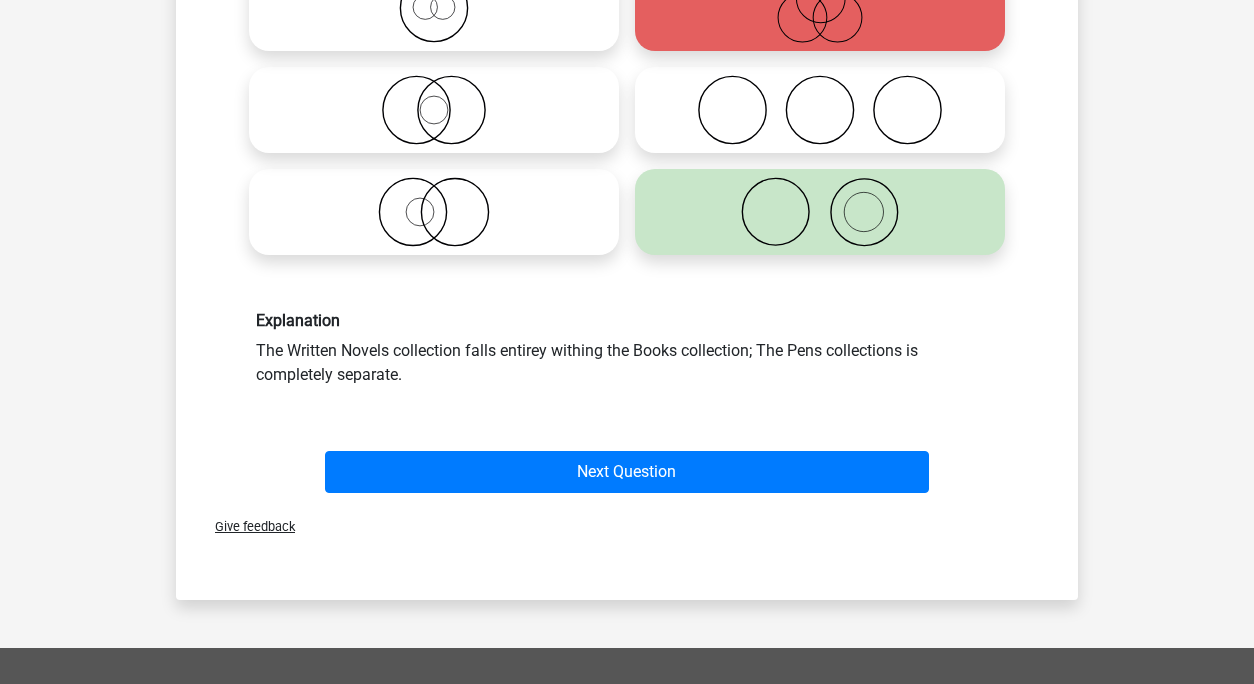 scroll, scrollTop: 335, scrollLeft: 0, axis: vertical 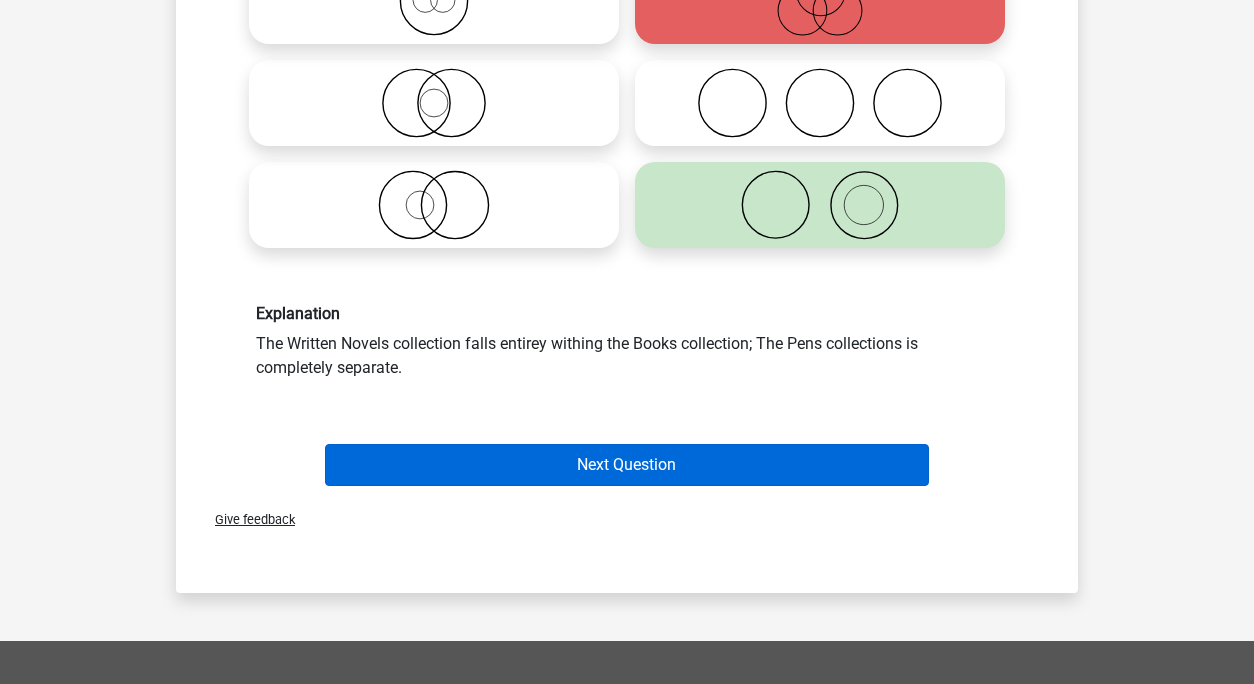 click on "Next Question" at bounding box center [627, 465] 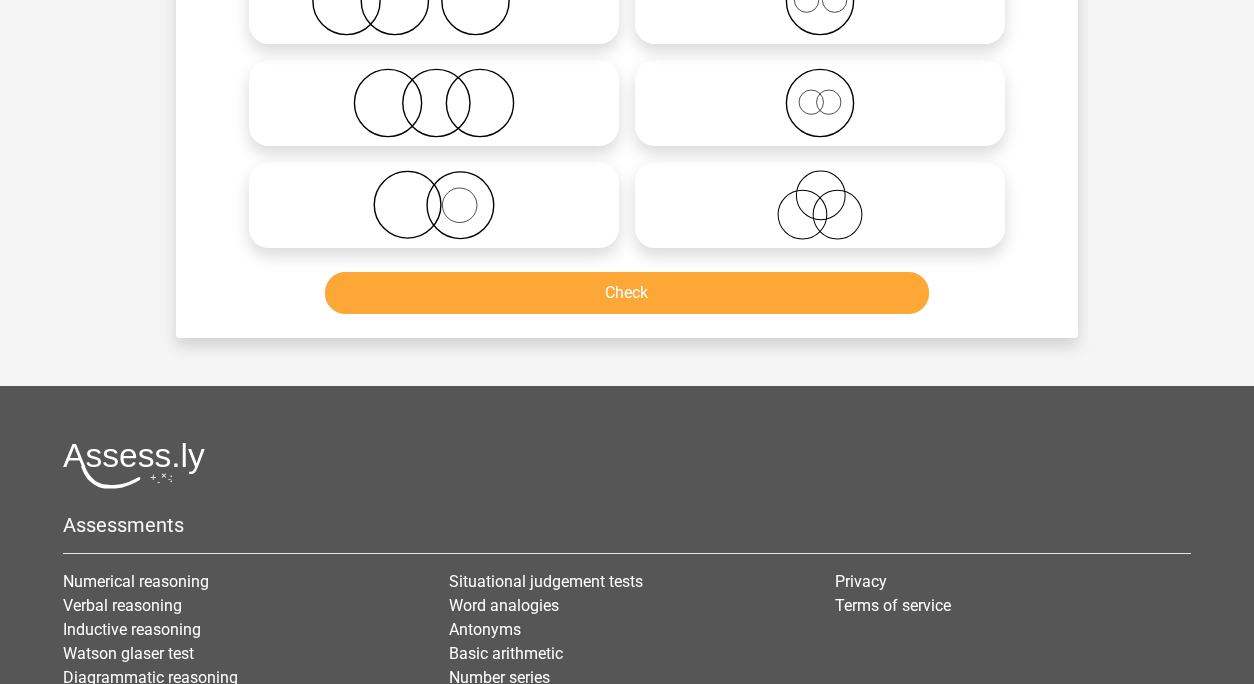 scroll, scrollTop: 92, scrollLeft: 0, axis: vertical 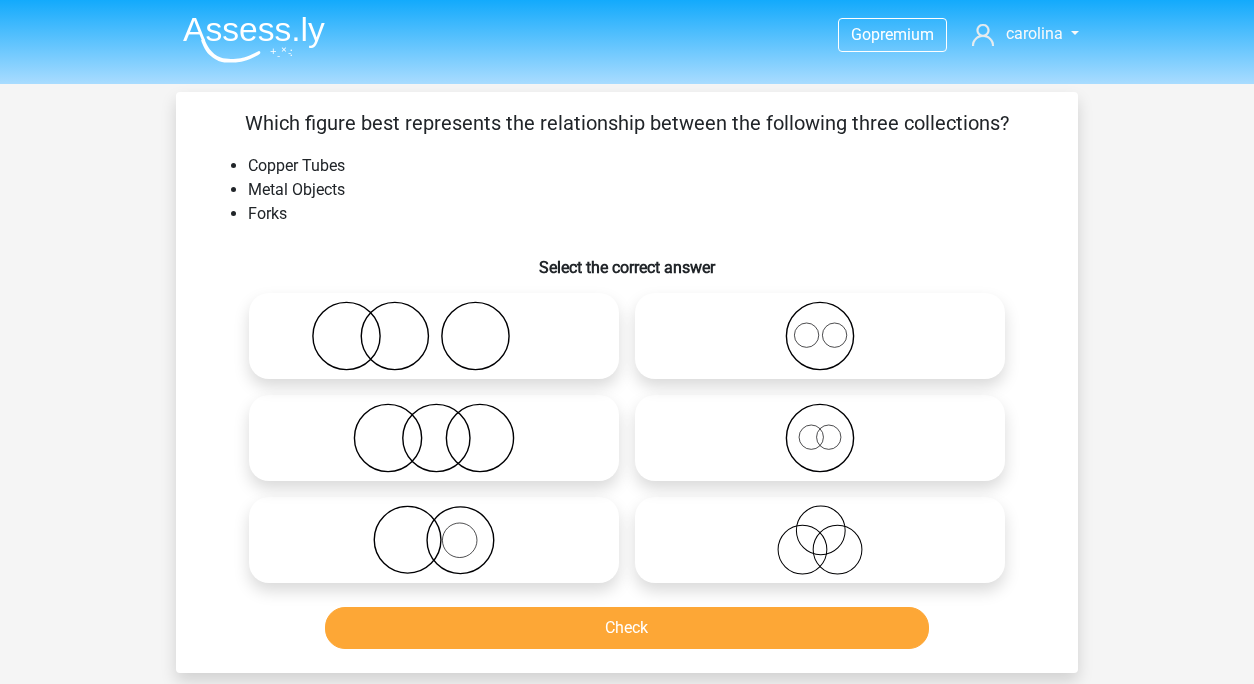 click 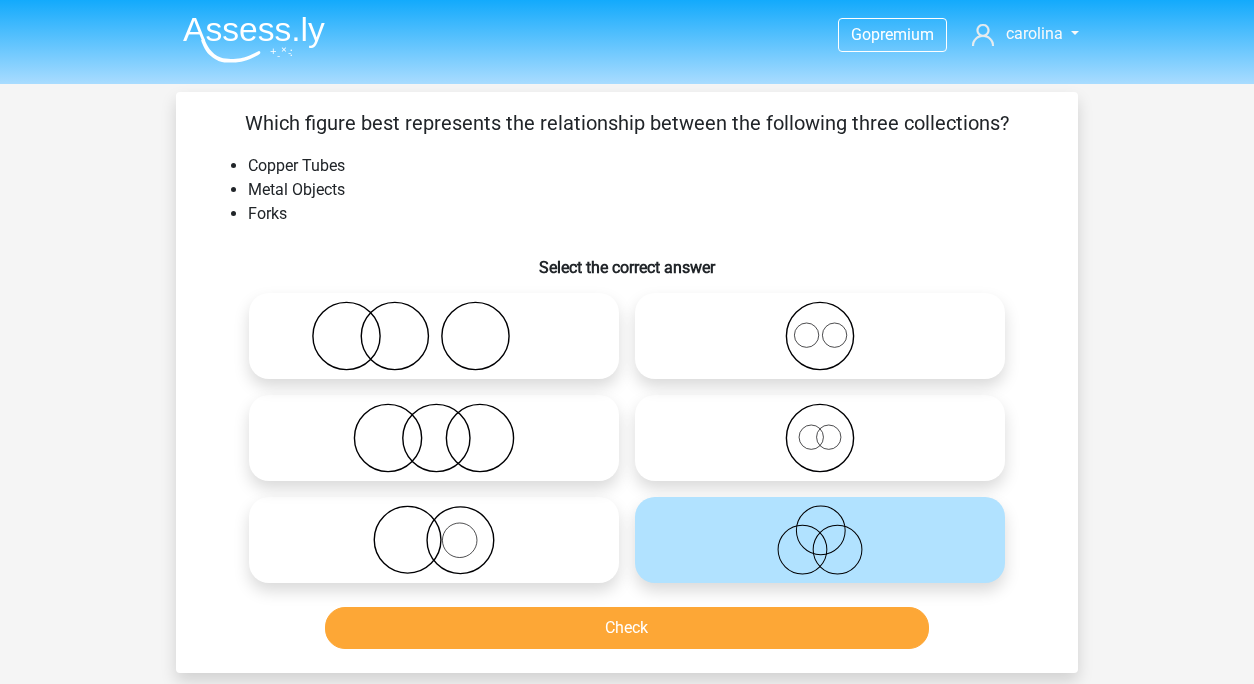 click on "Check" at bounding box center (627, 628) 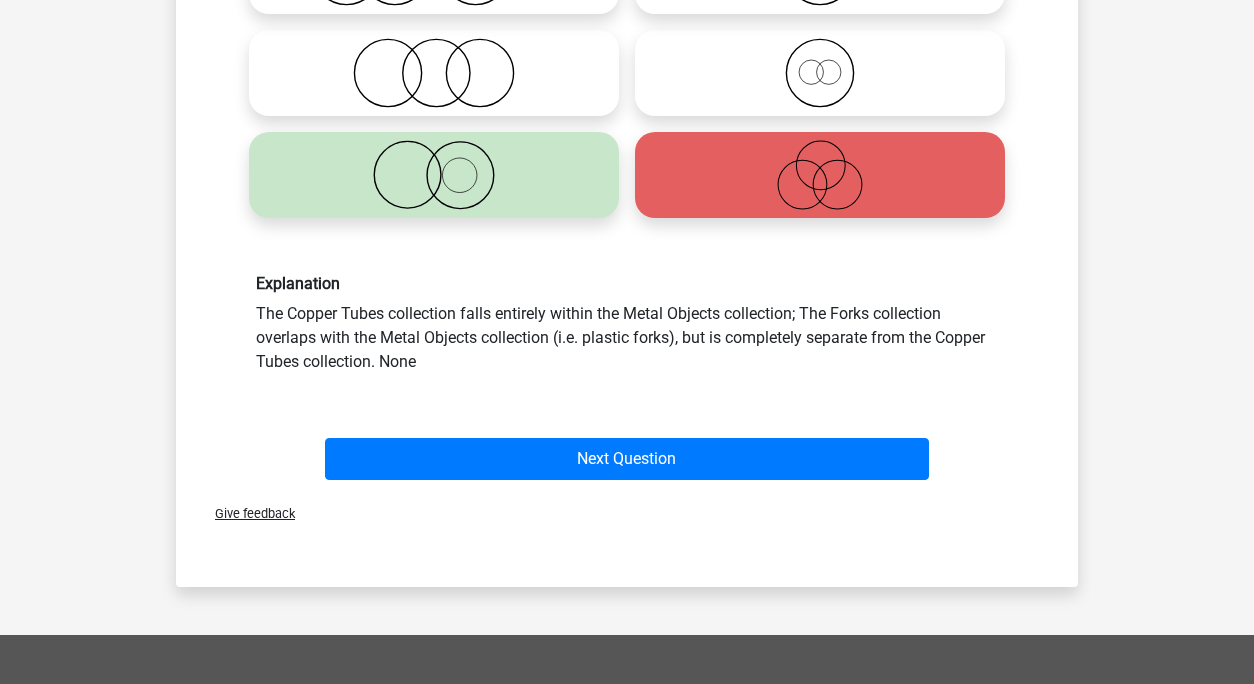 scroll, scrollTop: 360, scrollLeft: 0, axis: vertical 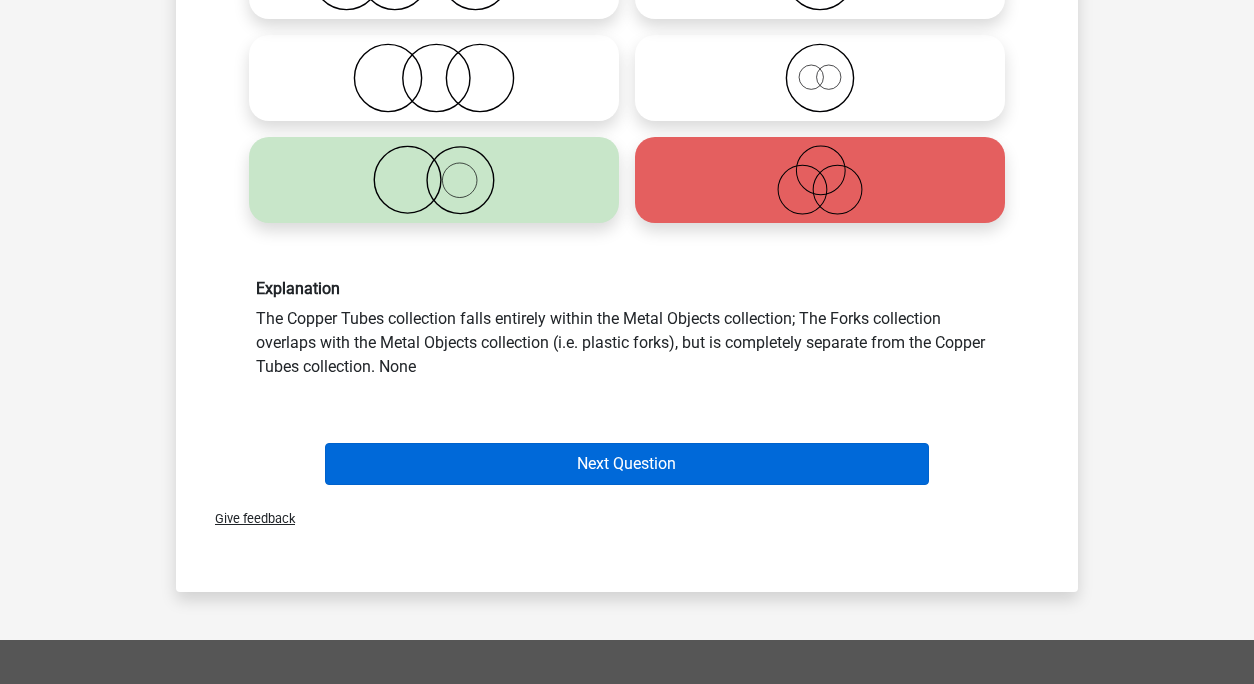 click on "Next Question" at bounding box center [627, 464] 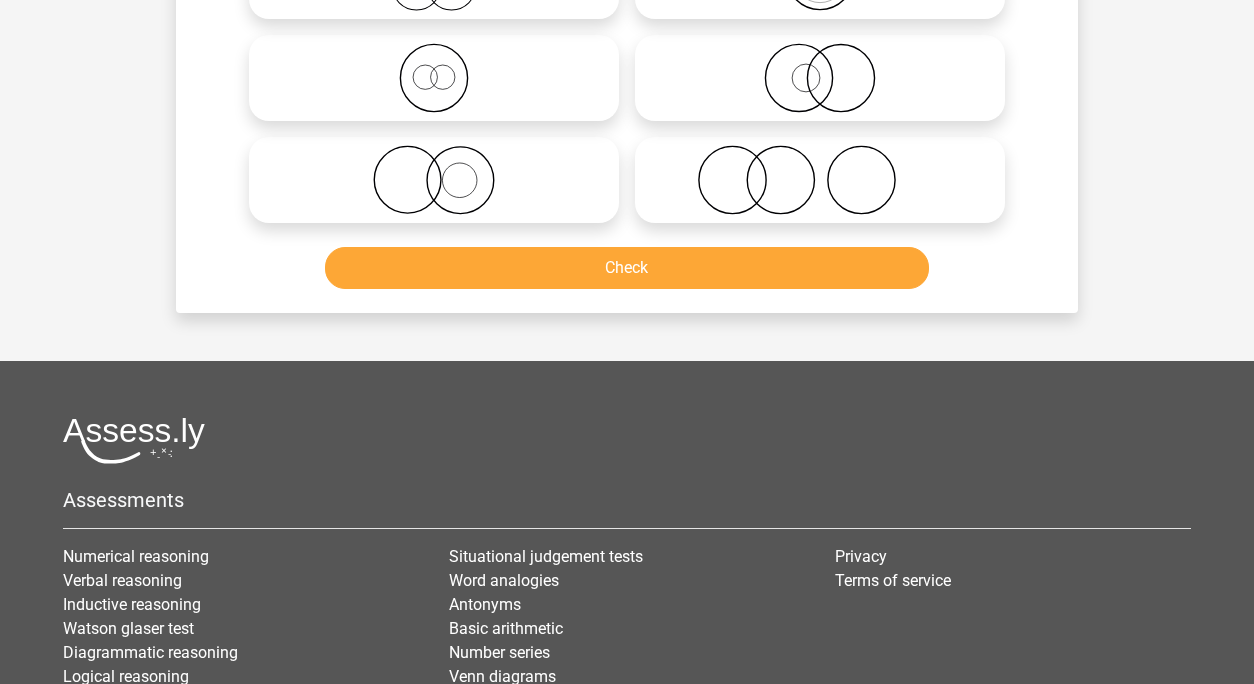scroll, scrollTop: 92, scrollLeft: 0, axis: vertical 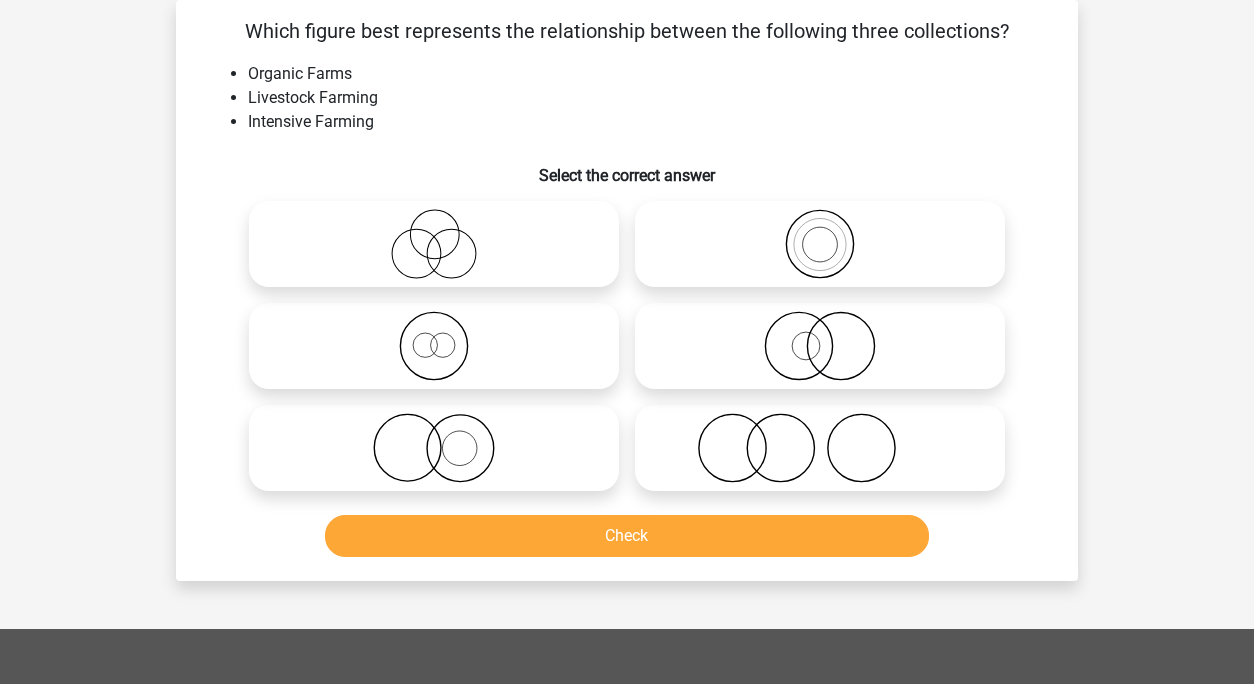 click 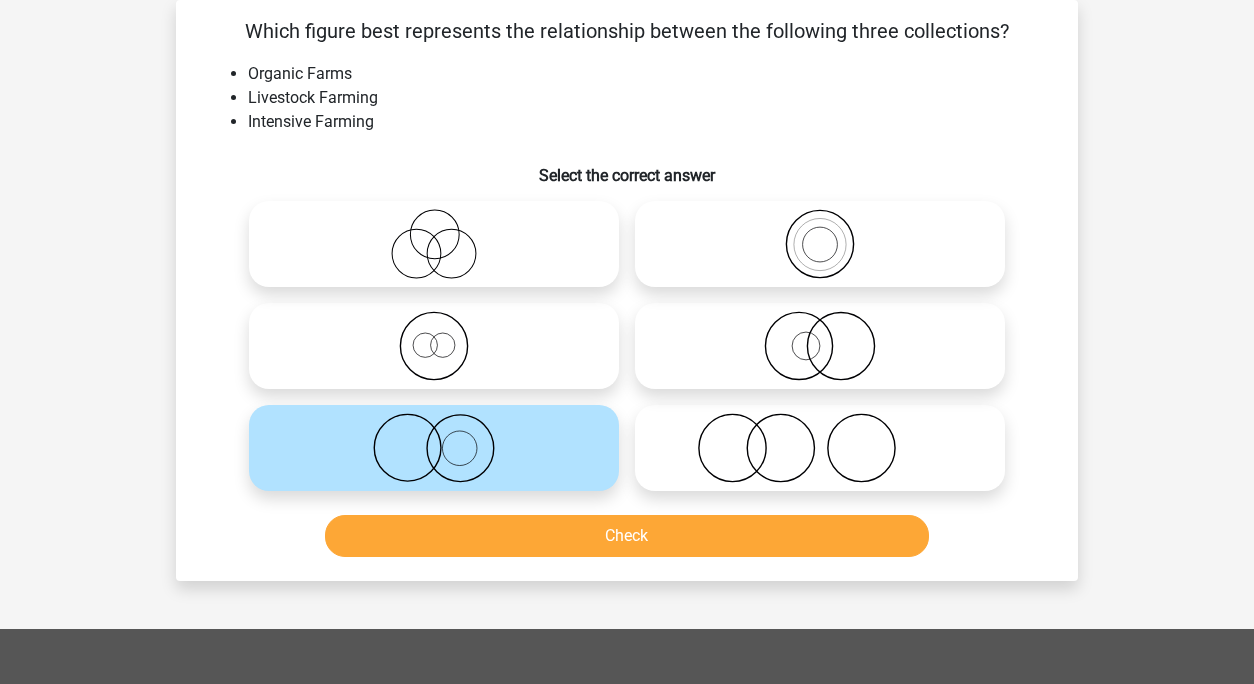 click on "Check" at bounding box center (627, 536) 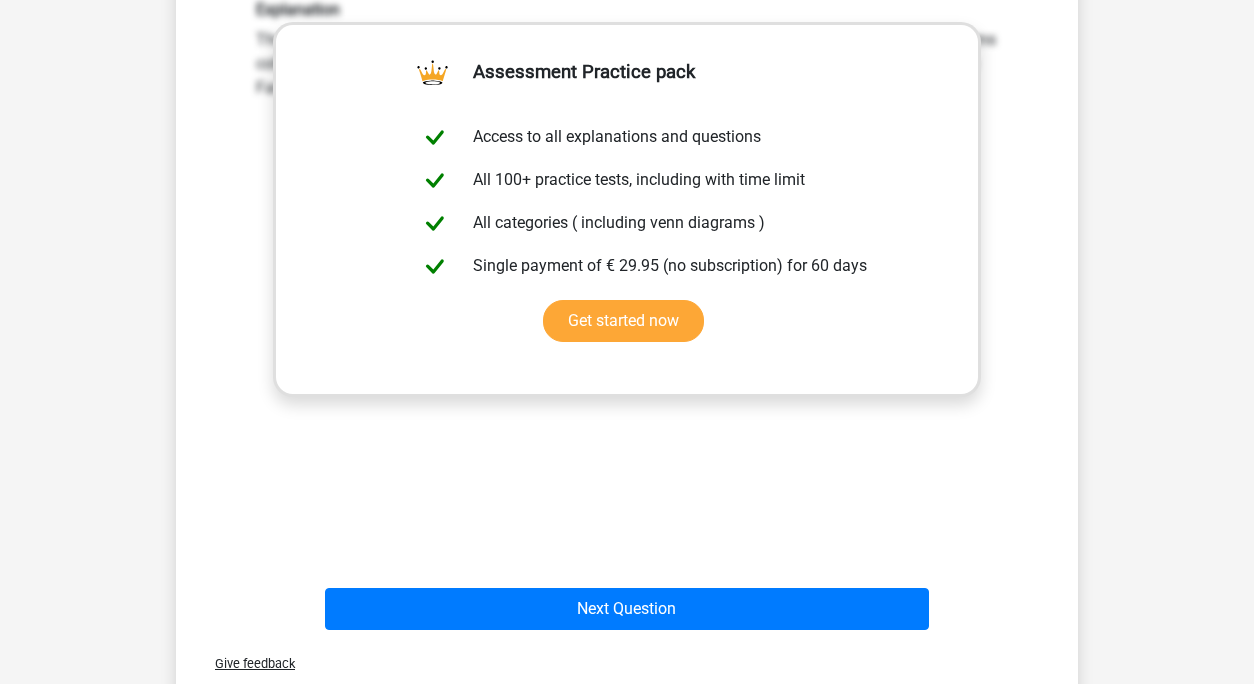 scroll, scrollTop: 667, scrollLeft: 0, axis: vertical 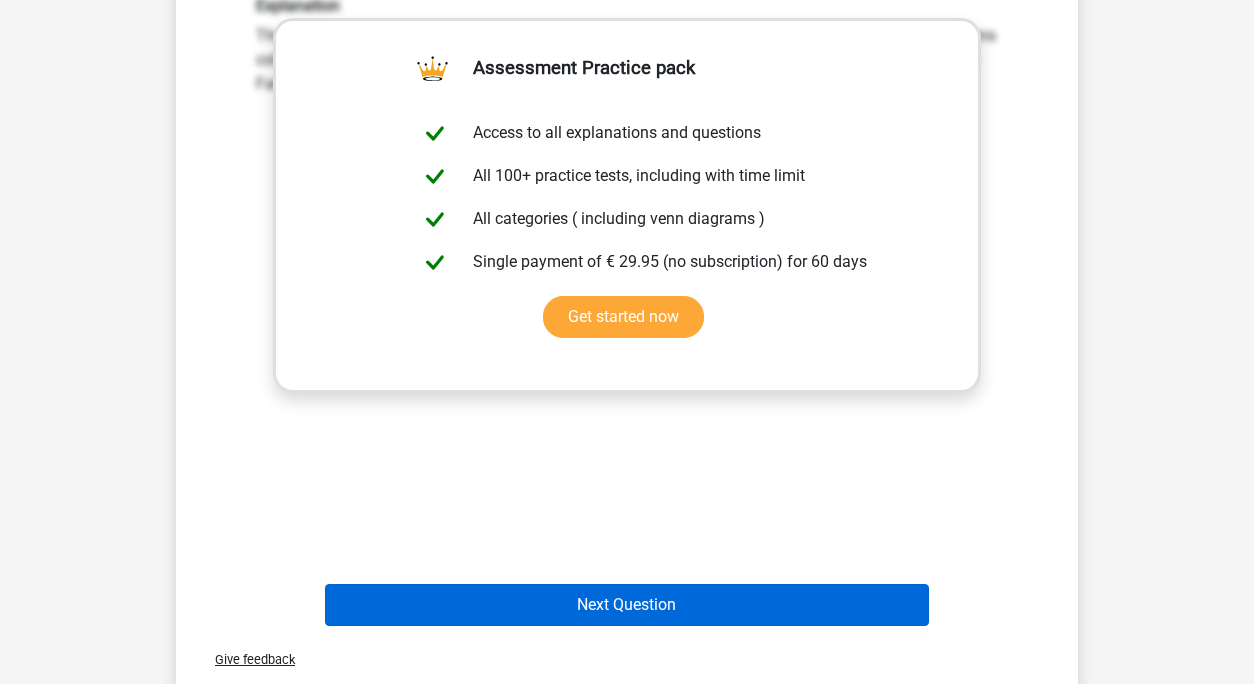 click on "Next Question" at bounding box center [627, 605] 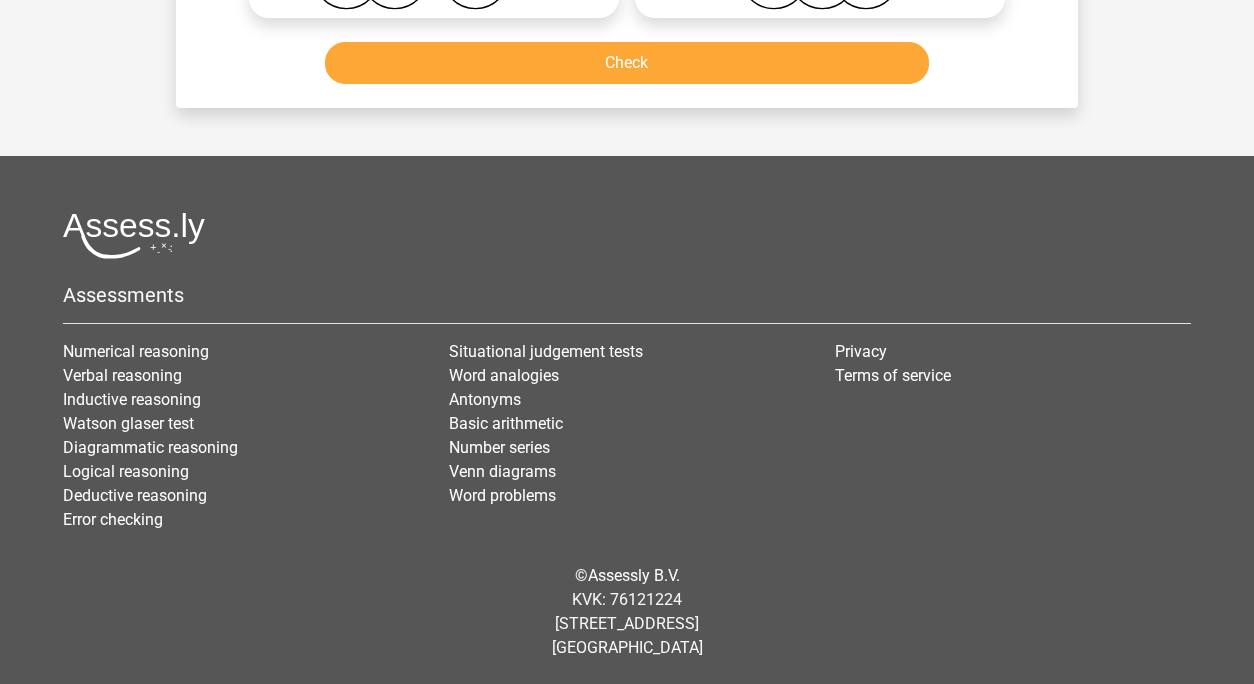 scroll, scrollTop: 92, scrollLeft: 0, axis: vertical 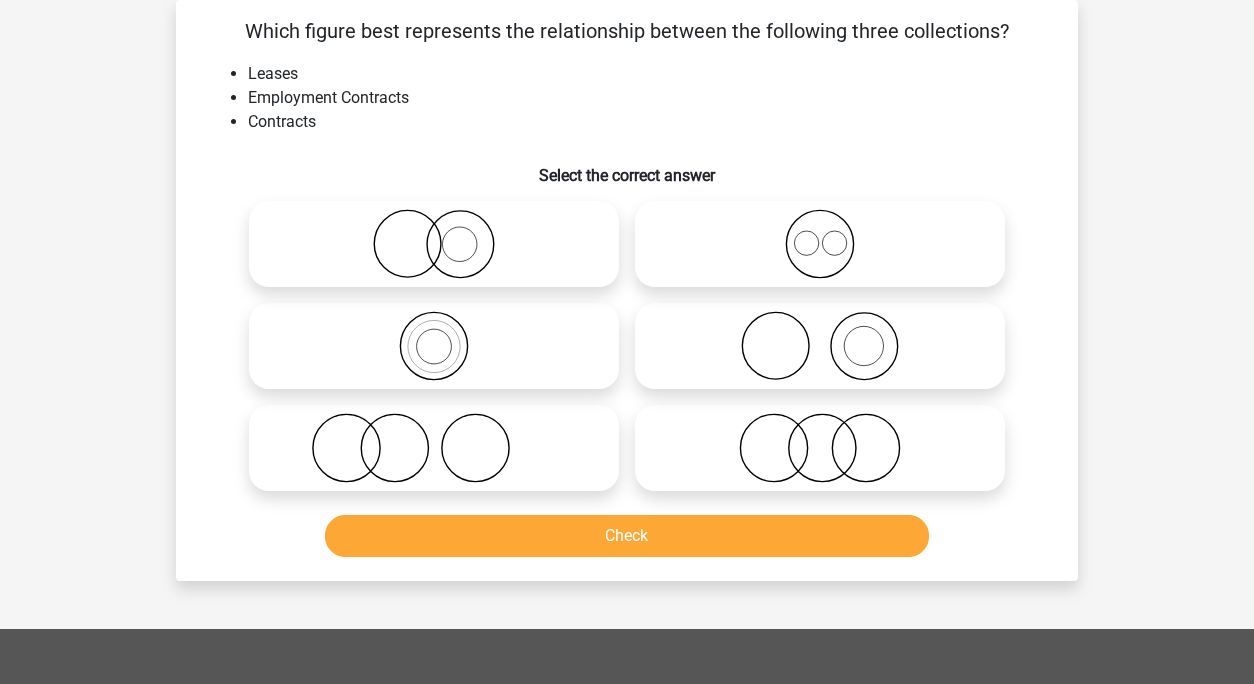 click at bounding box center [820, 346] 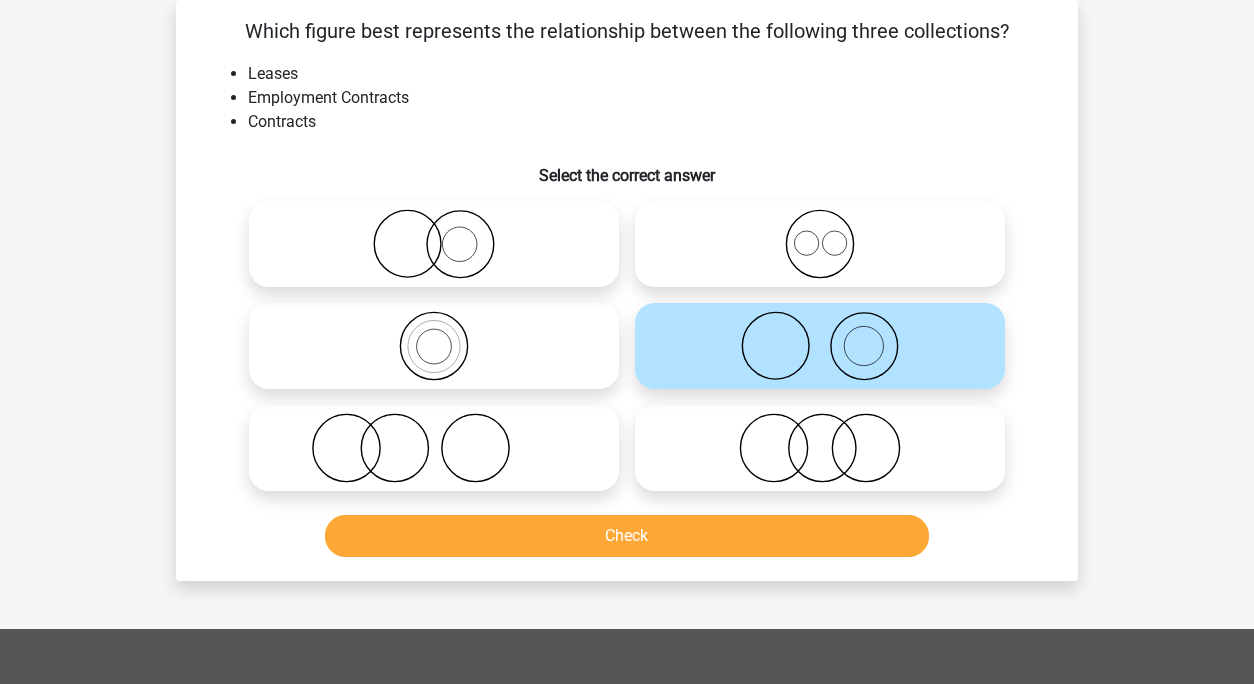 click on "Check" at bounding box center [627, 536] 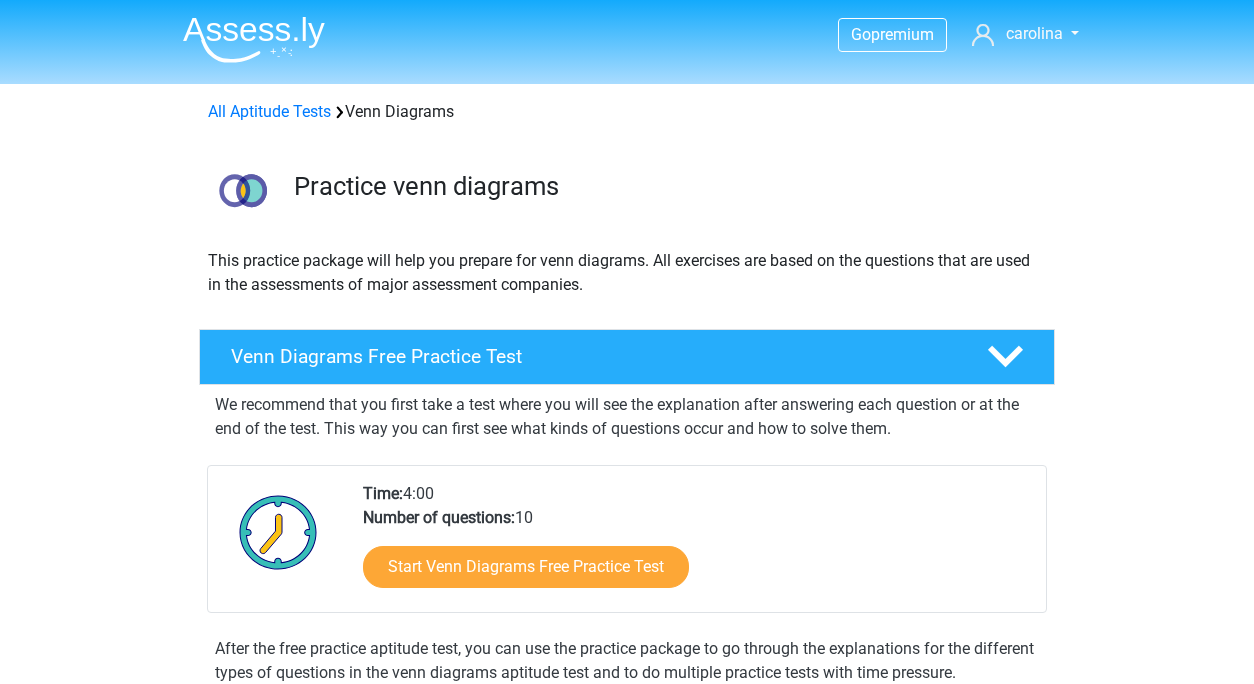 scroll, scrollTop: 0, scrollLeft: 0, axis: both 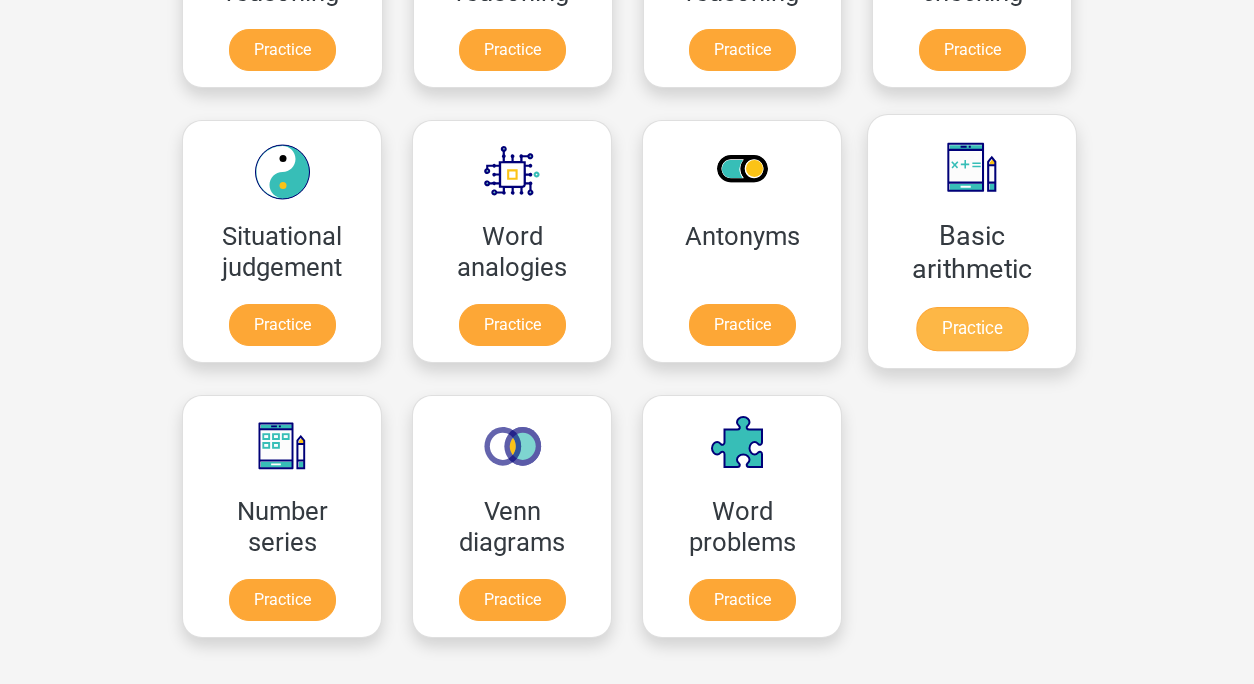 click on "Practice" at bounding box center (972, 329) 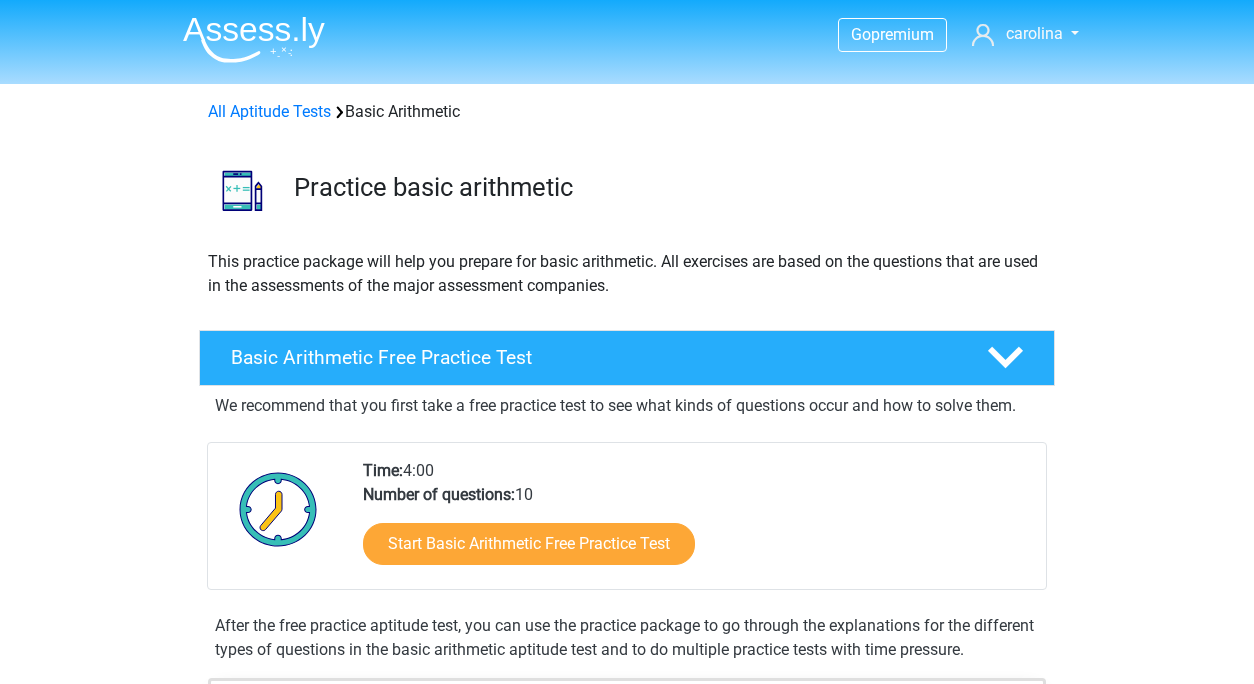 scroll, scrollTop: 0, scrollLeft: 0, axis: both 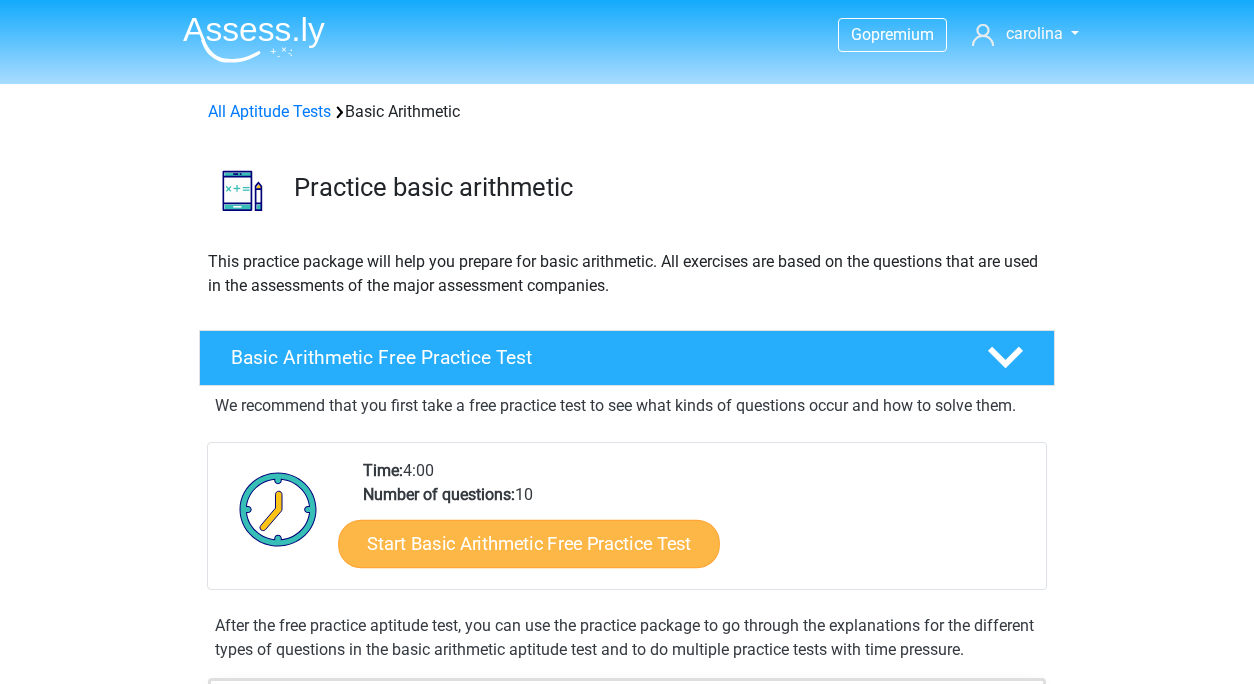 click on "Start Basic Arithmetic
Free Practice Test" at bounding box center [529, 543] 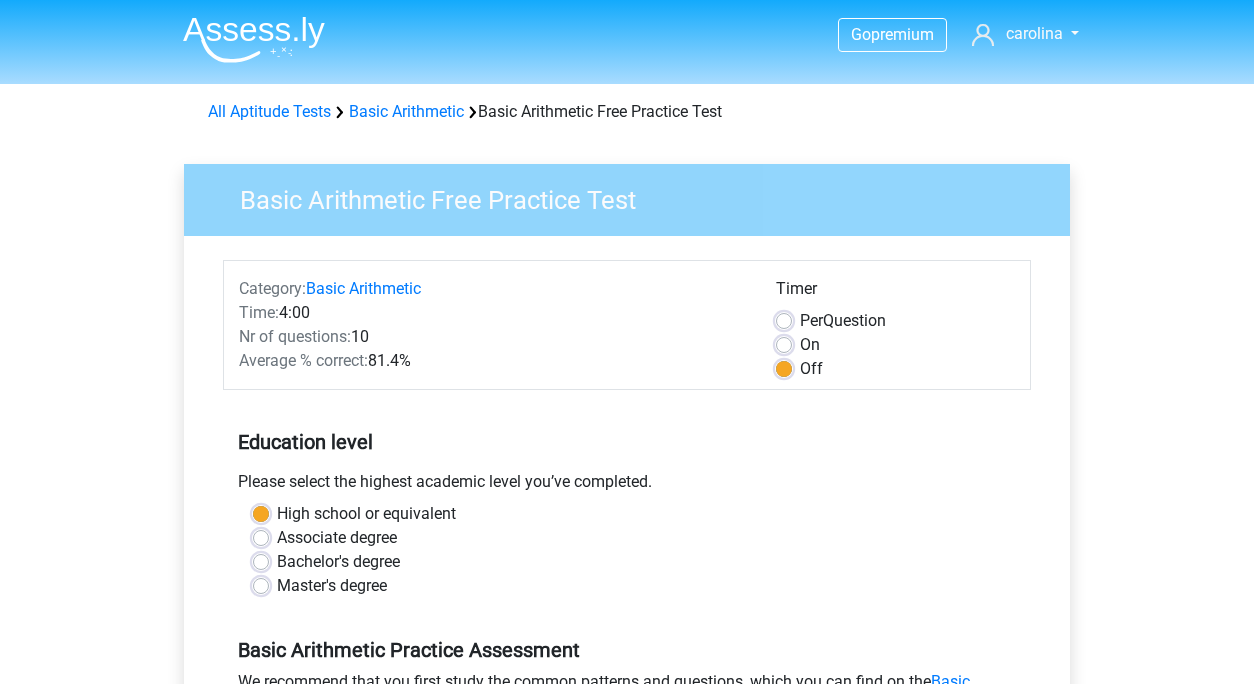 scroll, scrollTop: 0, scrollLeft: 0, axis: both 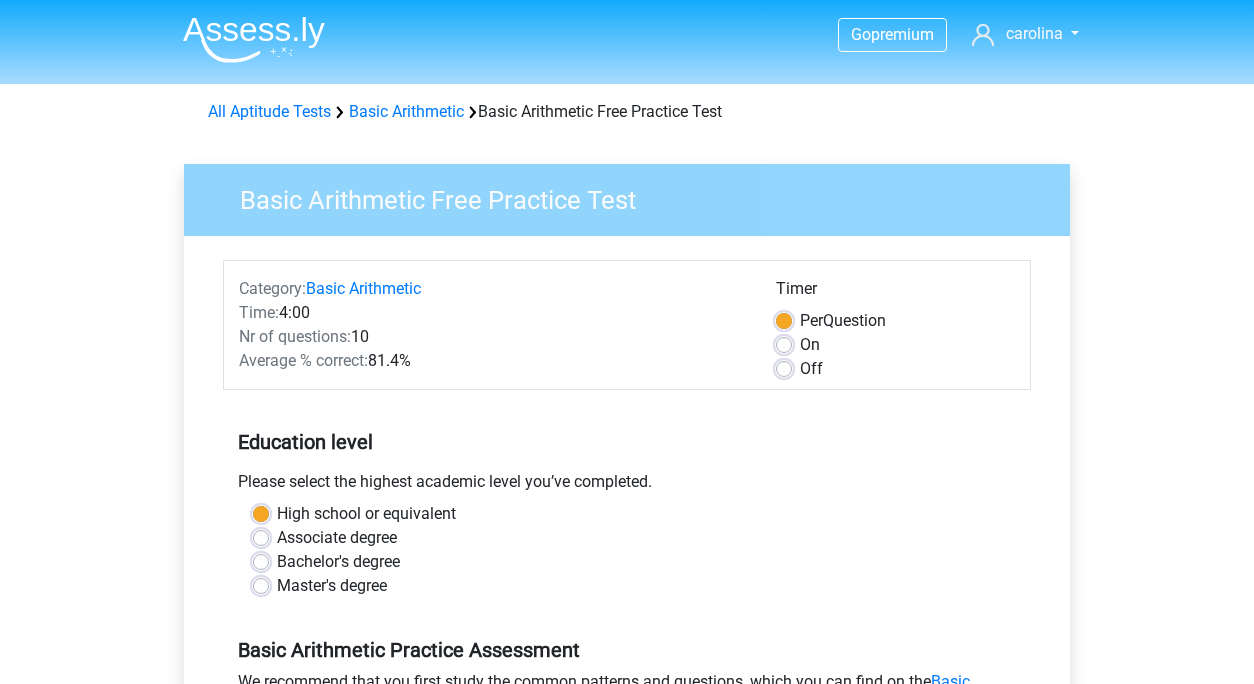 click on "Off" at bounding box center (811, 369) 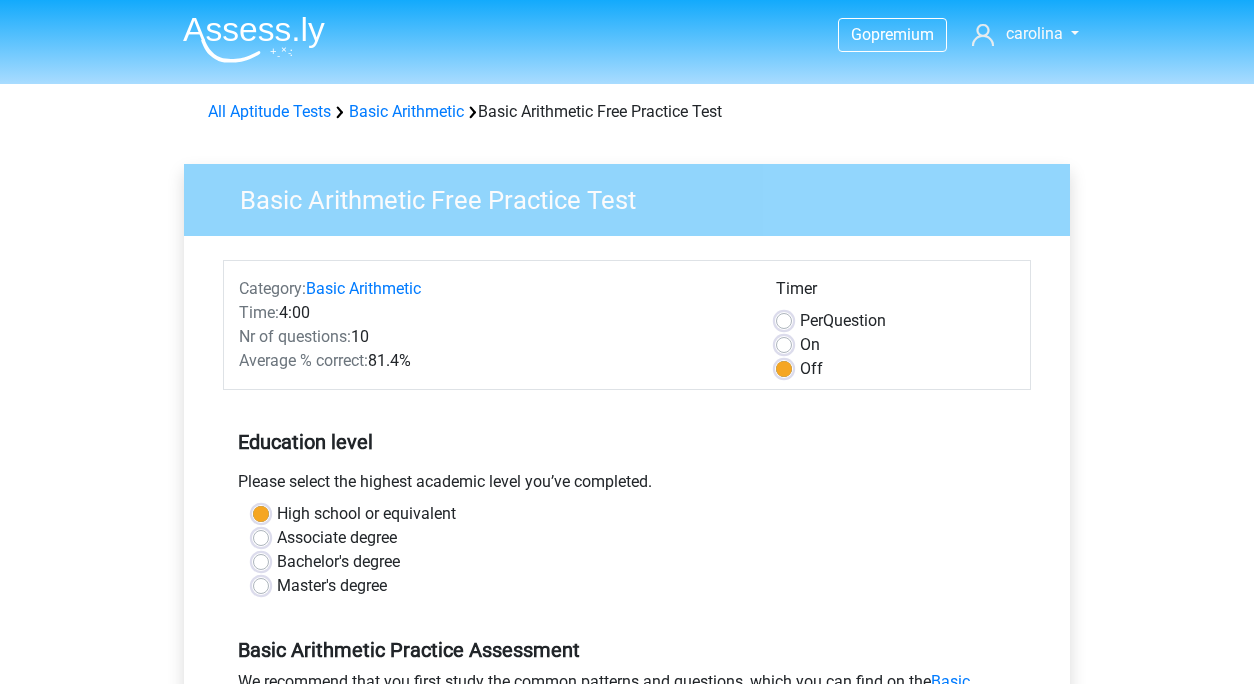 scroll, scrollTop: 117, scrollLeft: 0, axis: vertical 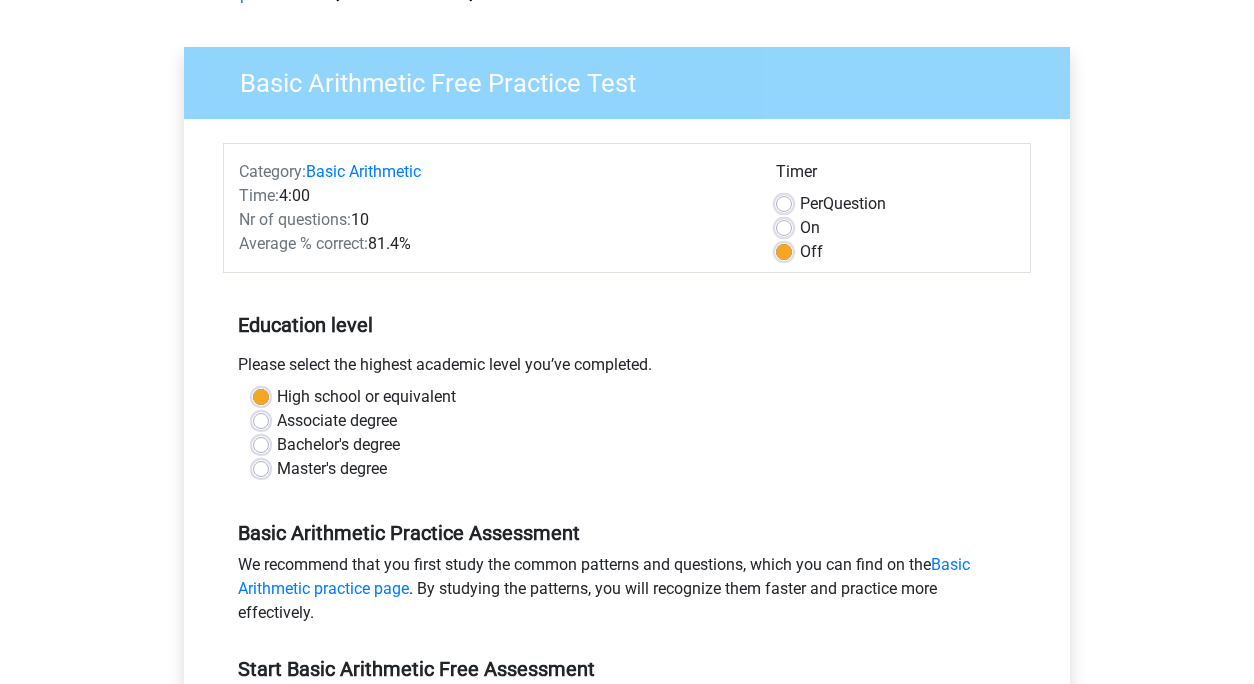 click on "Associate degree" at bounding box center (337, 421) 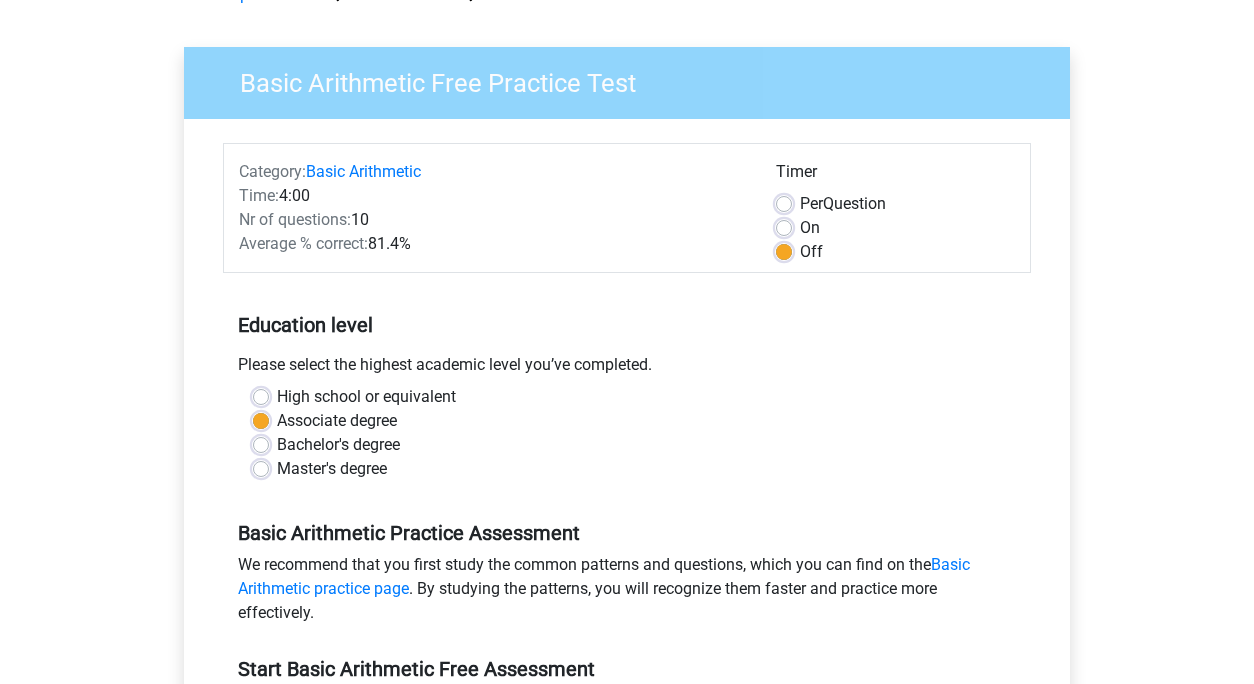 click on "High school or equivalent" at bounding box center (366, 397) 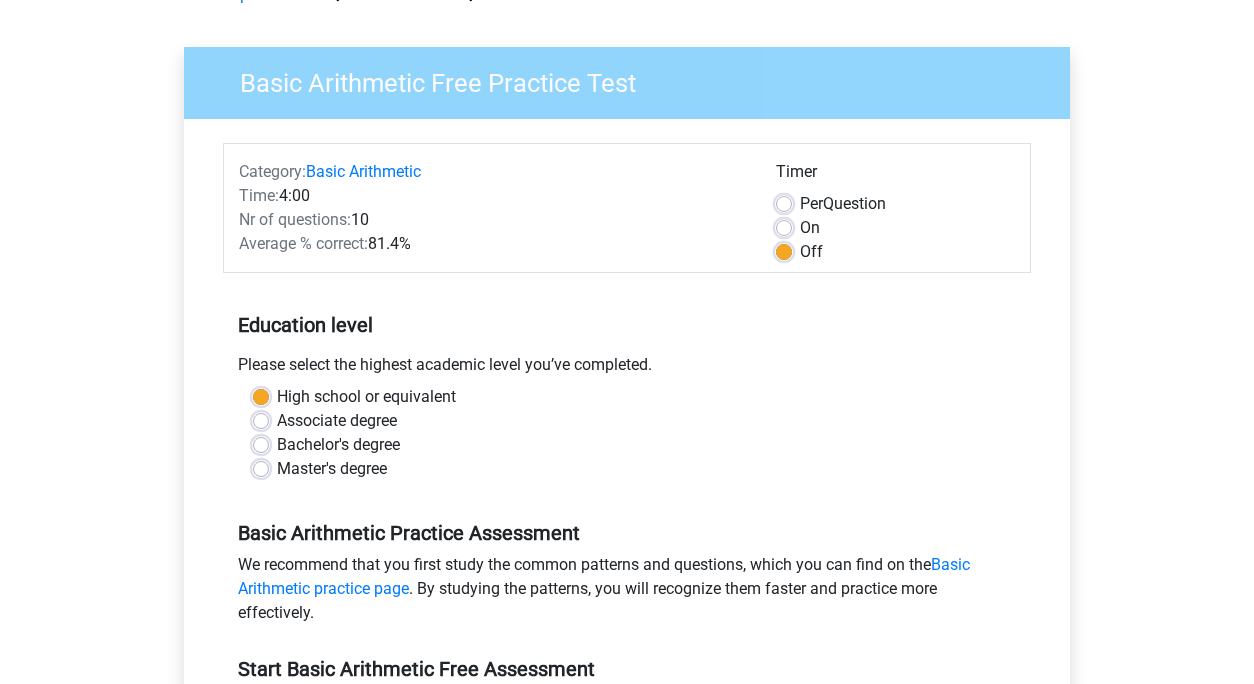 click on "Per  Question" at bounding box center [895, 204] 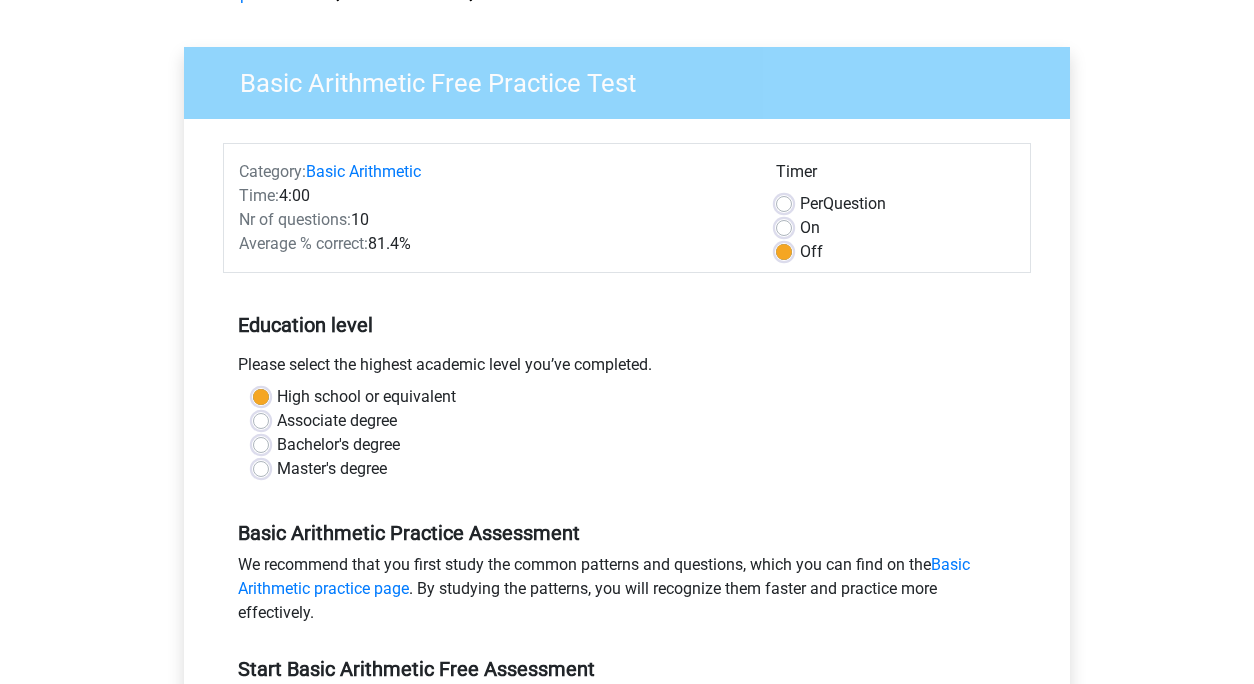 click on "On" at bounding box center (810, 228) 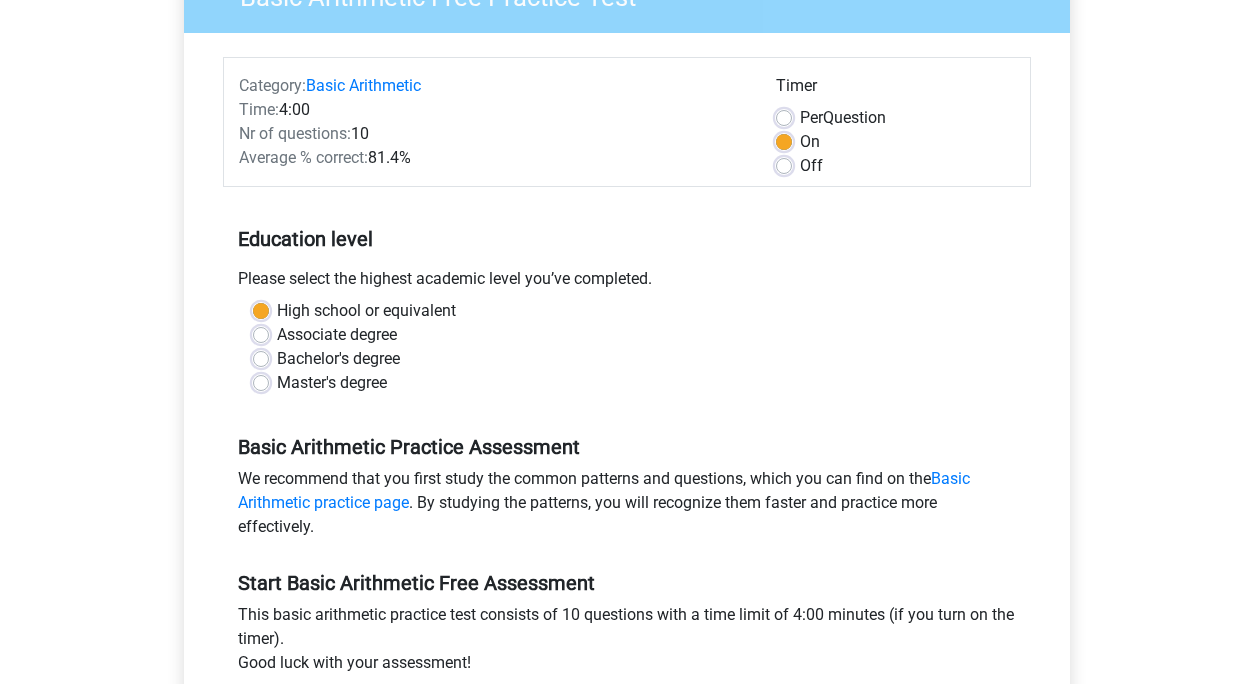 scroll, scrollTop: 49, scrollLeft: 0, axis: vertical 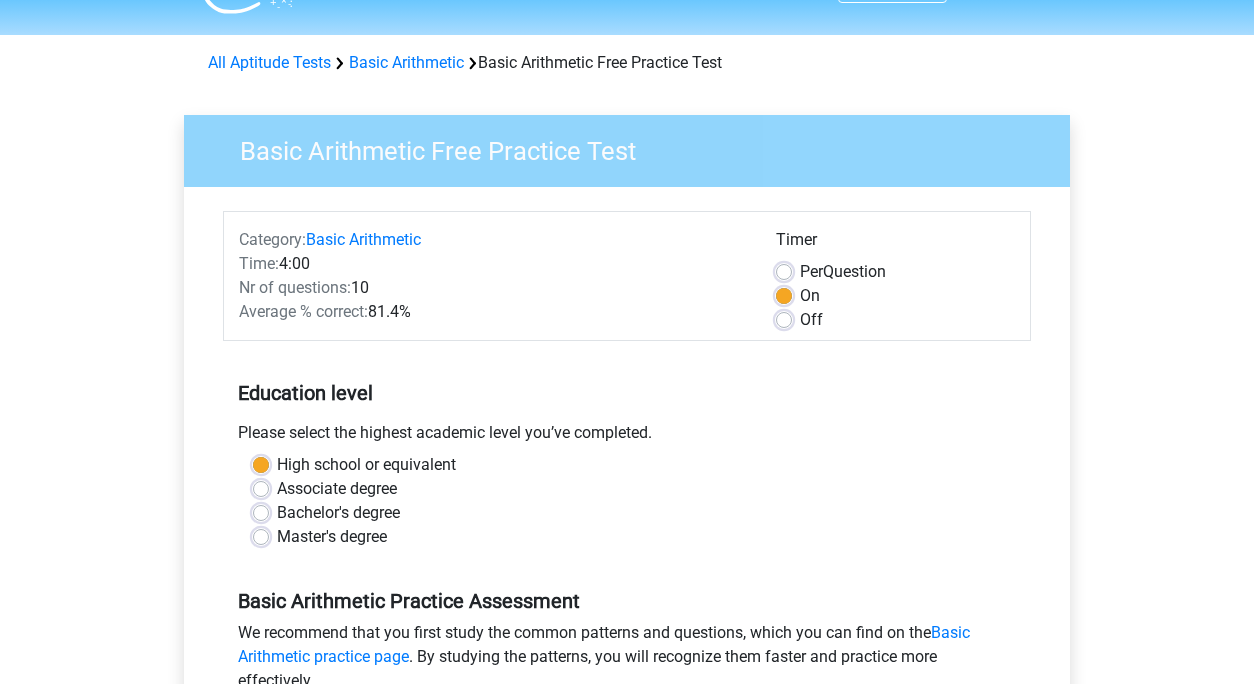 click on "Per  Question" at bounding box center (843, 272) 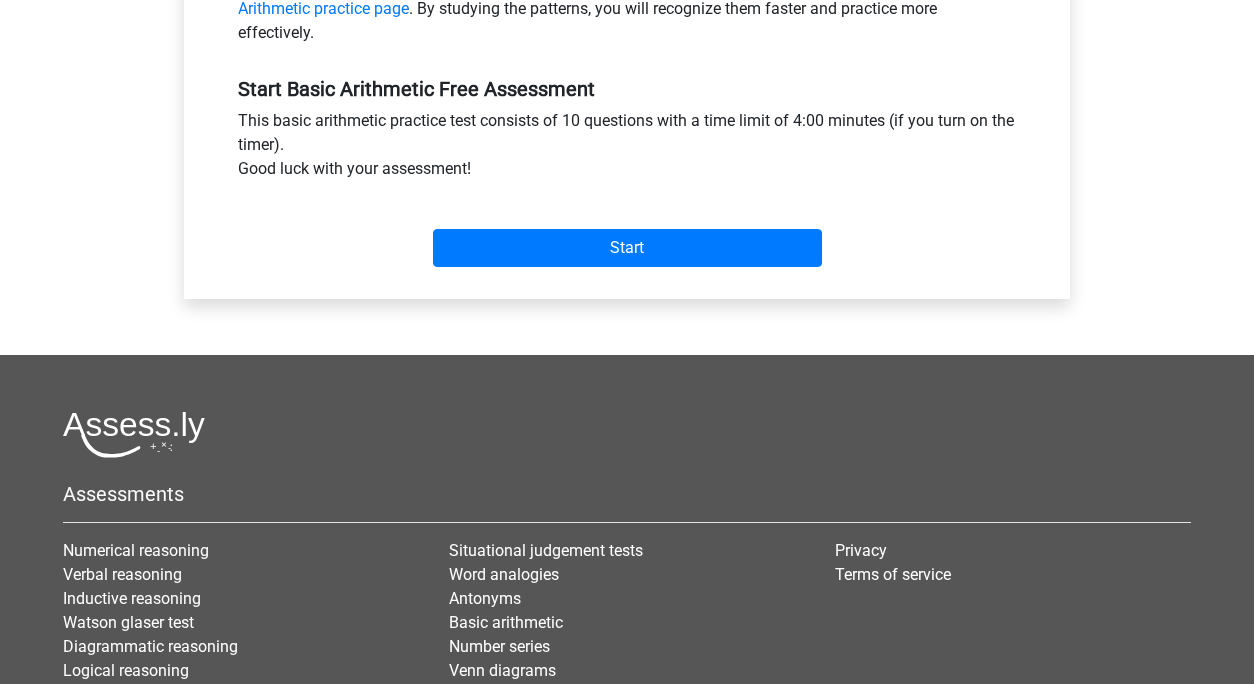 scroll, scrollTop: 694, scrollLeft: 0, axis: vertical 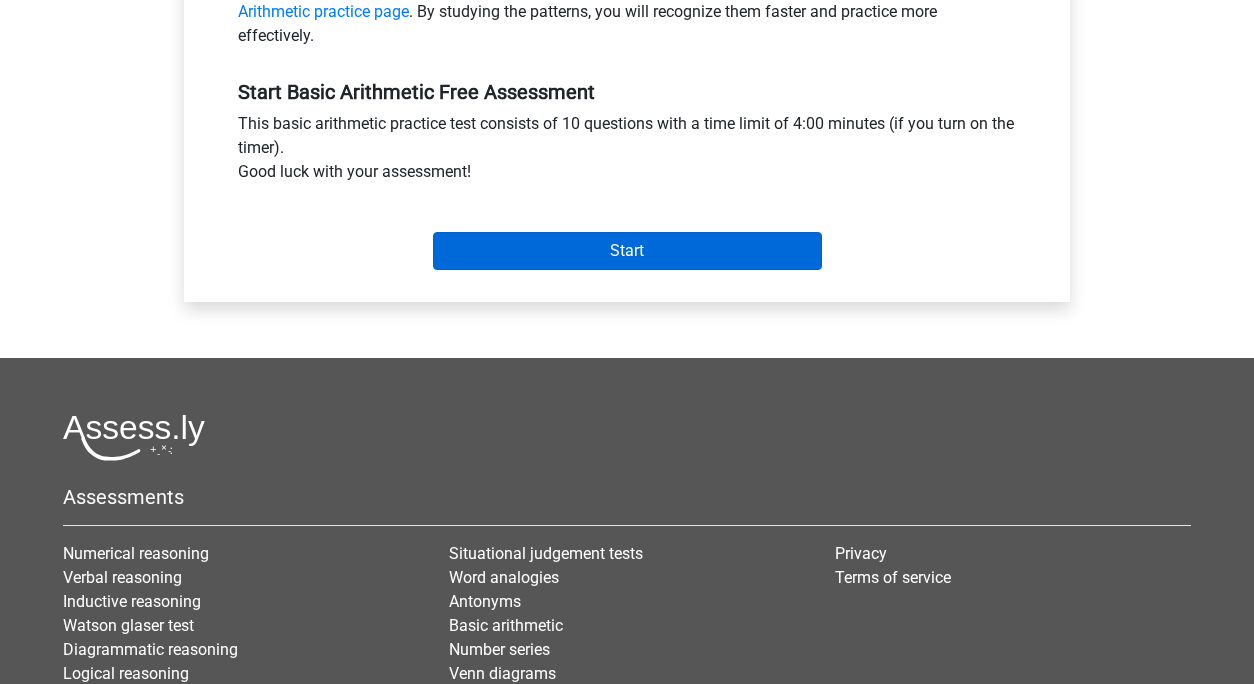 click on "Start" at bounding box center [627, 251] 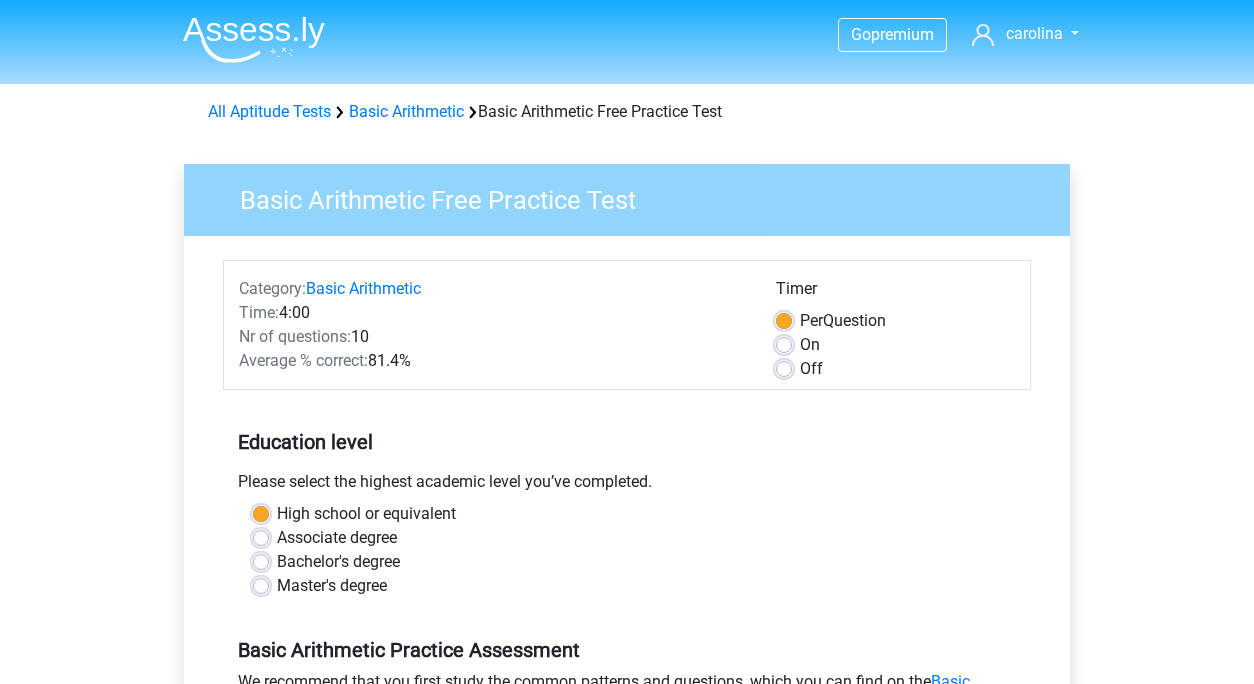 scroll, scrollTop: 0, scrollLeft: 0, axis: both 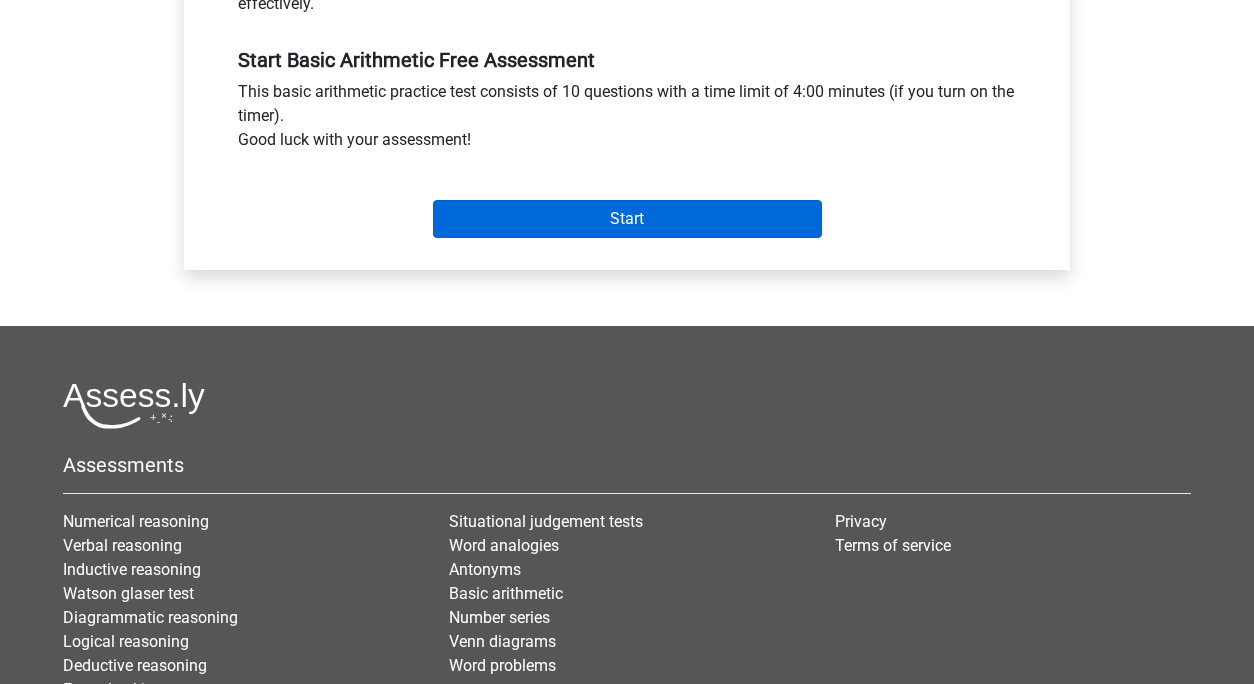 click on "Start" at bounding box center (627, 219) 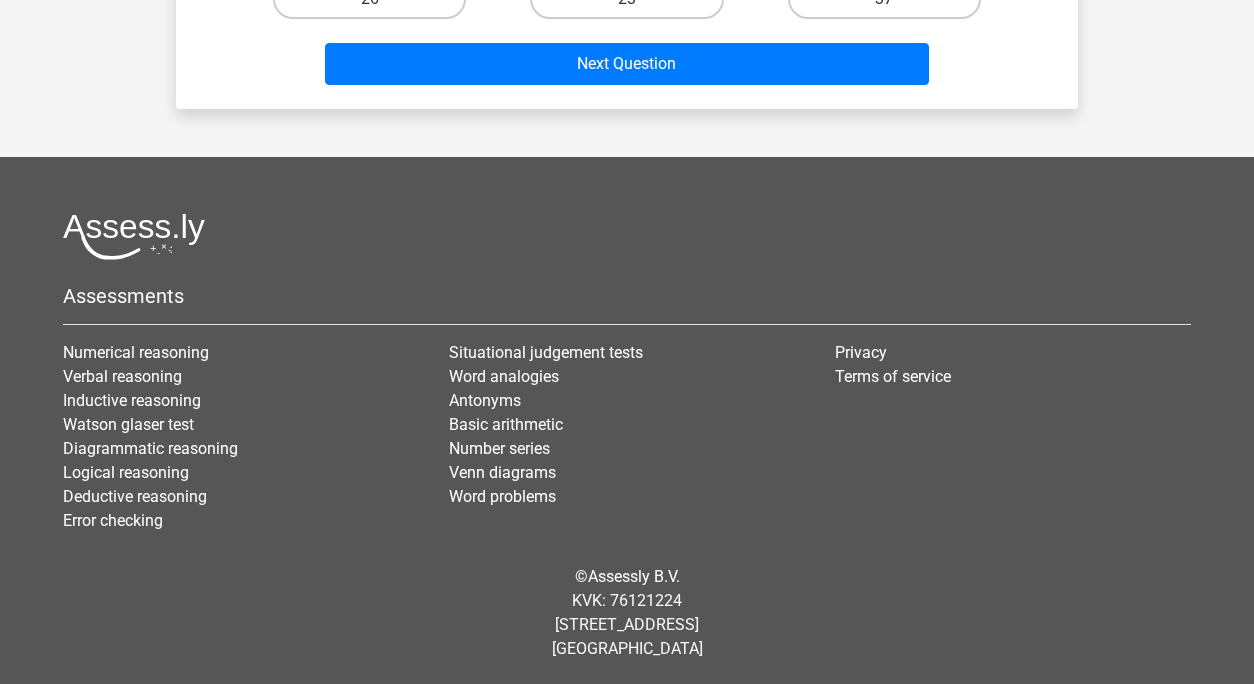 scroll, scrollTop: 313, scrollLeft: 0, axis: vertical 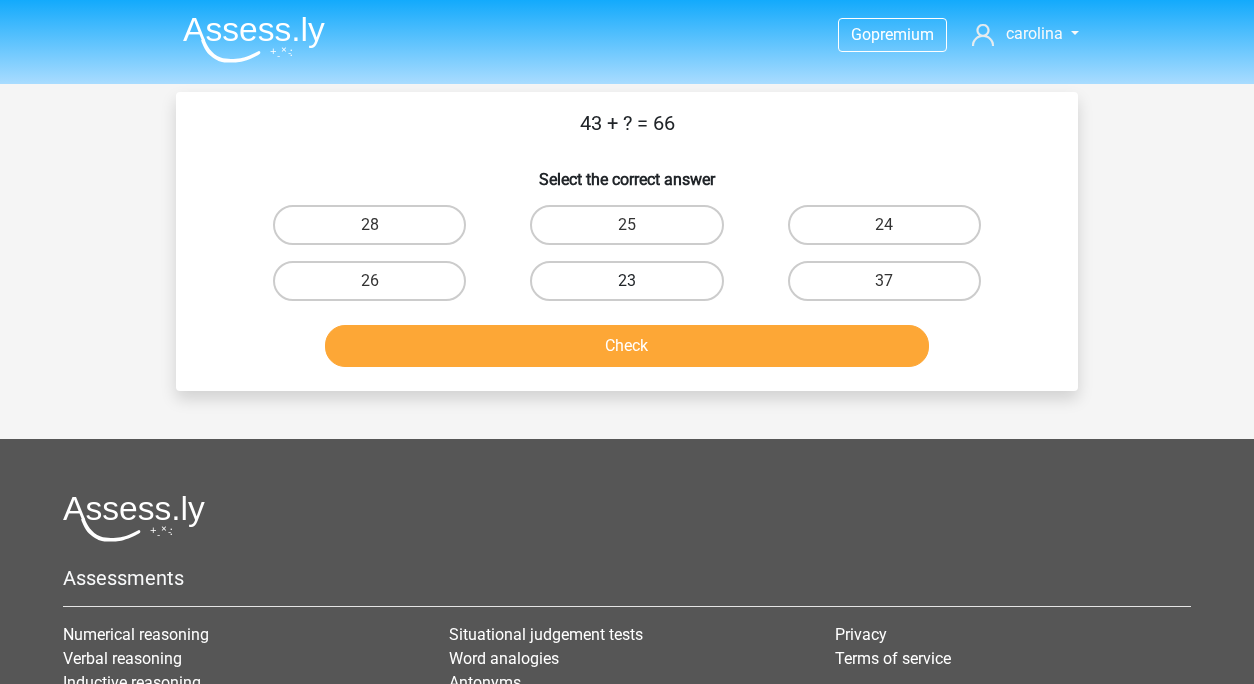 click on "23" at bounding box center [626, 281] 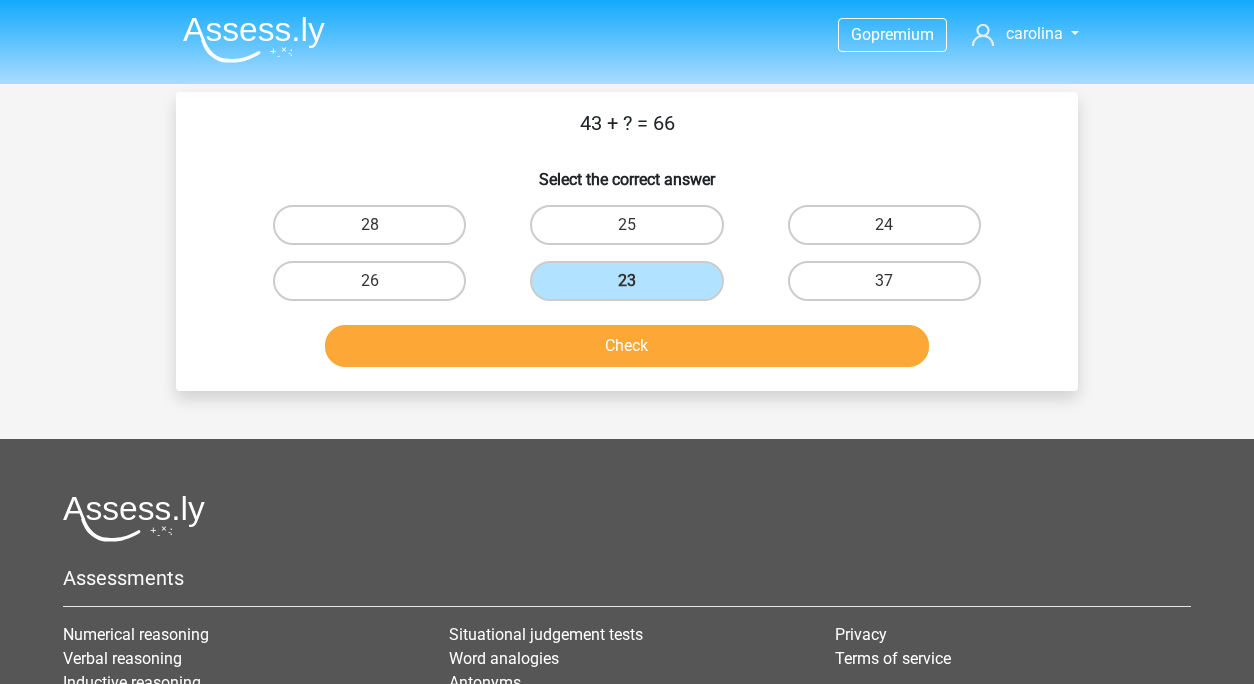 click on "Check" at bounding box center [627, 346] 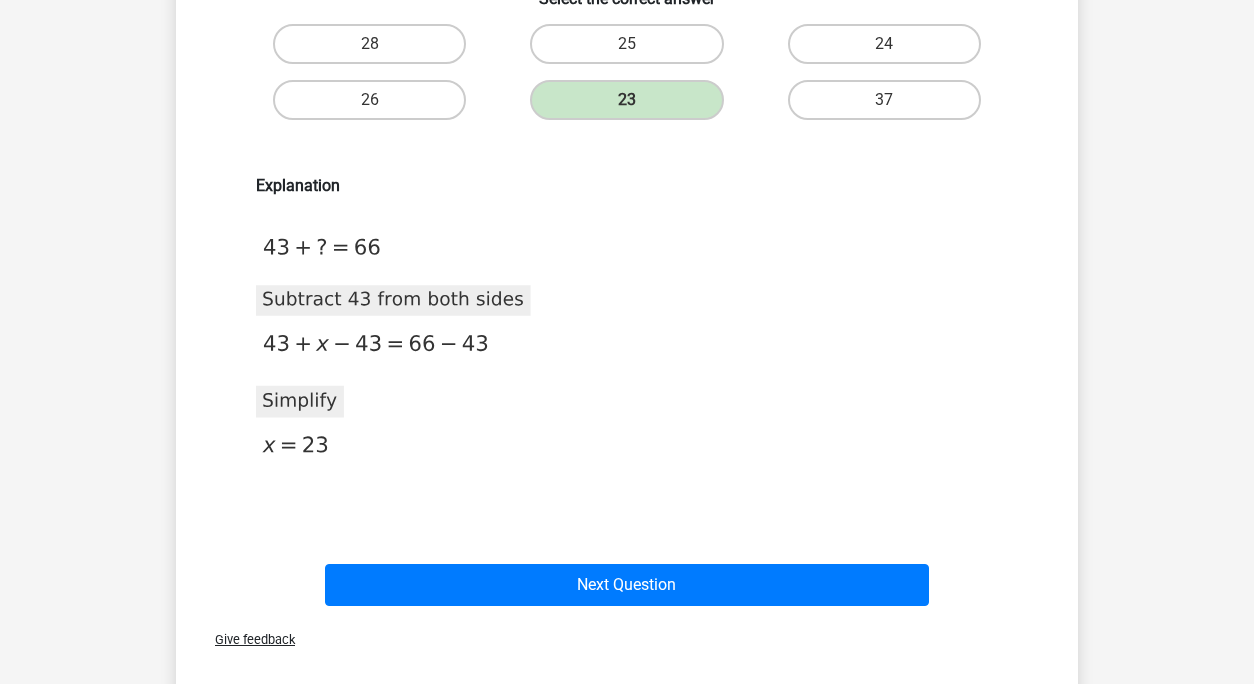 scroll, scrollTop: 179, scrollLeft: 0, axis: vertical 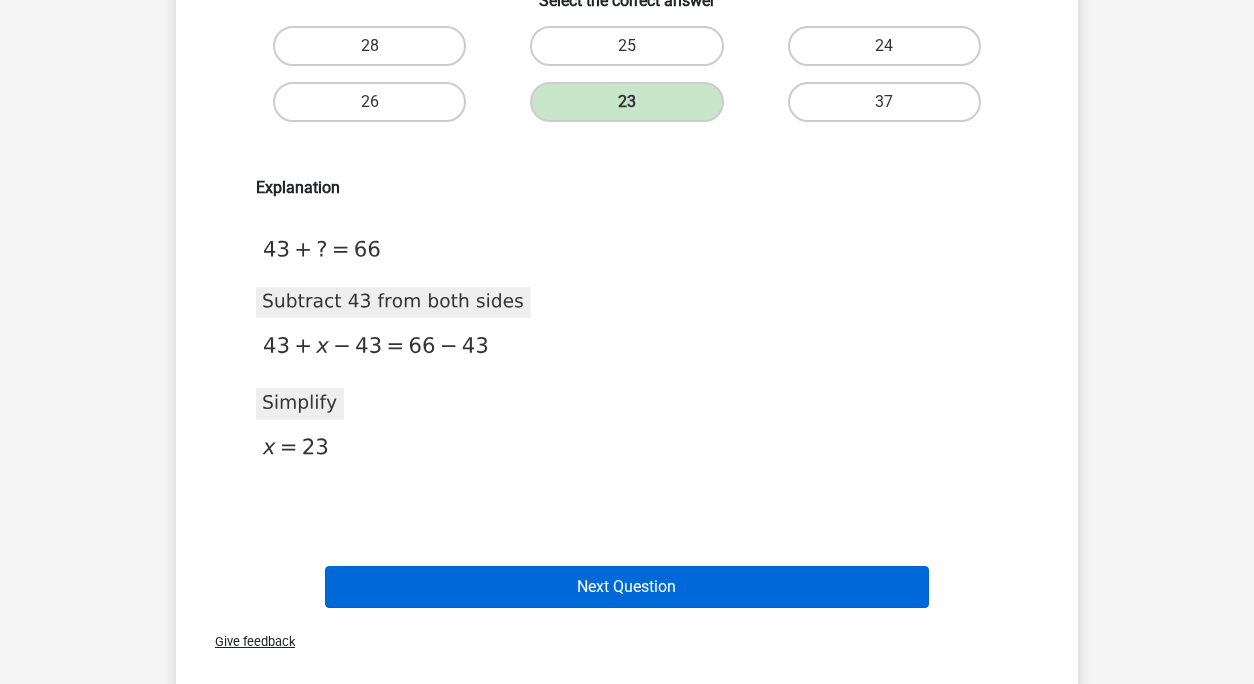 click on "Next Question" at bounding box center (627, 587) 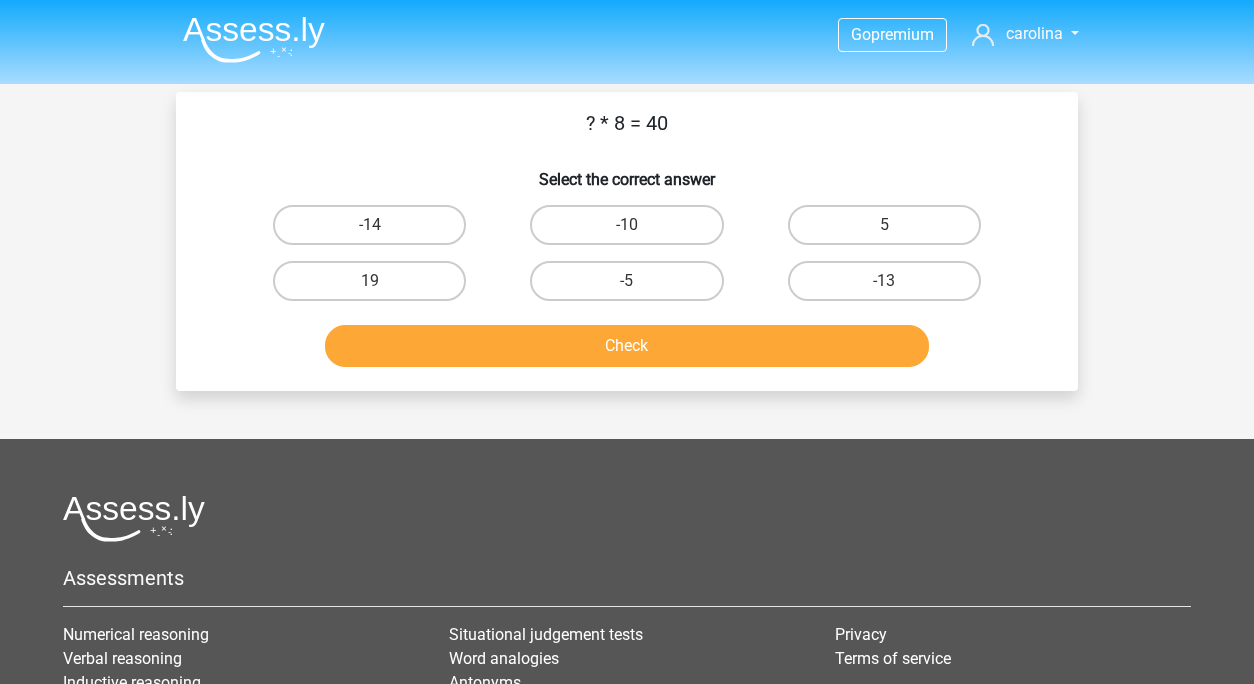 scroll, scrollTop: 0, scrollLeft: 0, axis: both 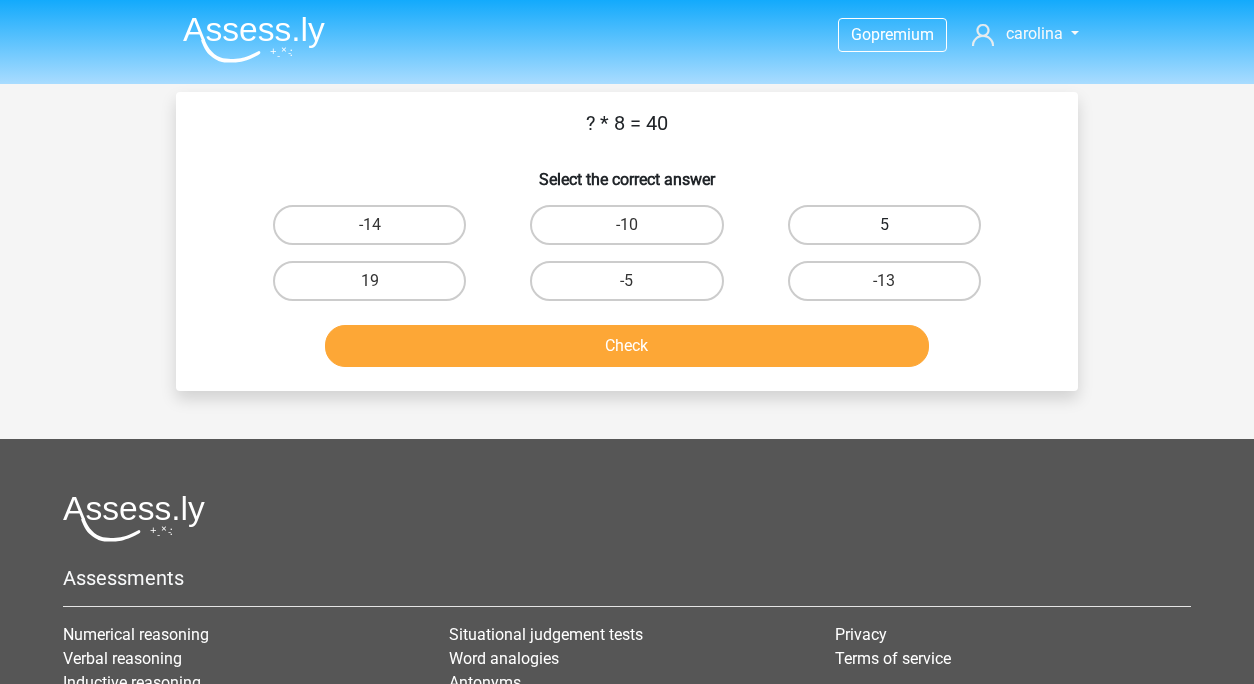 click on "5" at bounding box center (884, 225) 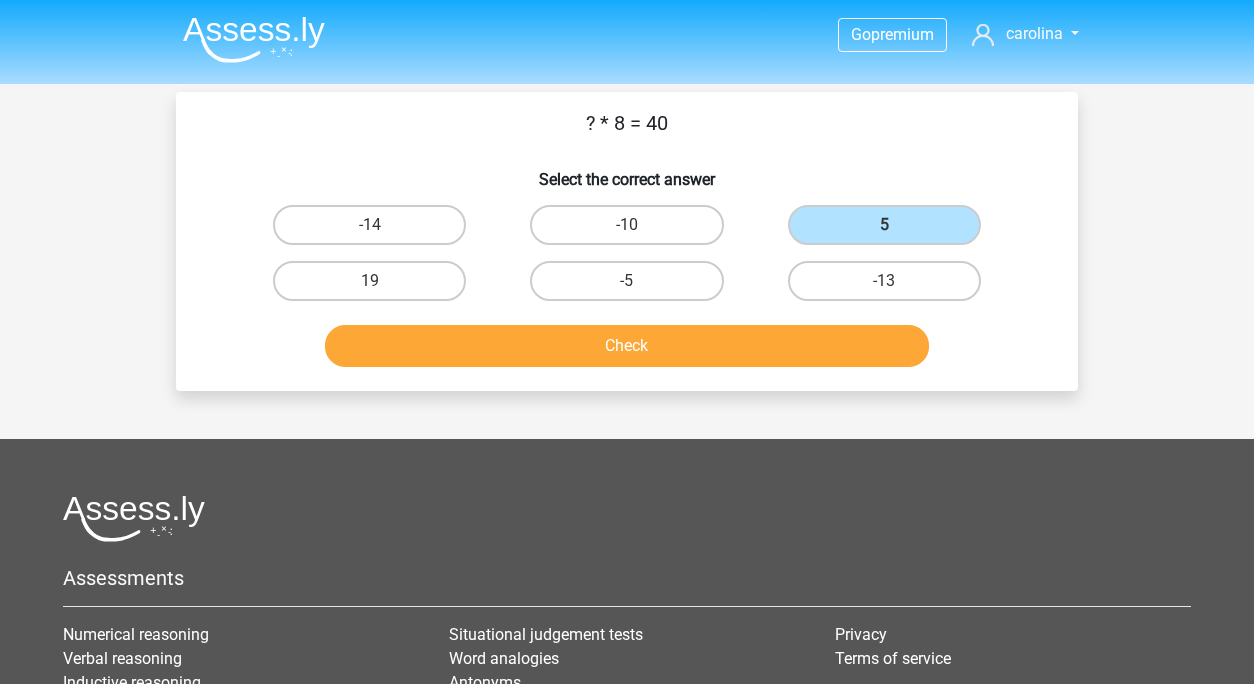 click on "Check" at bounding box center [627, 346] 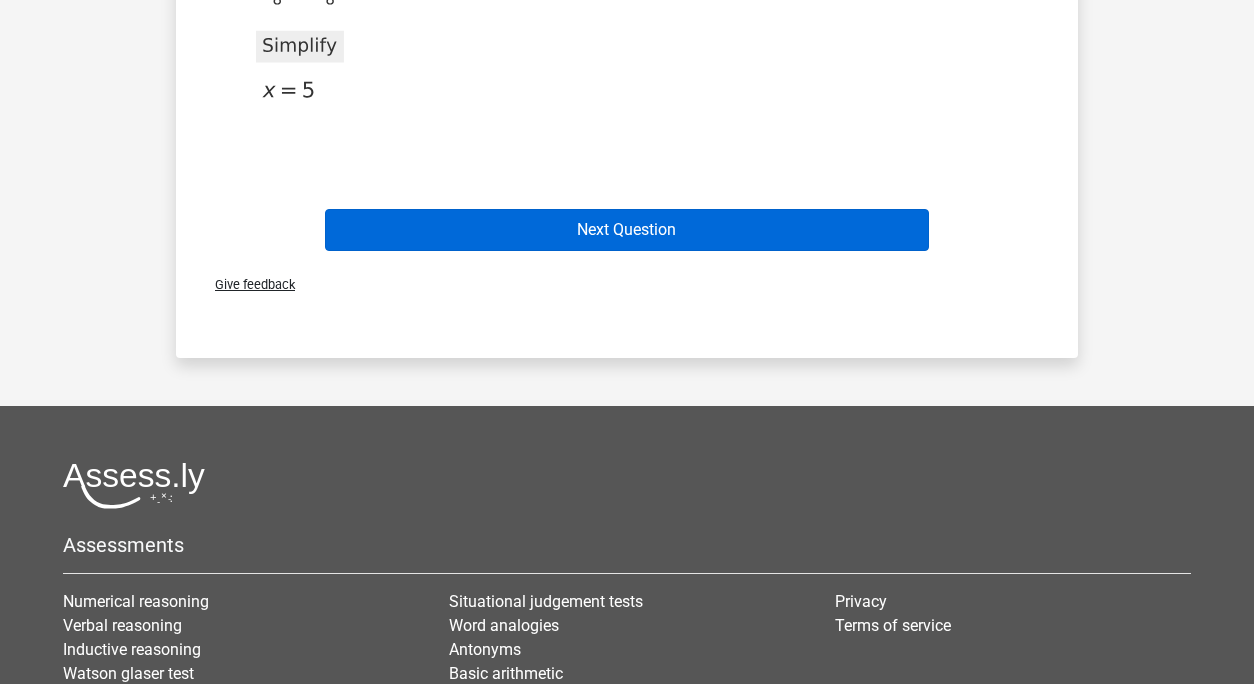 click on "Next Question" at bounding box center [627, 230] 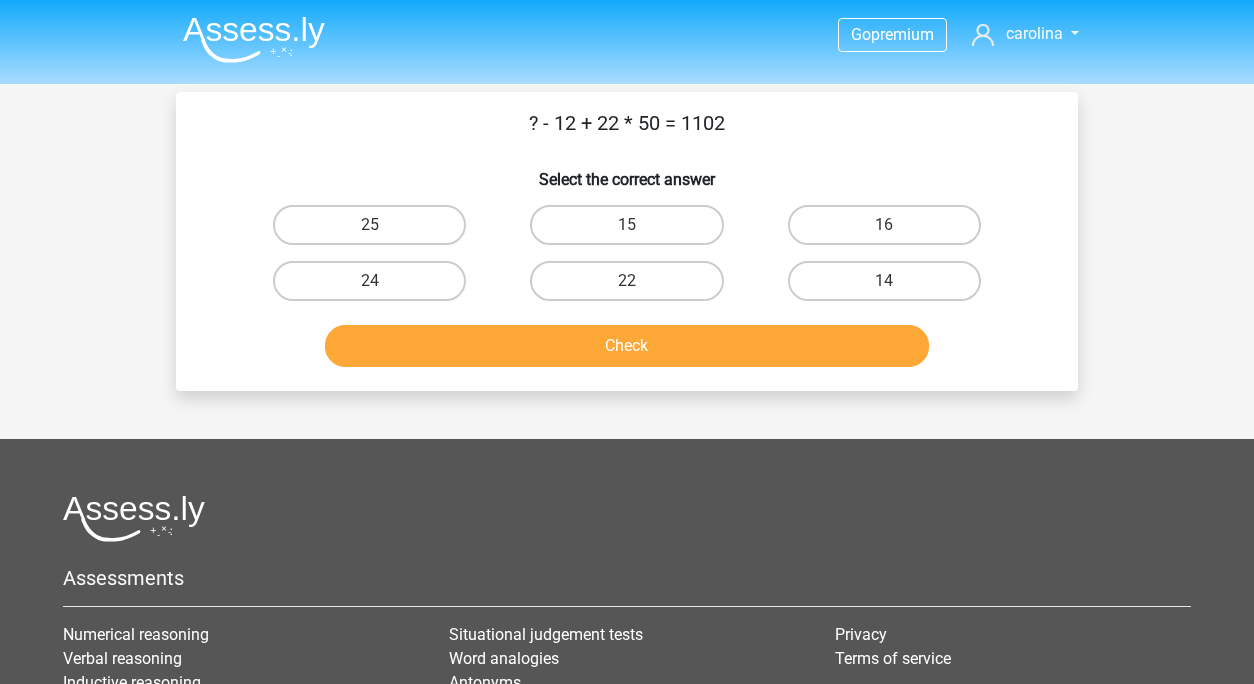 scroll, scrollTop: 0, scrollLeft: 0, axis: both 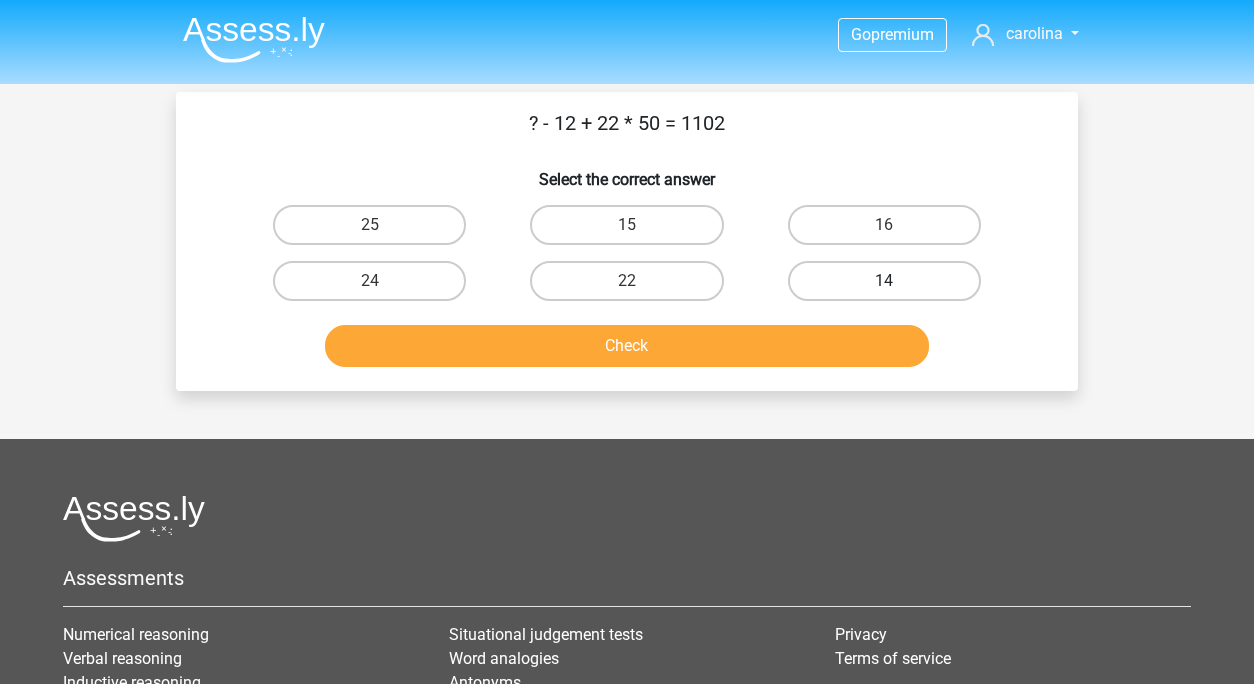 click on "14" at bounding box center (884, 281) 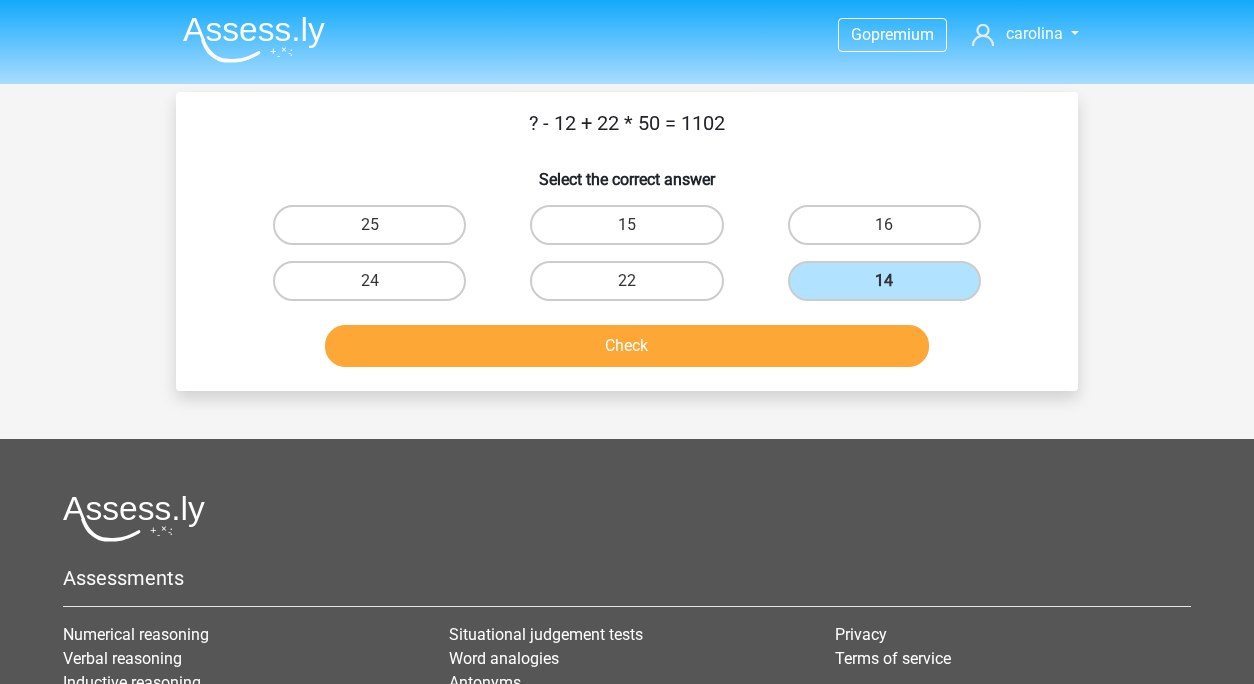 click on "Check" at bounding box center [627, 346] 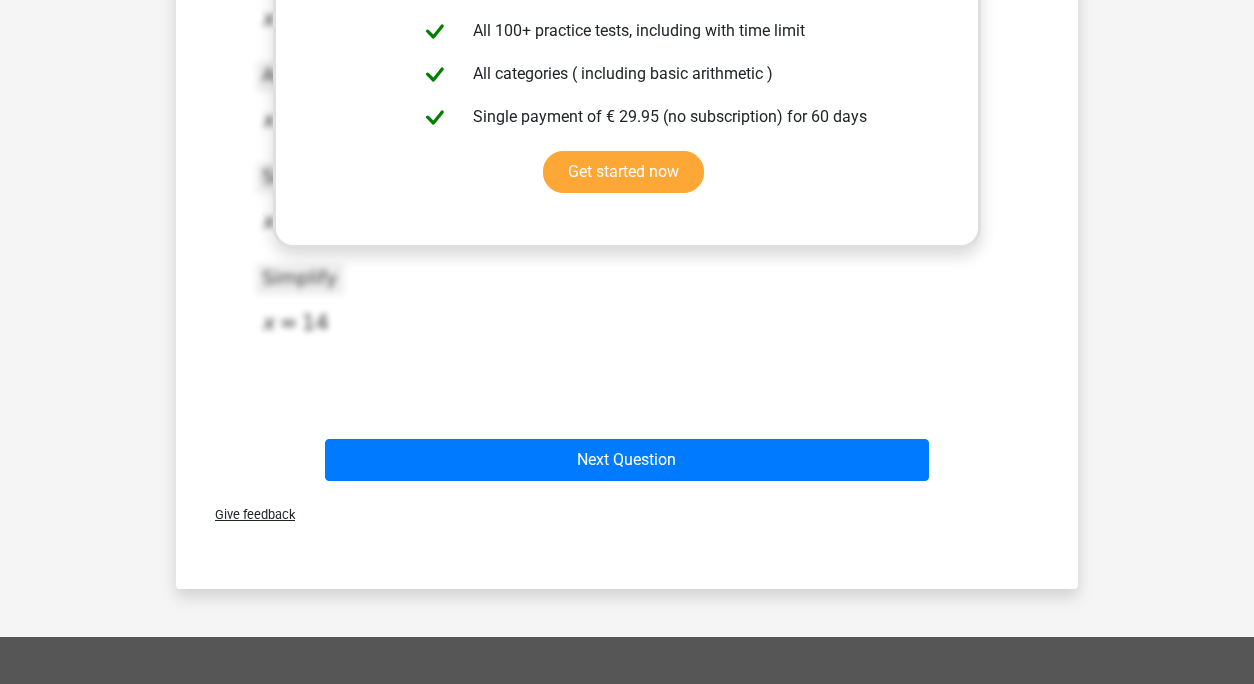 scroll, scrollTop: 526, scrollLeft: 0, axis: vertical 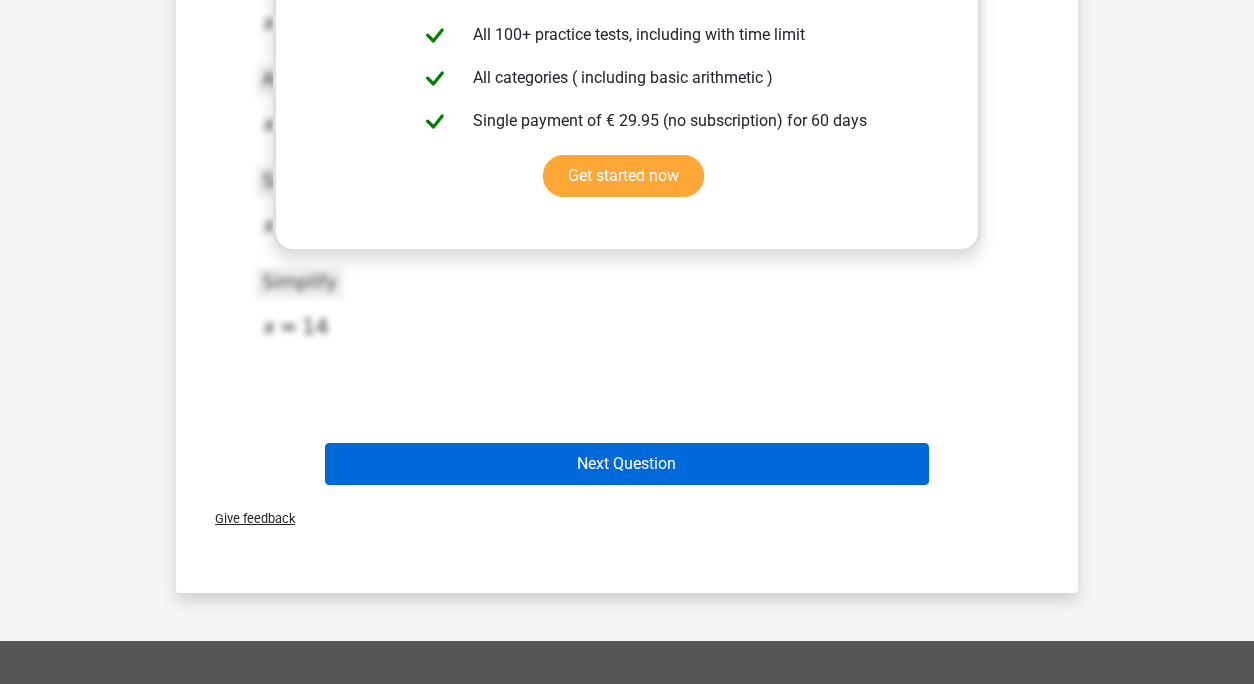 click on "Next Question" at bounding box center [627, 464] 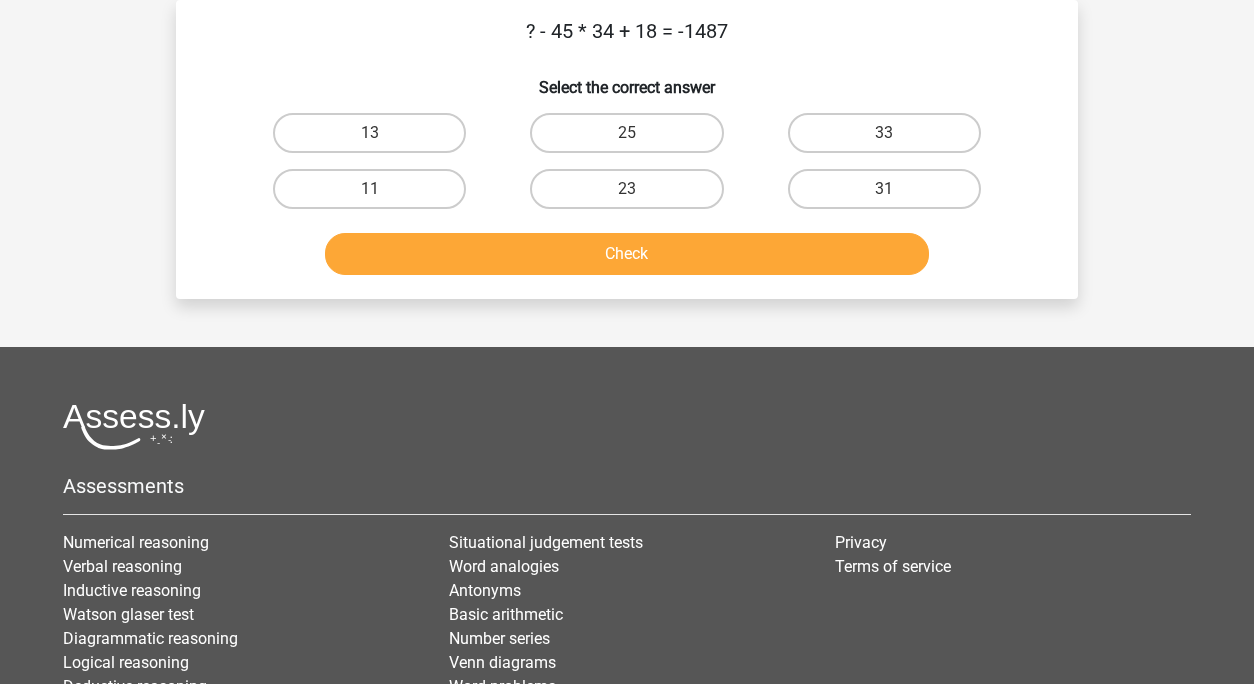scroll, scrollTop: 0, scrollLeft: 0, axis: both 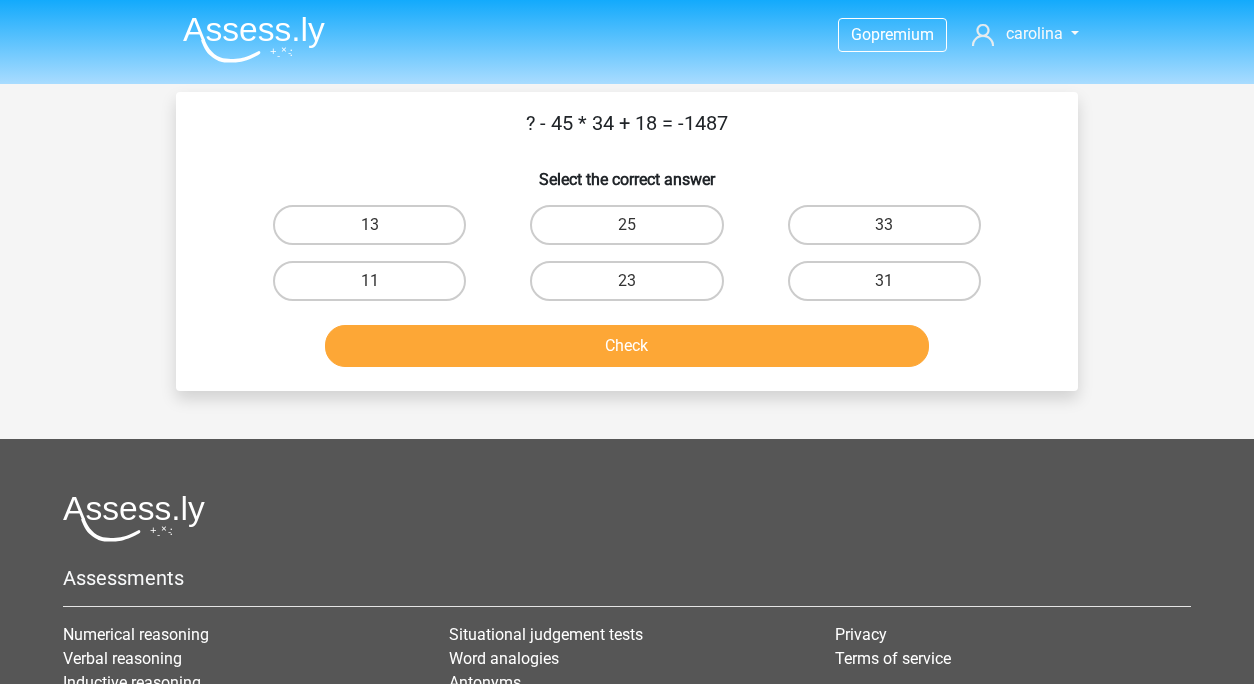 click at bounding box center (254, 39) 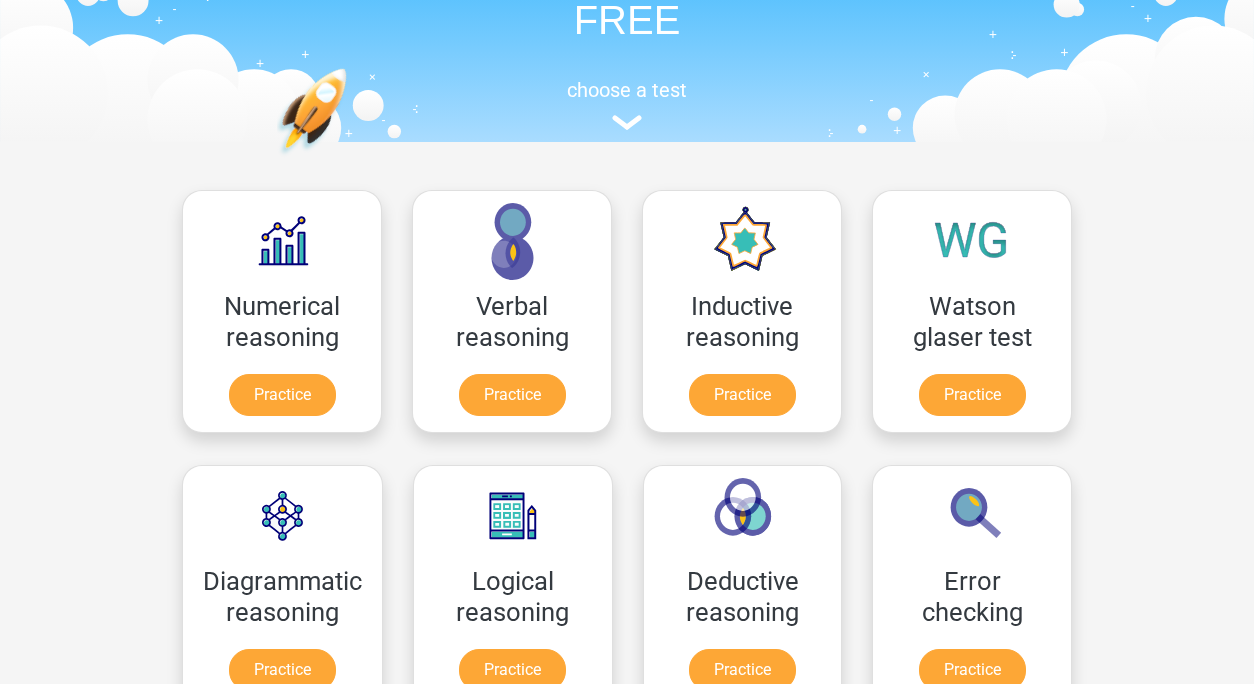 scroll, scrollTop: 165, scrollLeft: 0, axis: vertical 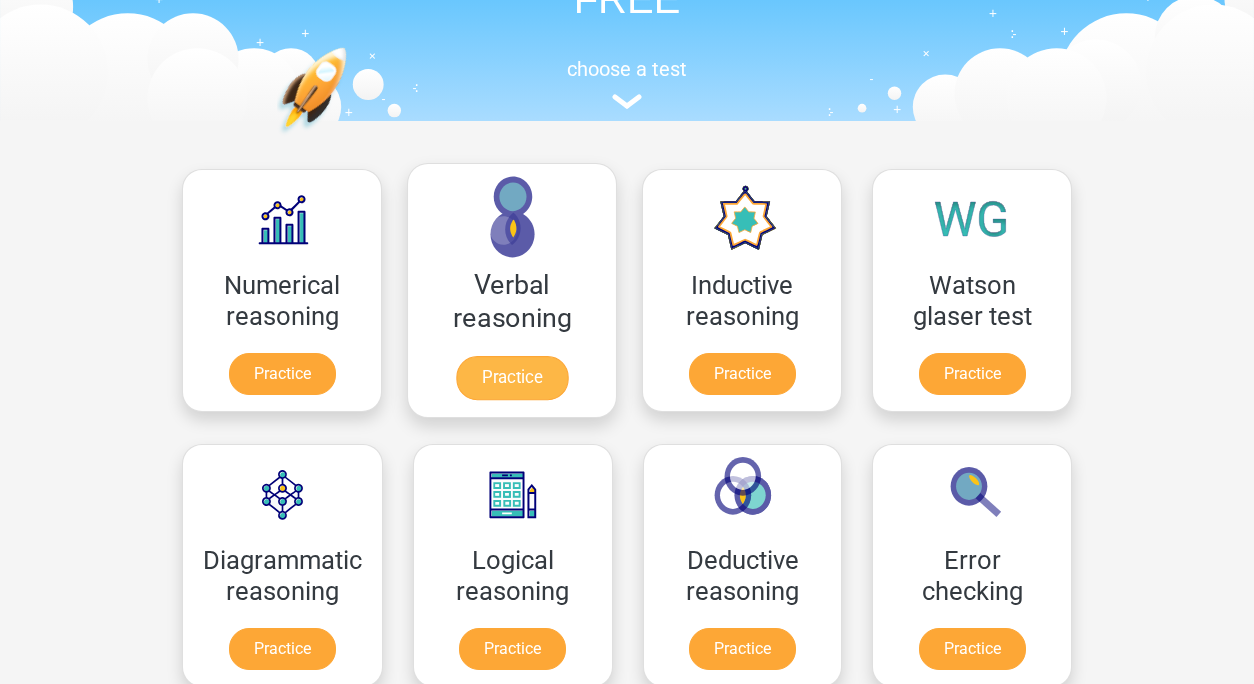 click on "Practice" at bounding box center [512, 378] 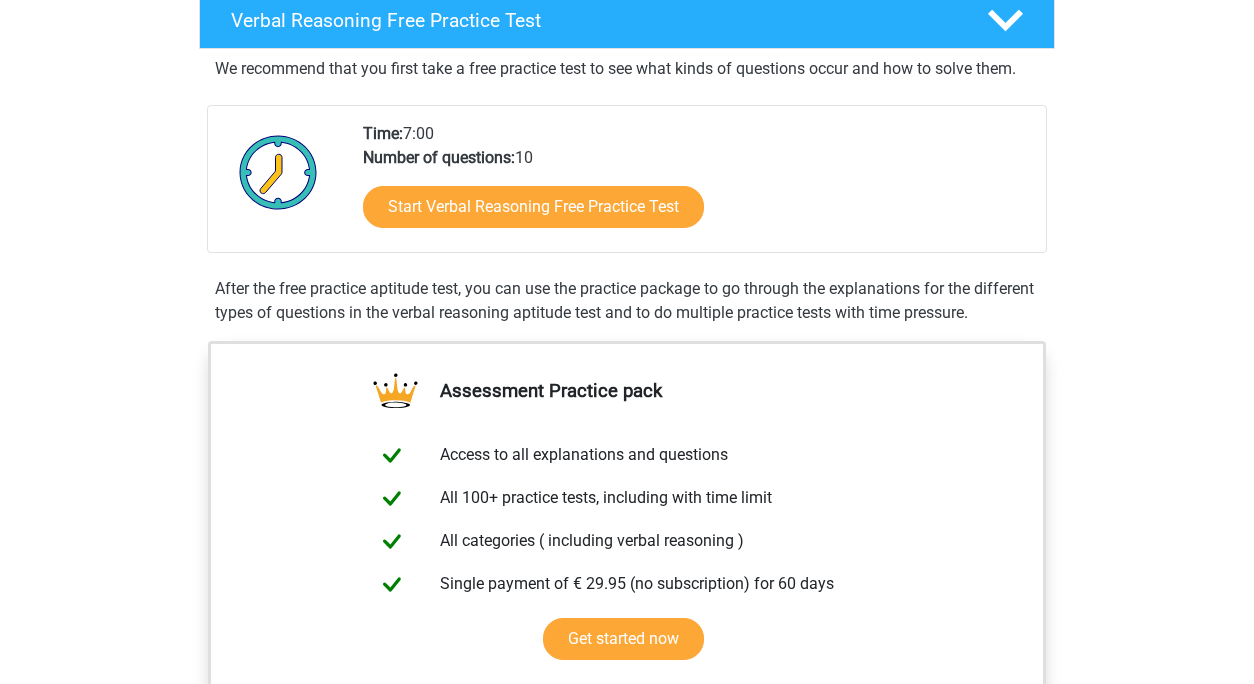 scroll, scrollTop: 320, scrollLeft: 0, axis: vertical 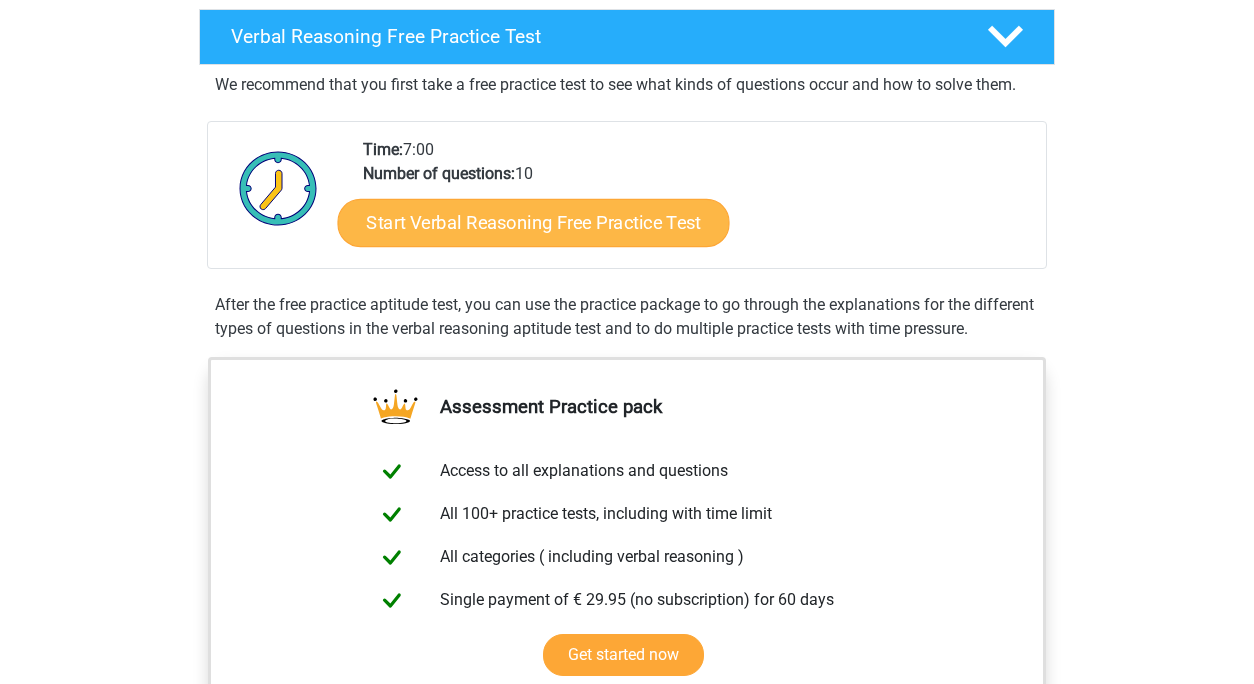 click on "Start Verbal Reasoning
Free Practice Test" at bounding box center (534, 223) 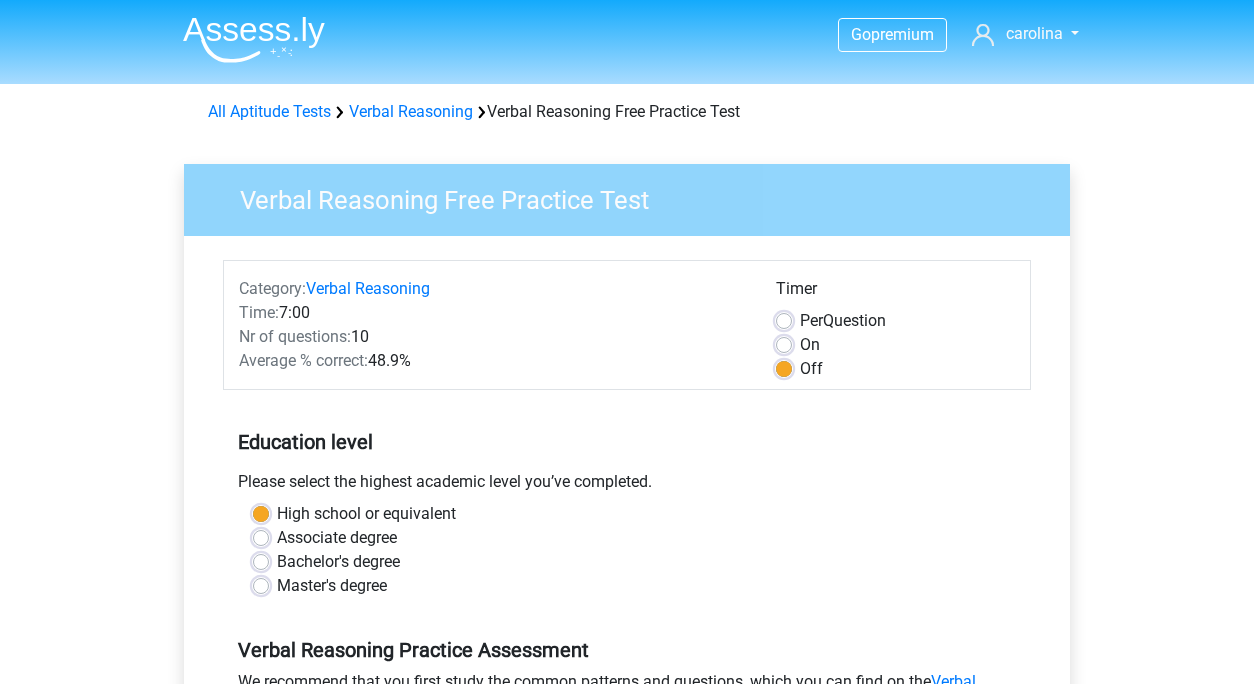 scroll, scrollTop: 0, scrollLeft: 0, axis: both 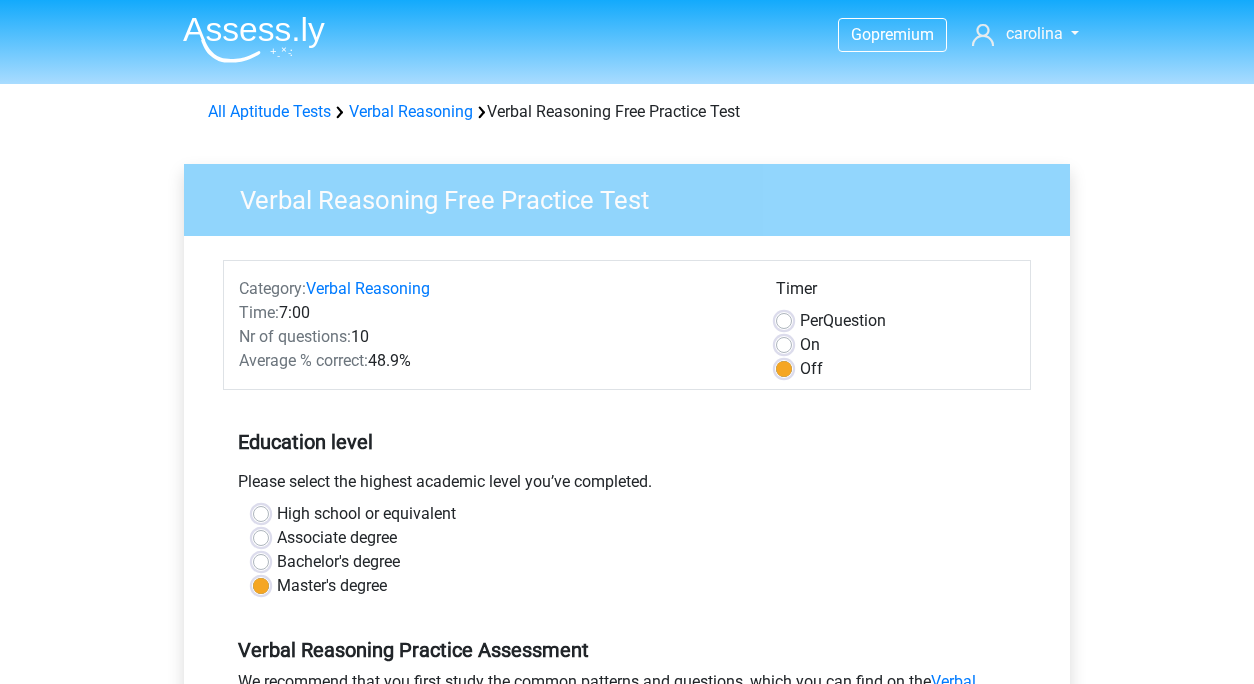 click on "High school or equivalent" at bounding box center (366, 514) 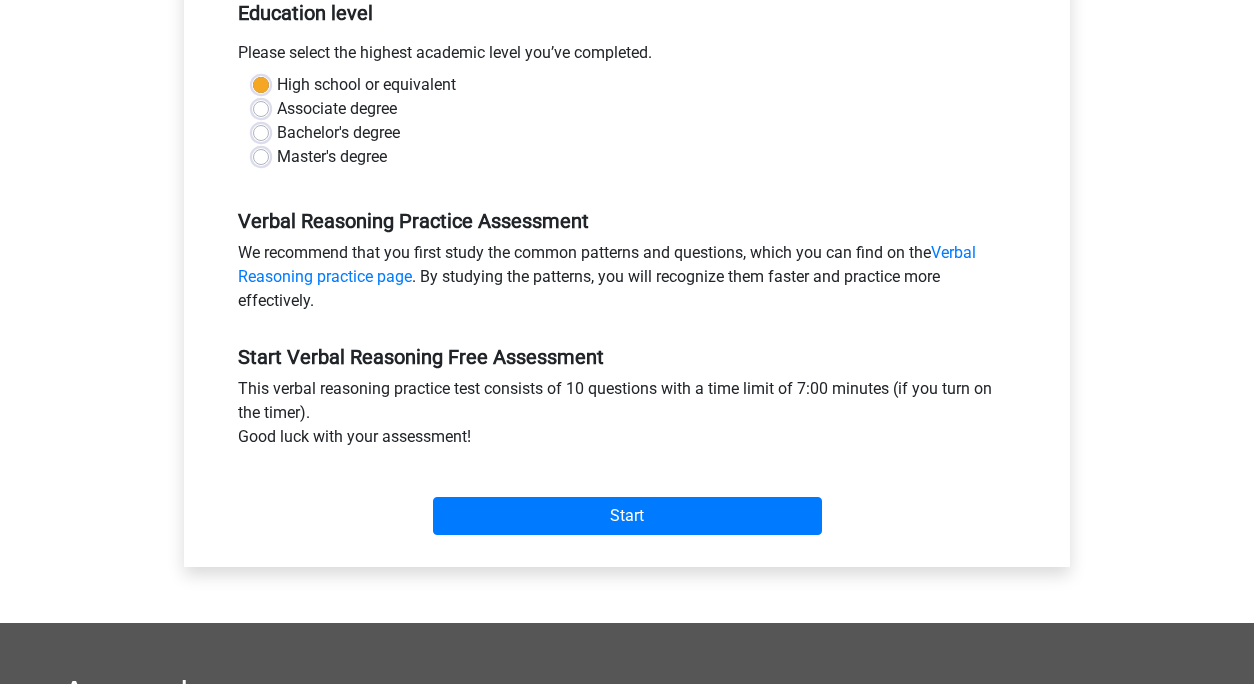 scroll, scrollTop: 432, scrollLeft: 0, axis: vertical 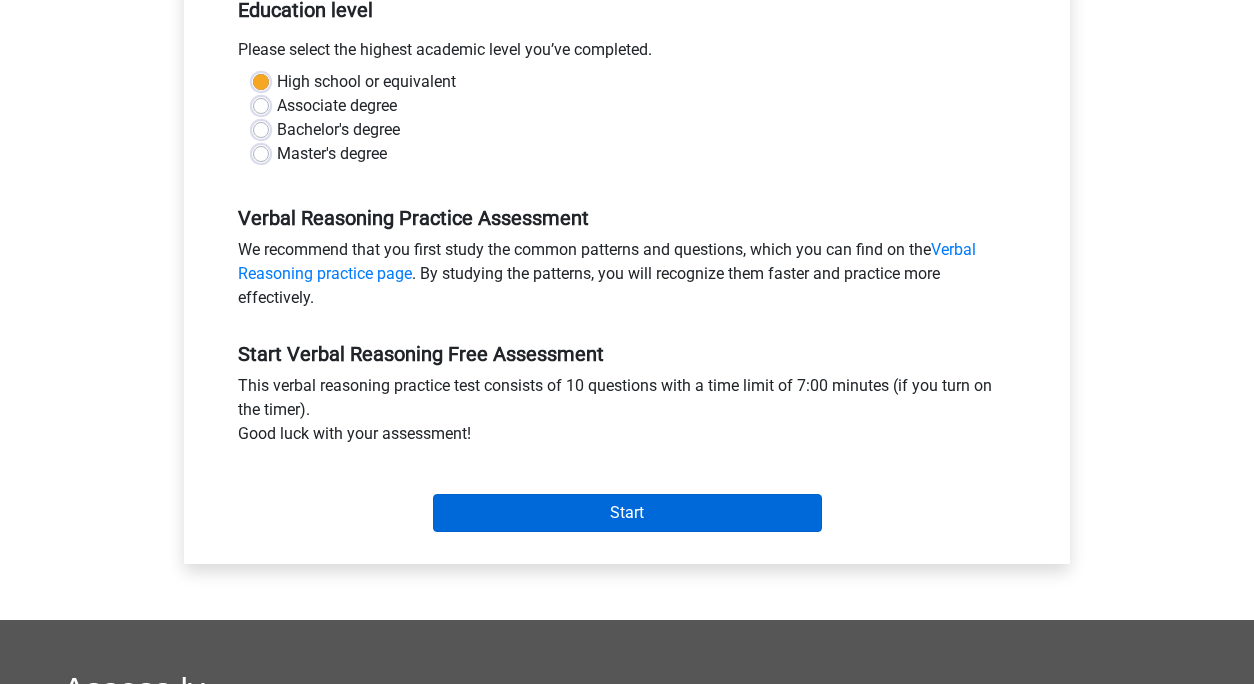 click on "Start" at bounding box center (627, 513) 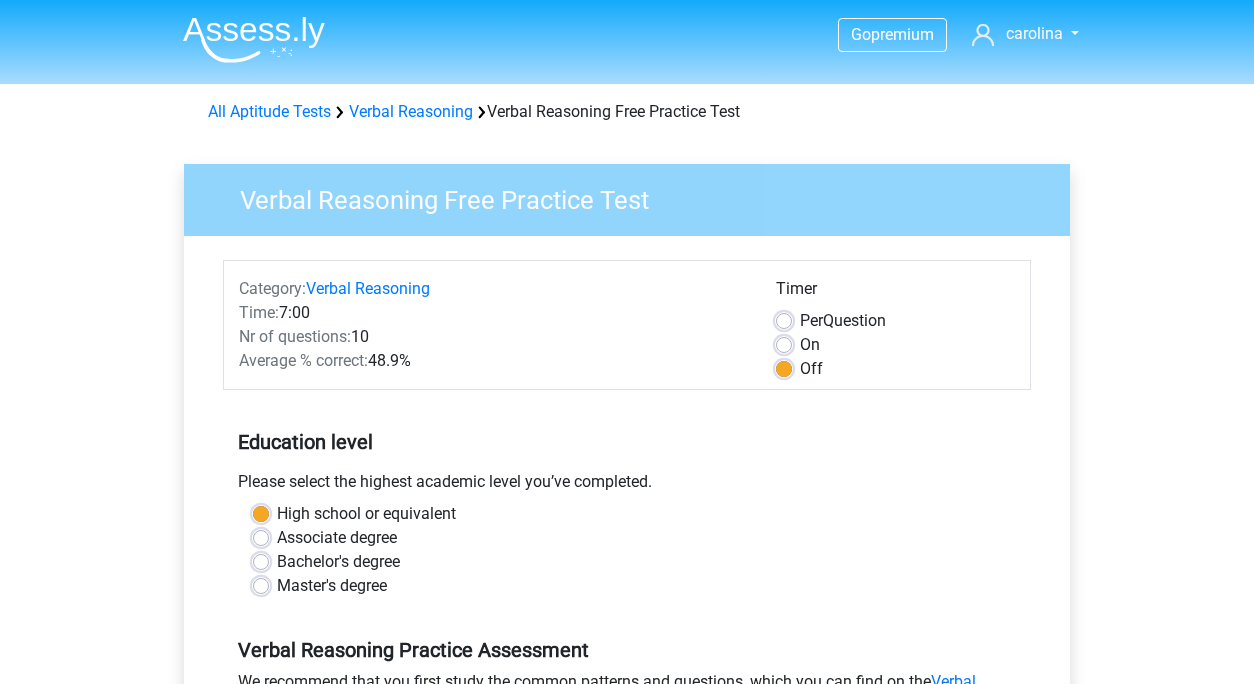 scroll, scrollTop: 0, scrollLeft: 0, axis: both 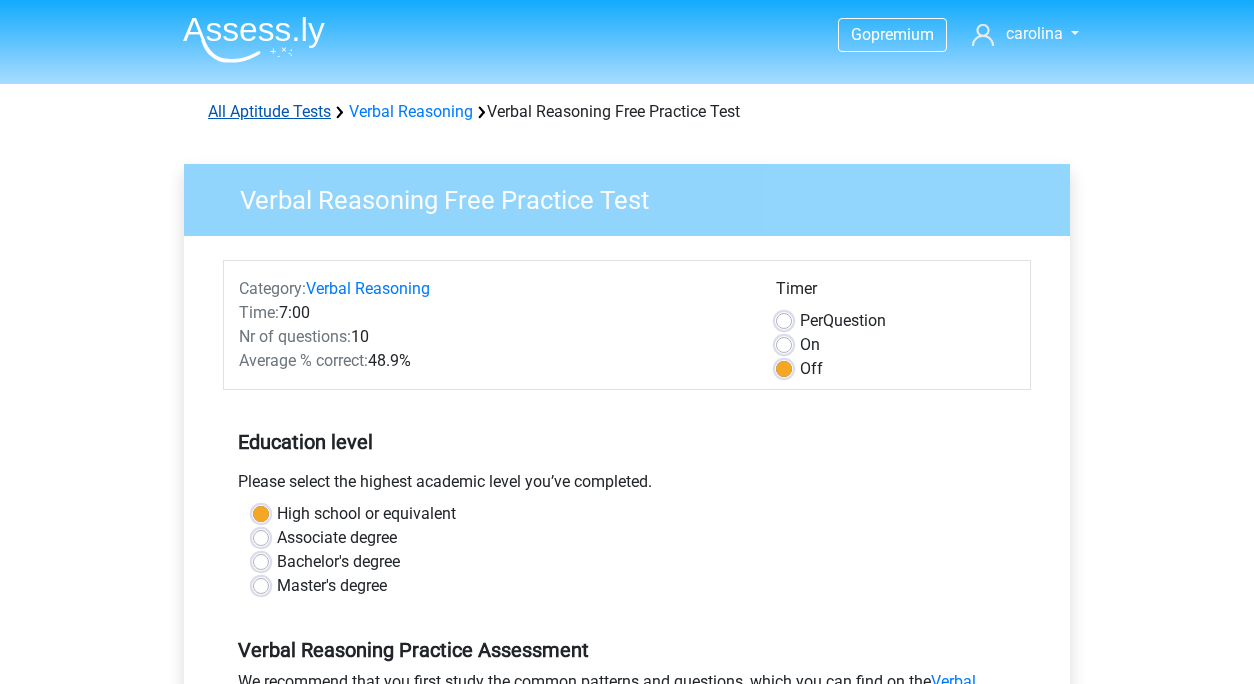 click on "All Aptitude Tests" at bounding box center (269, 111) 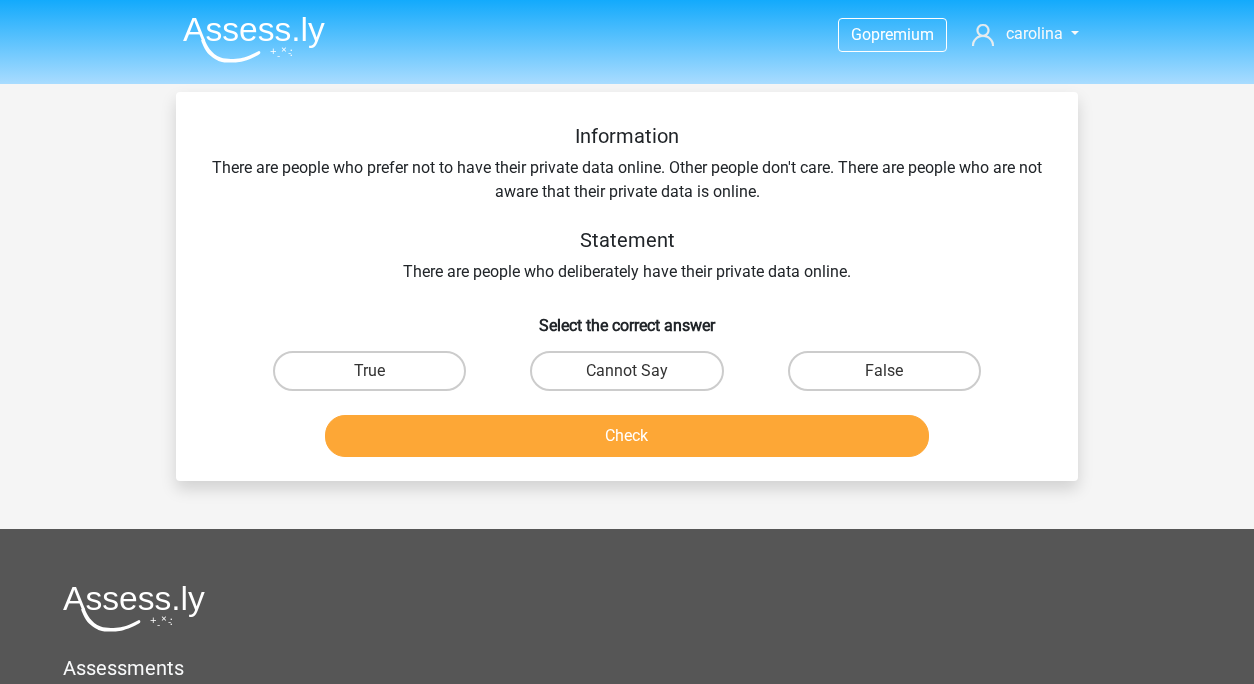 scroll, scrollTop: 0, scrollLeft: 0, axis: both 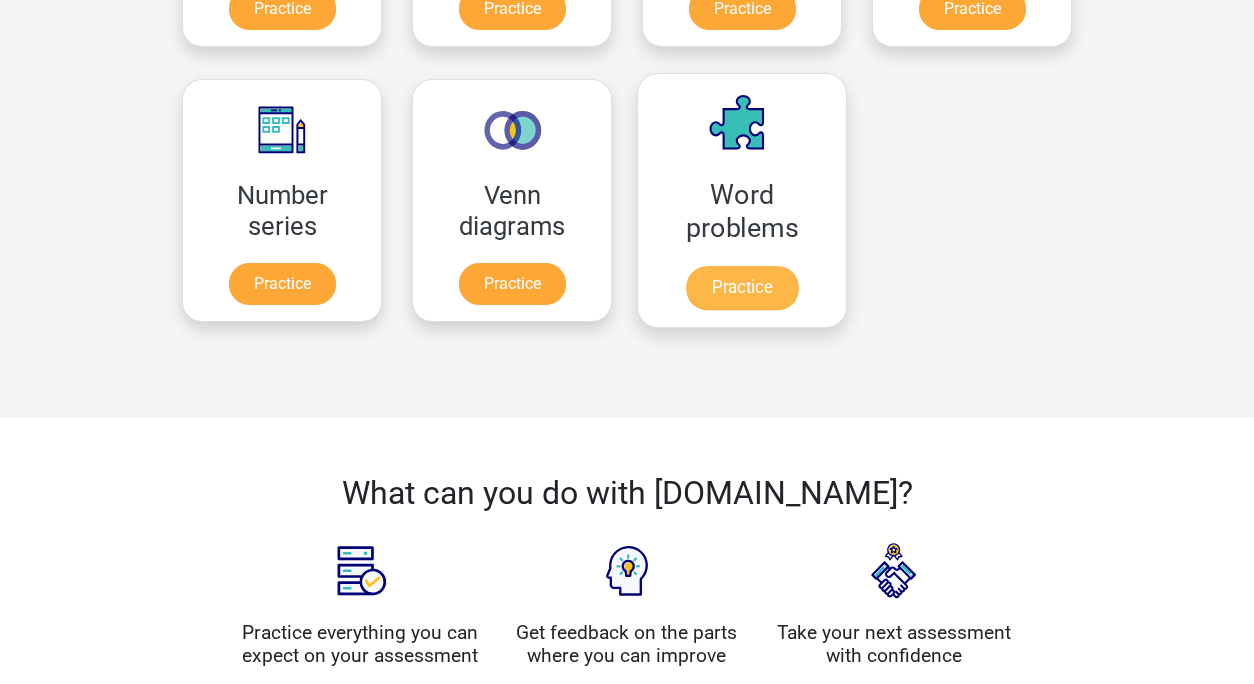 click on "Practice" at bounding box center (742, 288) 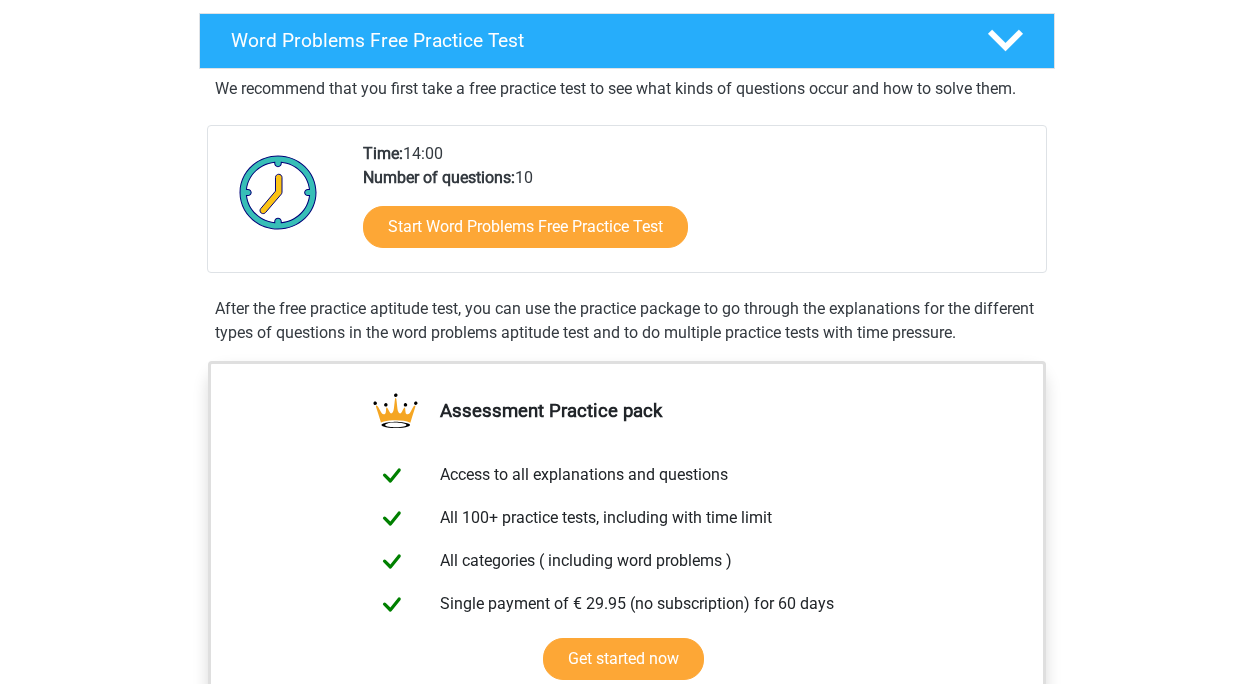 scroll, scrollTop: 318, scrollLeft: 0, axis: vertical 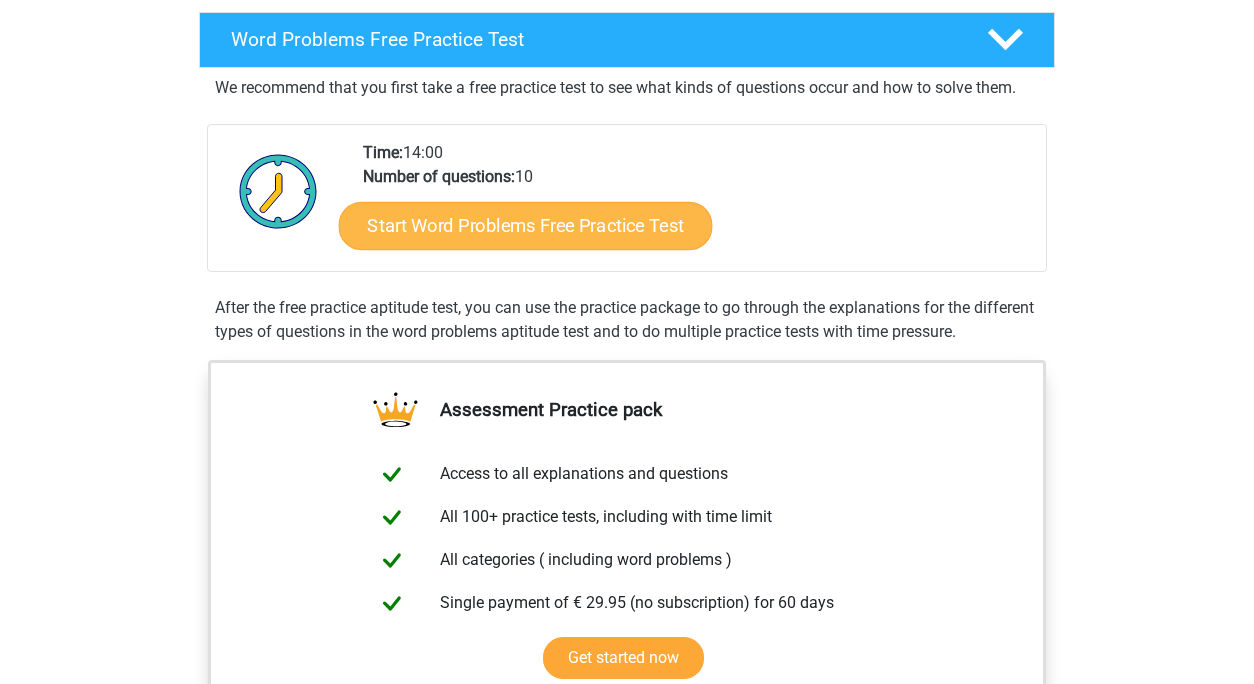 click on "Start Word Problems
Free Practice Test" at bounding box center (526, 225) 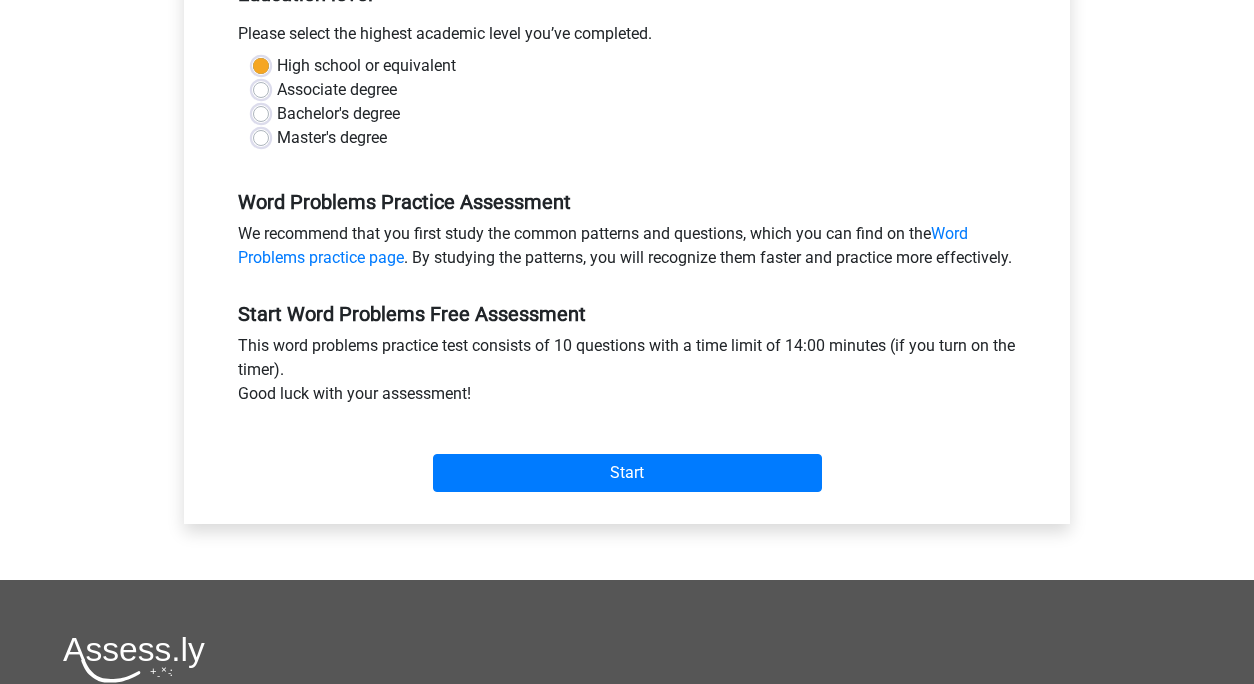 scroll, scrollTop: 451, scrollLeft: 0, axis: vertical 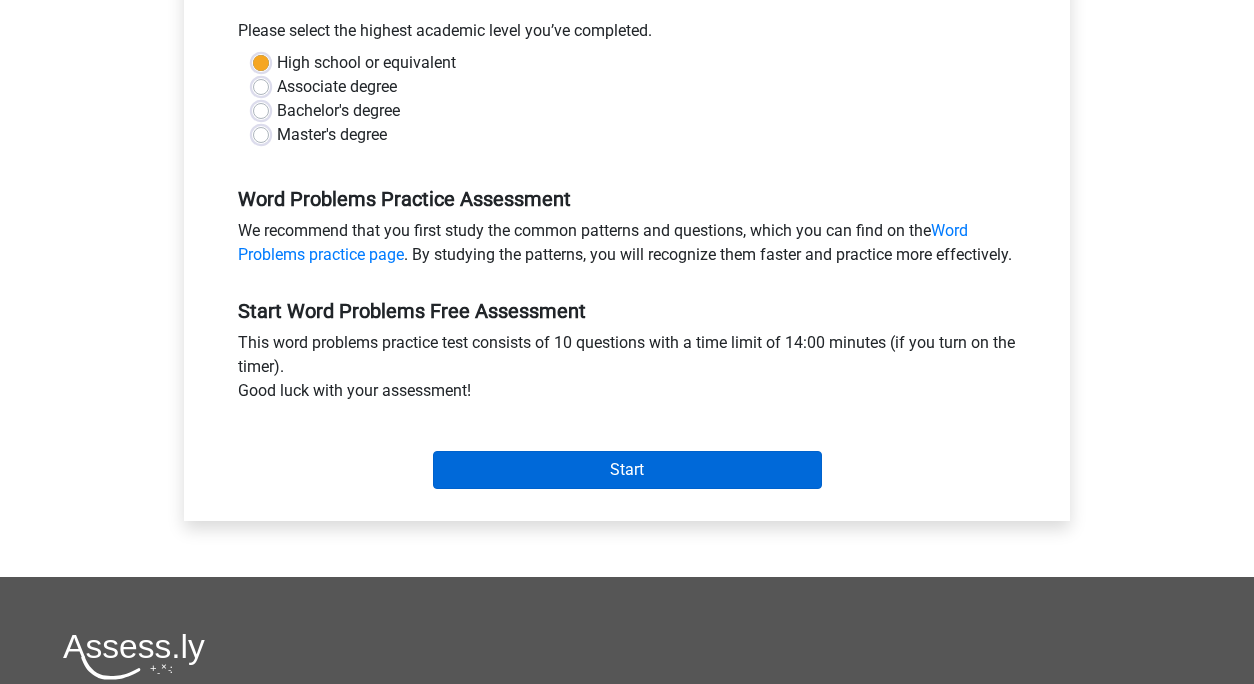 click on "Start" at bounding box center [627, 470] 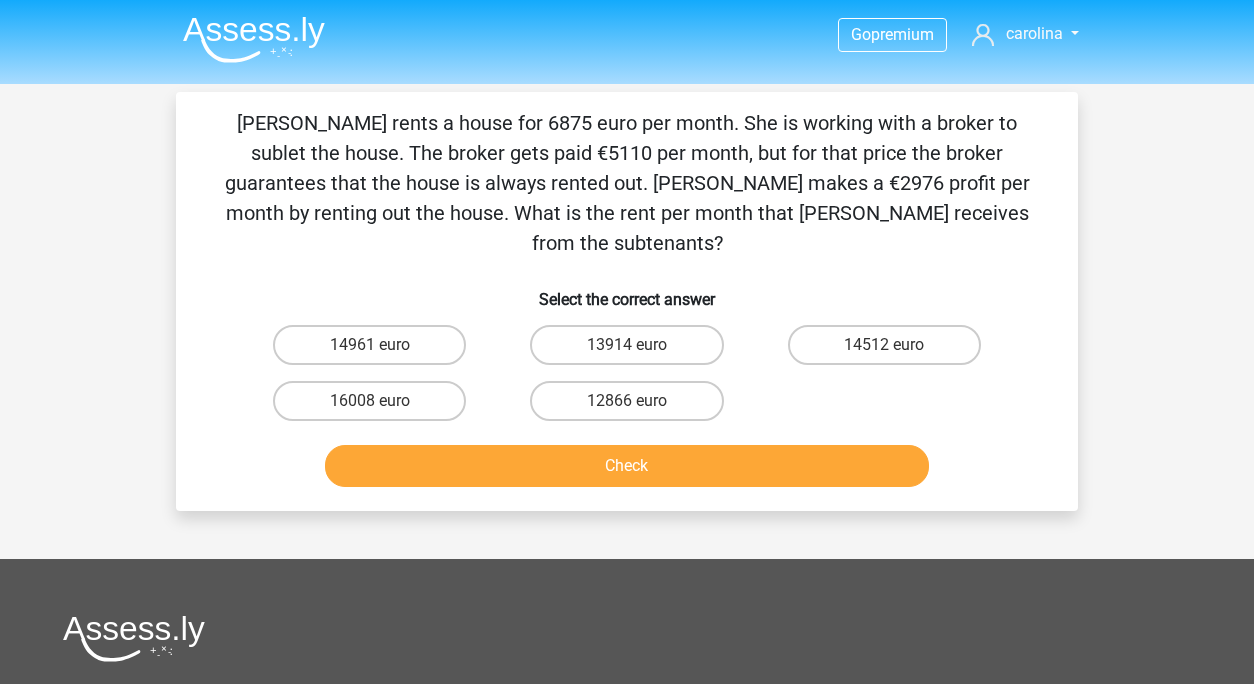 scroll, scrollTop: 0, scrollLeft: 0, axis: both 